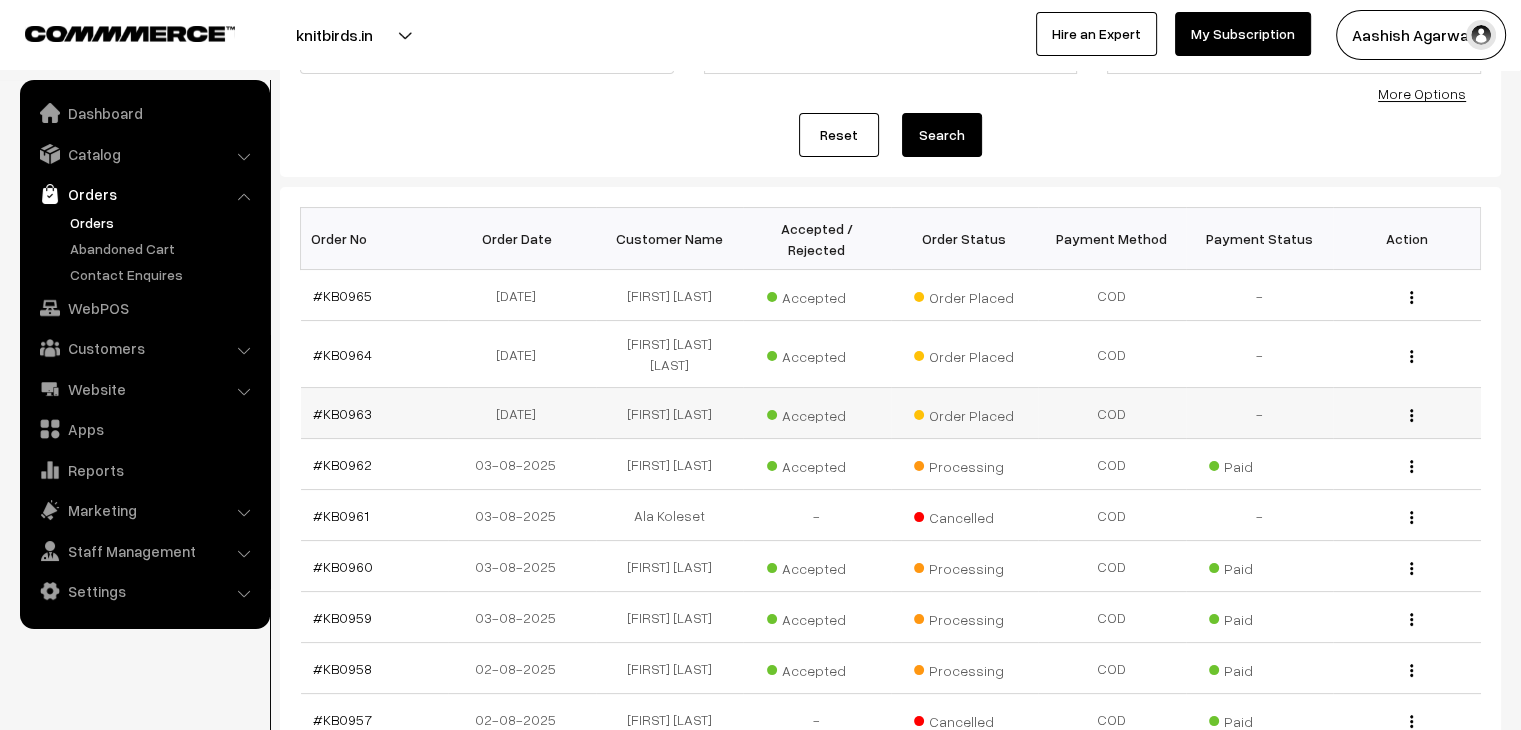 scroll, scrollTop: 0, scrollLeft: 0, axis: both 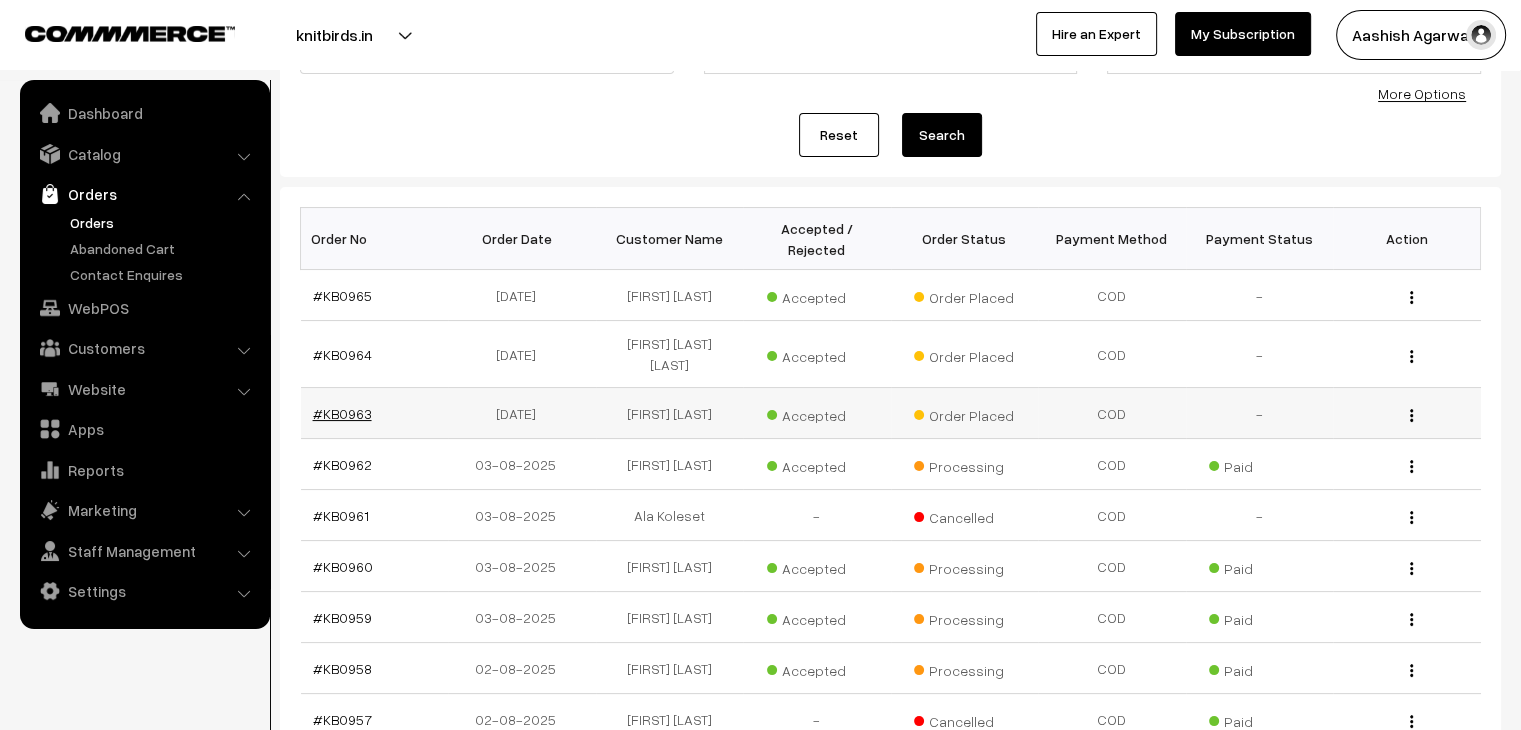 click on "#KB0963" at bounding box center (342, 413) 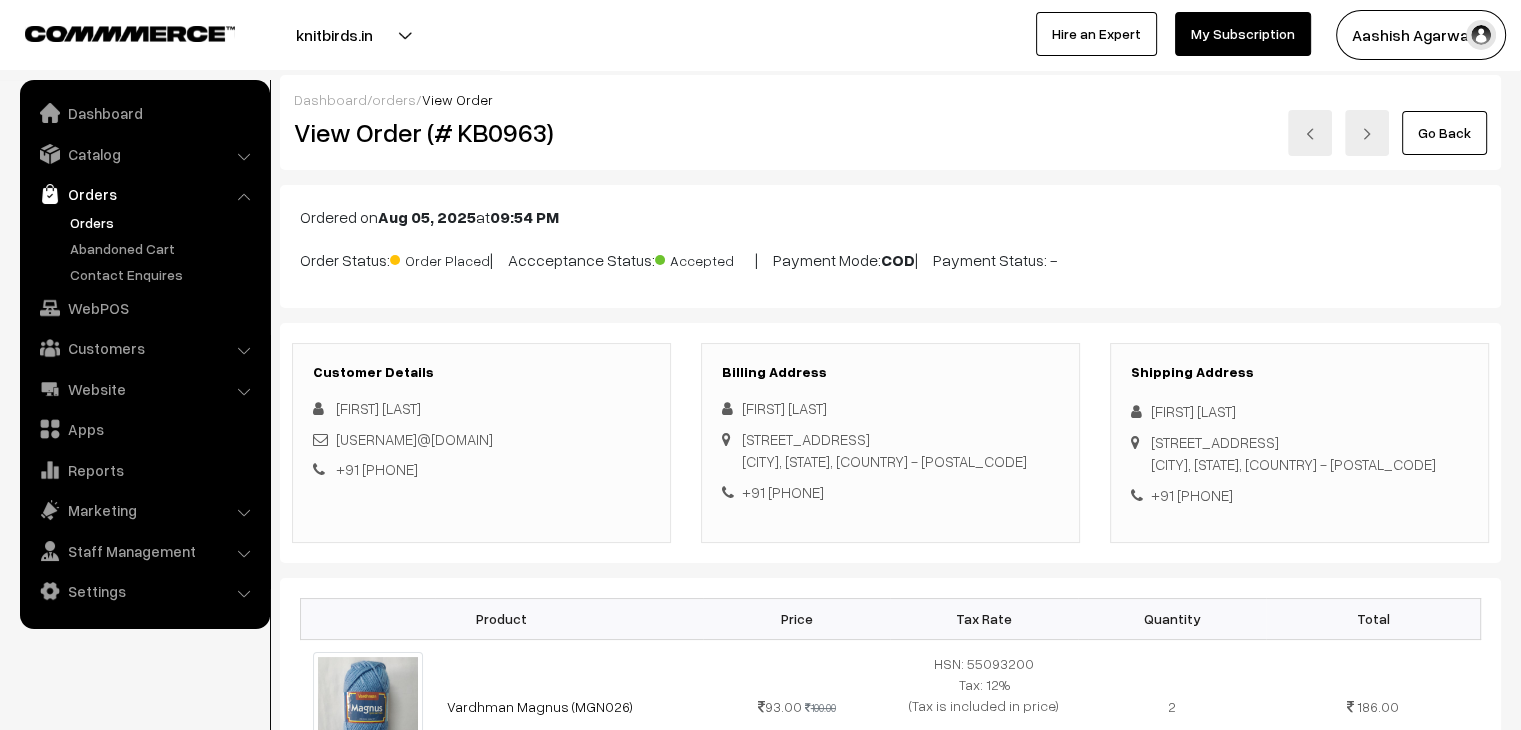 scroll, scrollTop: 0, scrollLeft: 0, axis: both 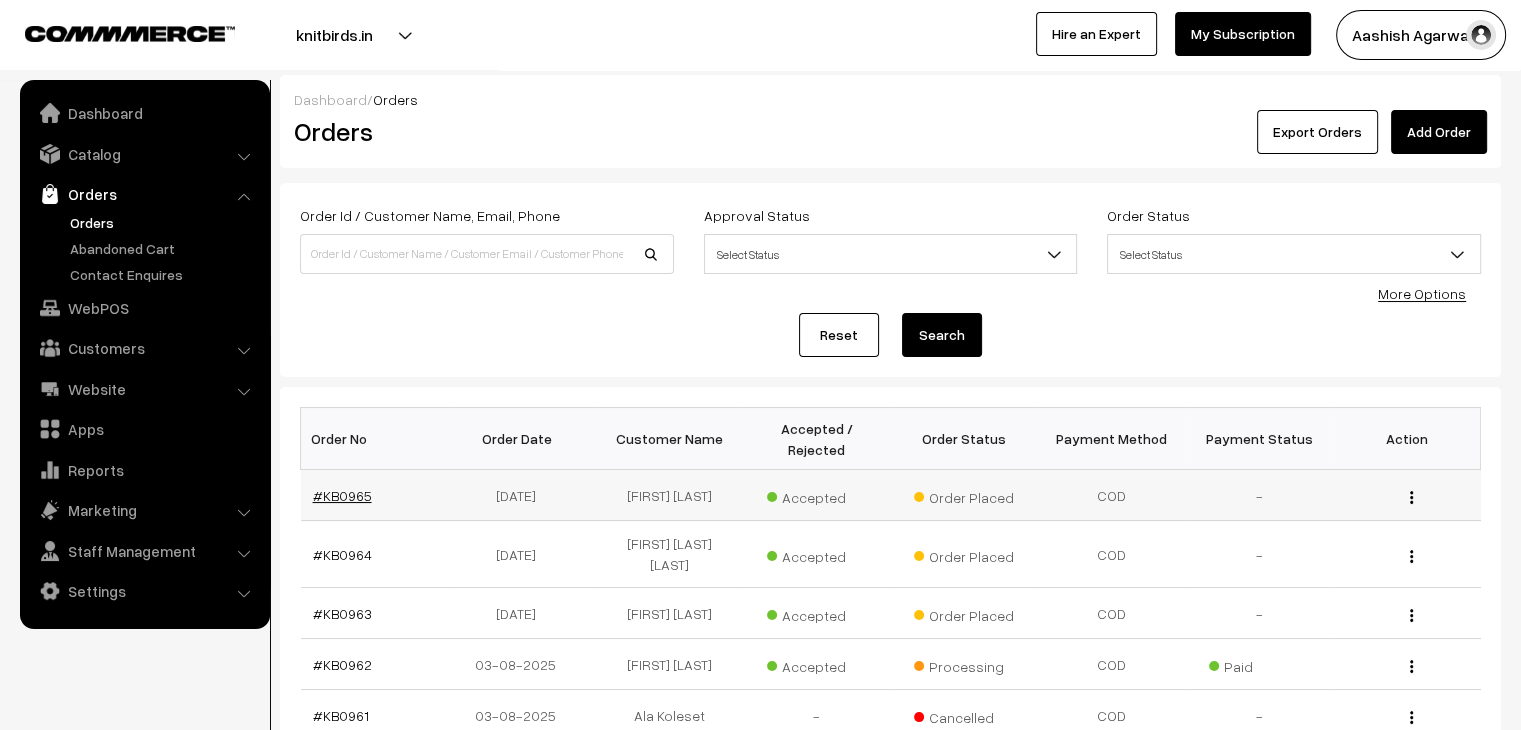 click on "#KB0965" at bounding box center (342, 495) 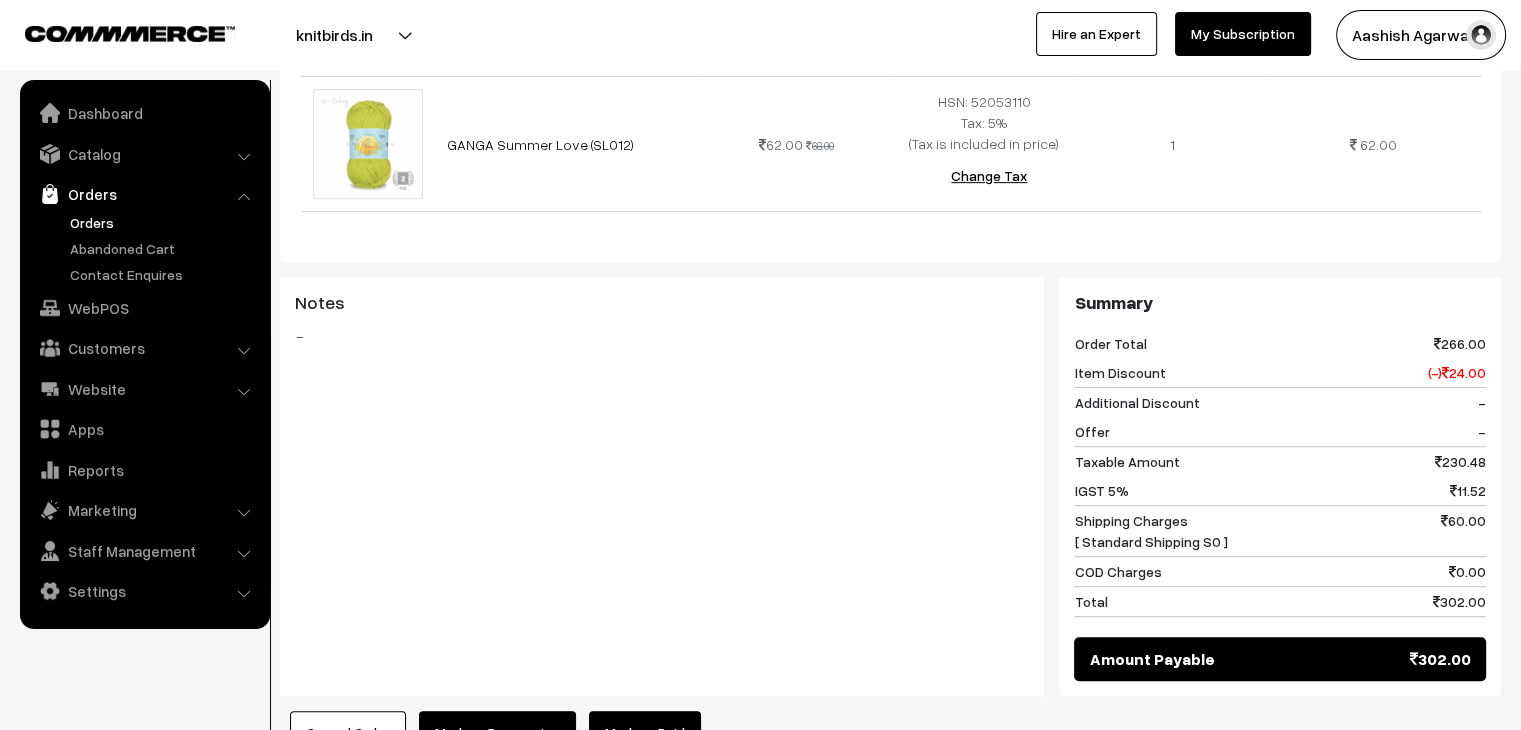 scroll, scrollTop: 1000, scrollLeft: 0, axis: vertical 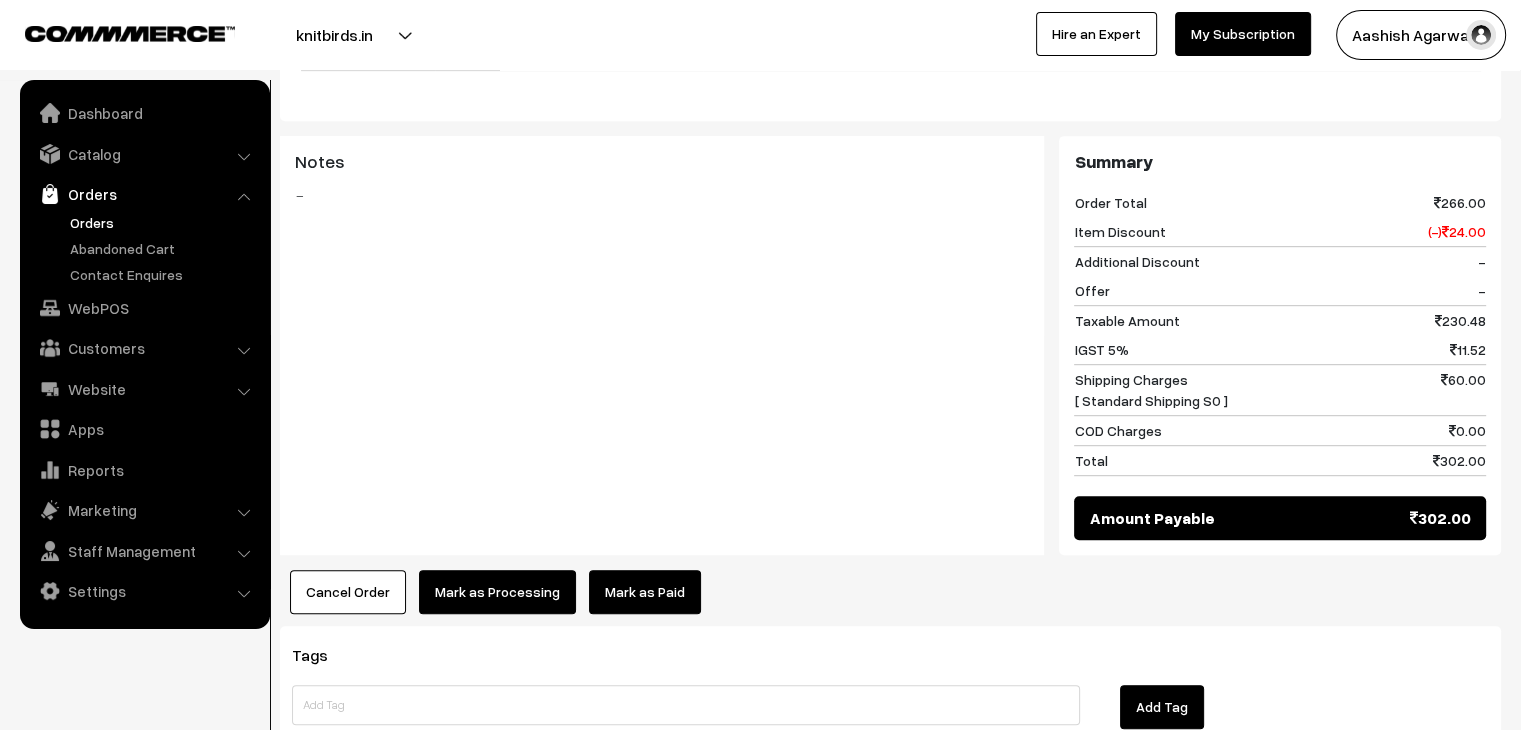 click on "Cancel Order" at bounding box center (348, 592) 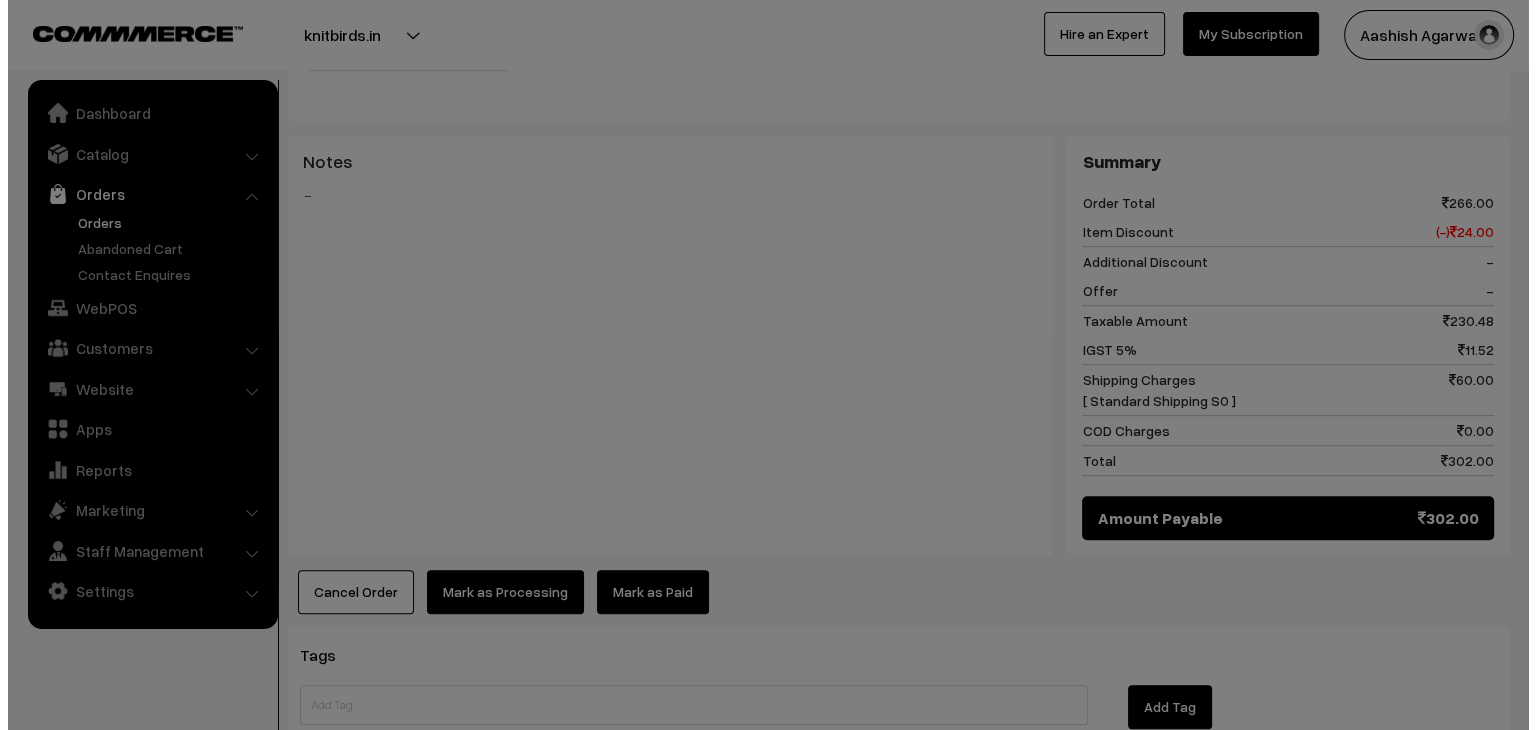 scroll, scrollTop: 1003, scrollLeft: 0, axis: vertical 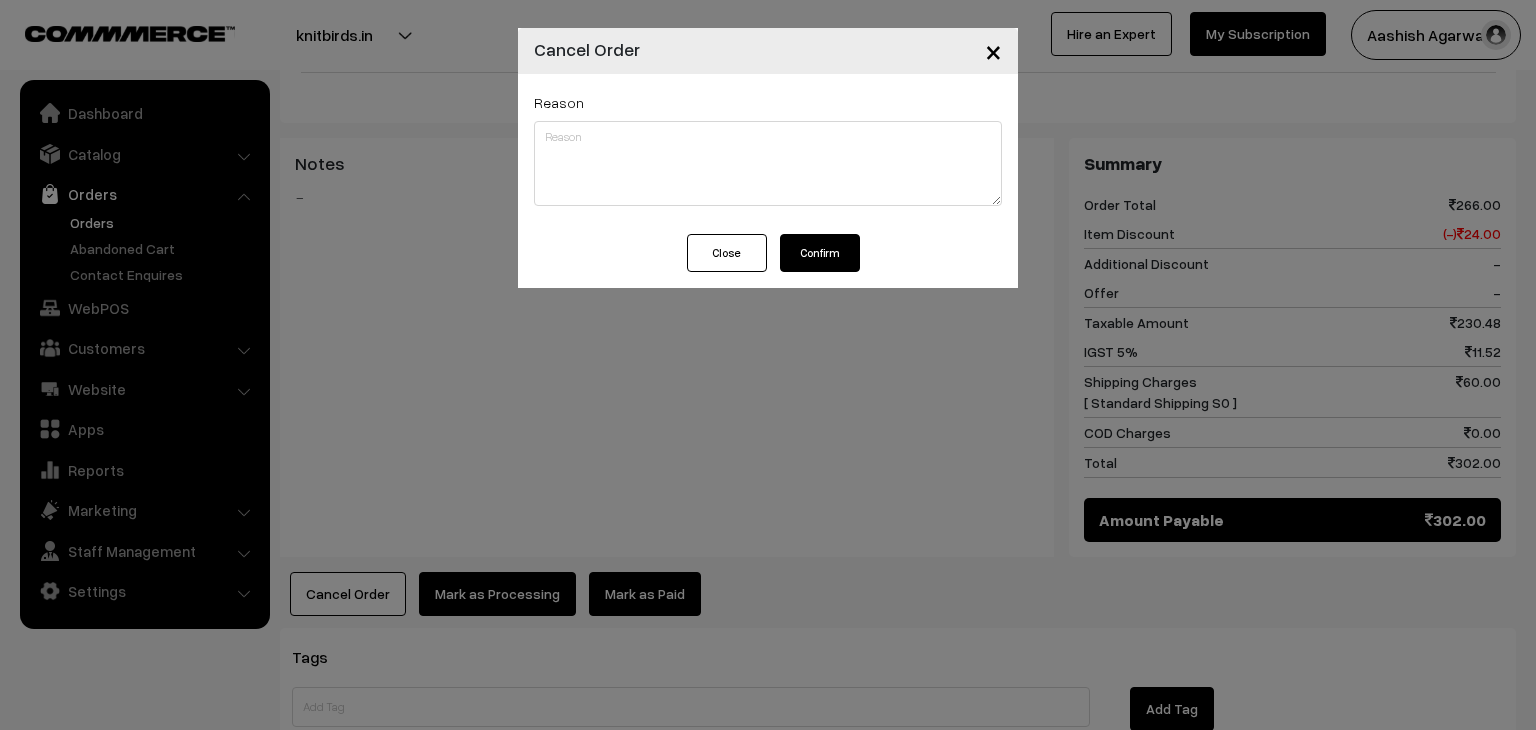 click on "Confirm" at bounding box center (820, 253) 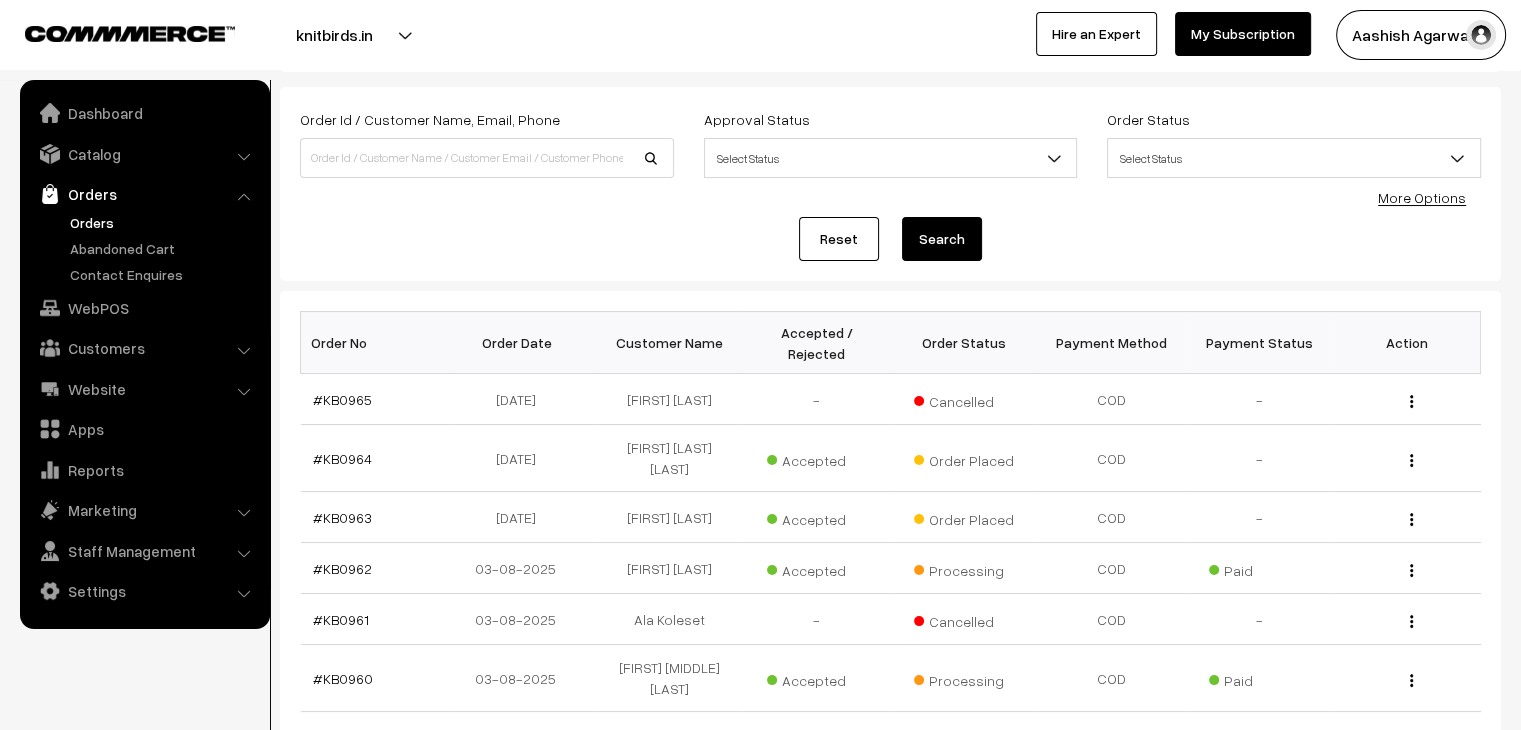 scroll, scrollTop: 100, scrollLeft: 0, axis: vertical 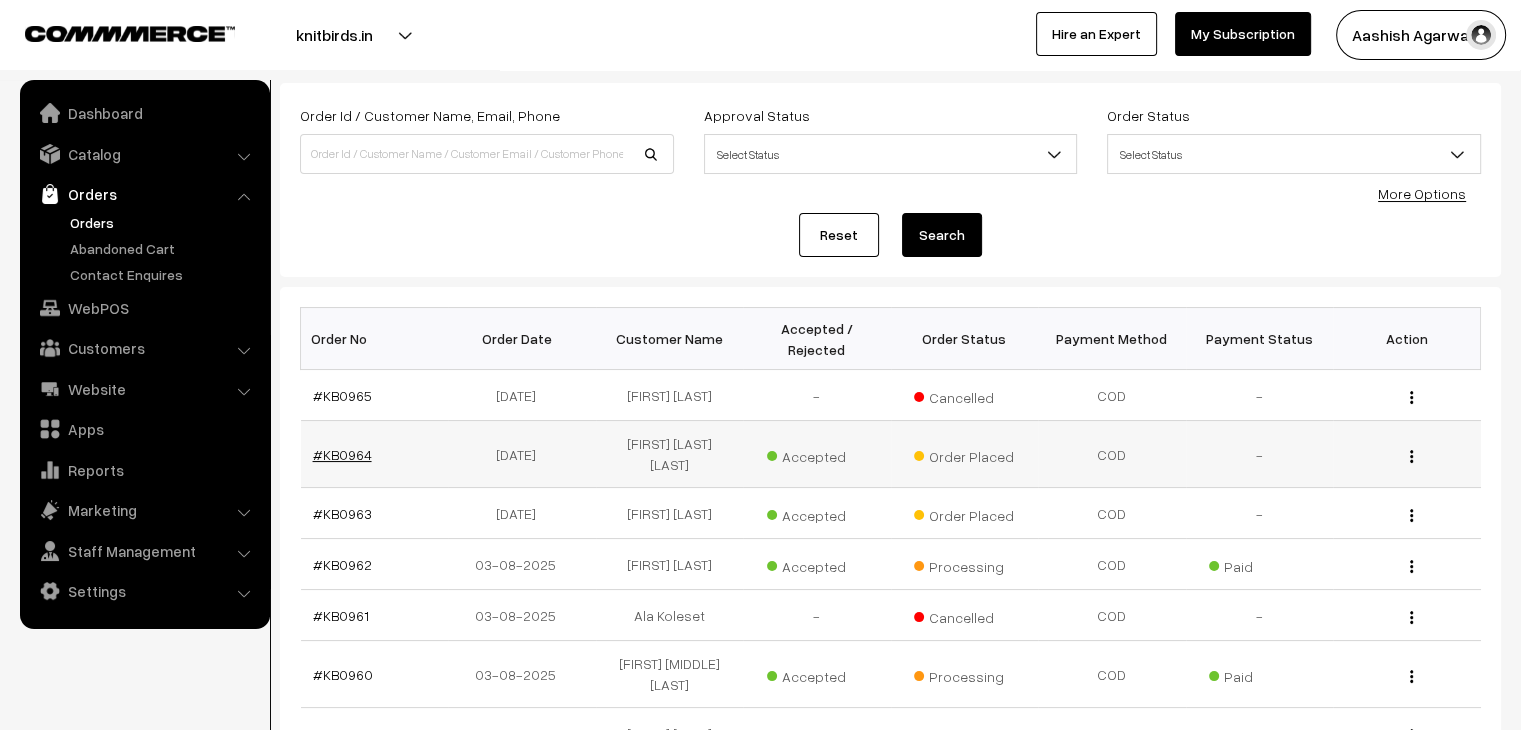 click on "#KB0964" at bounding box center (342, 454) 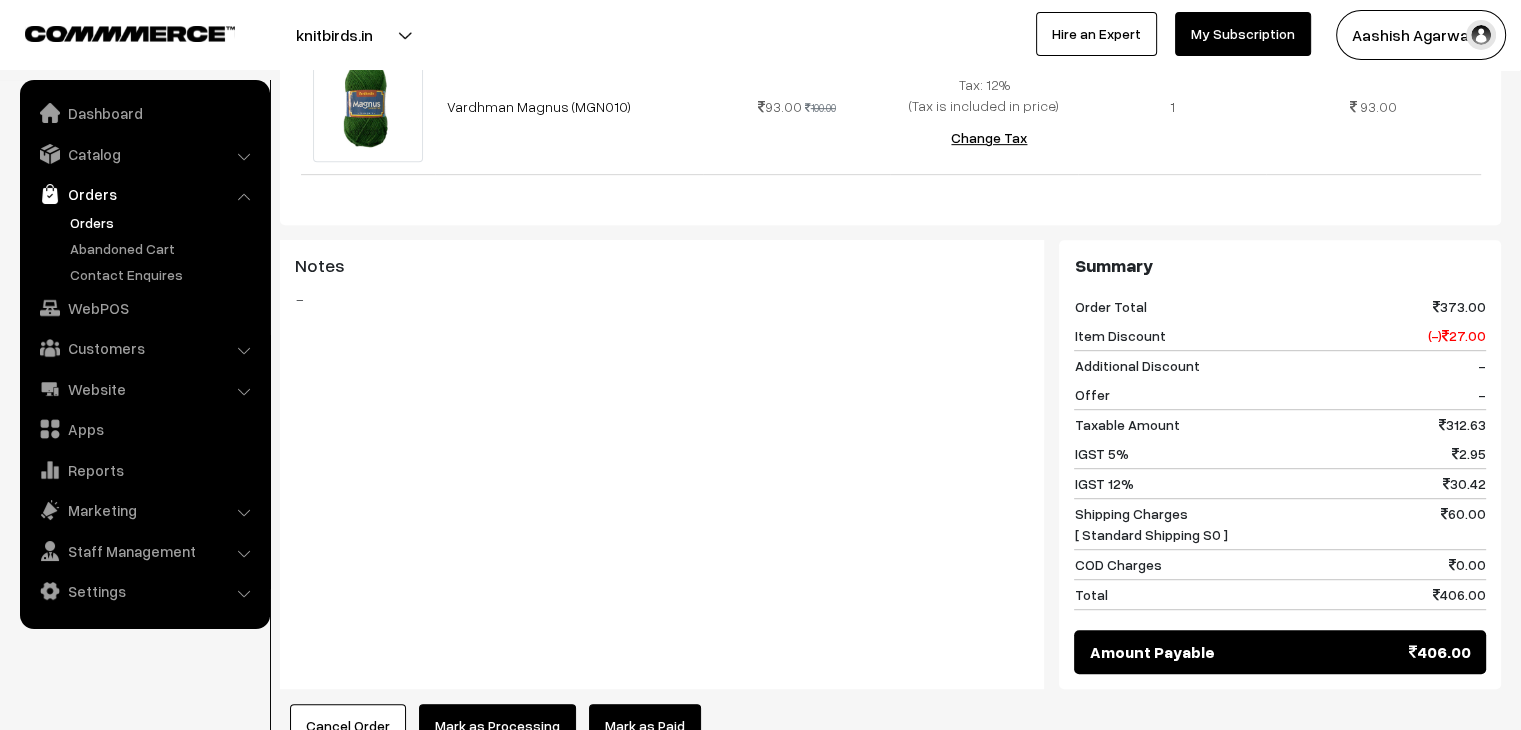 scroll, scrollTop: 1000, scrollLeft: 0, axis: vertical 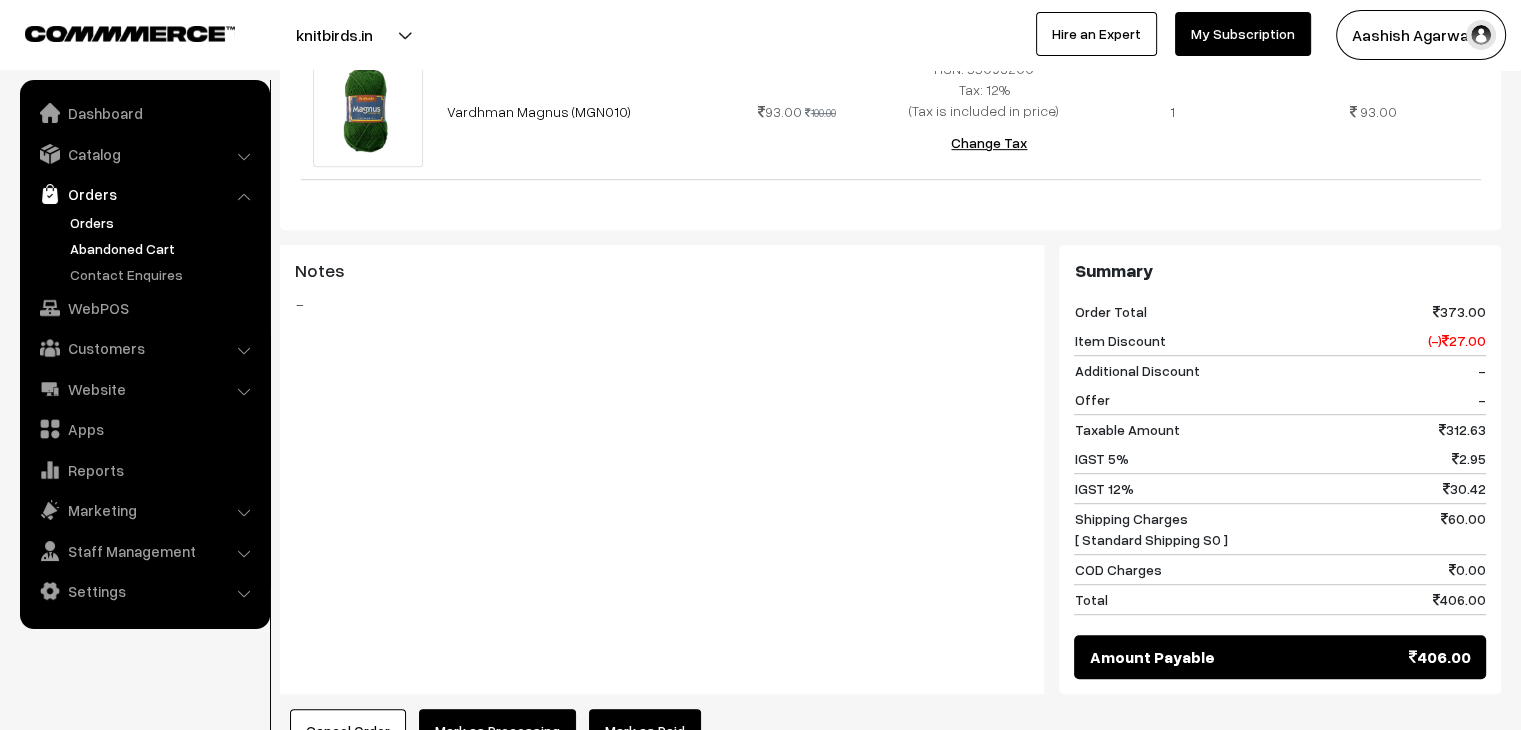 click on "Abandoned Cart" at bounding box center [164, 248] 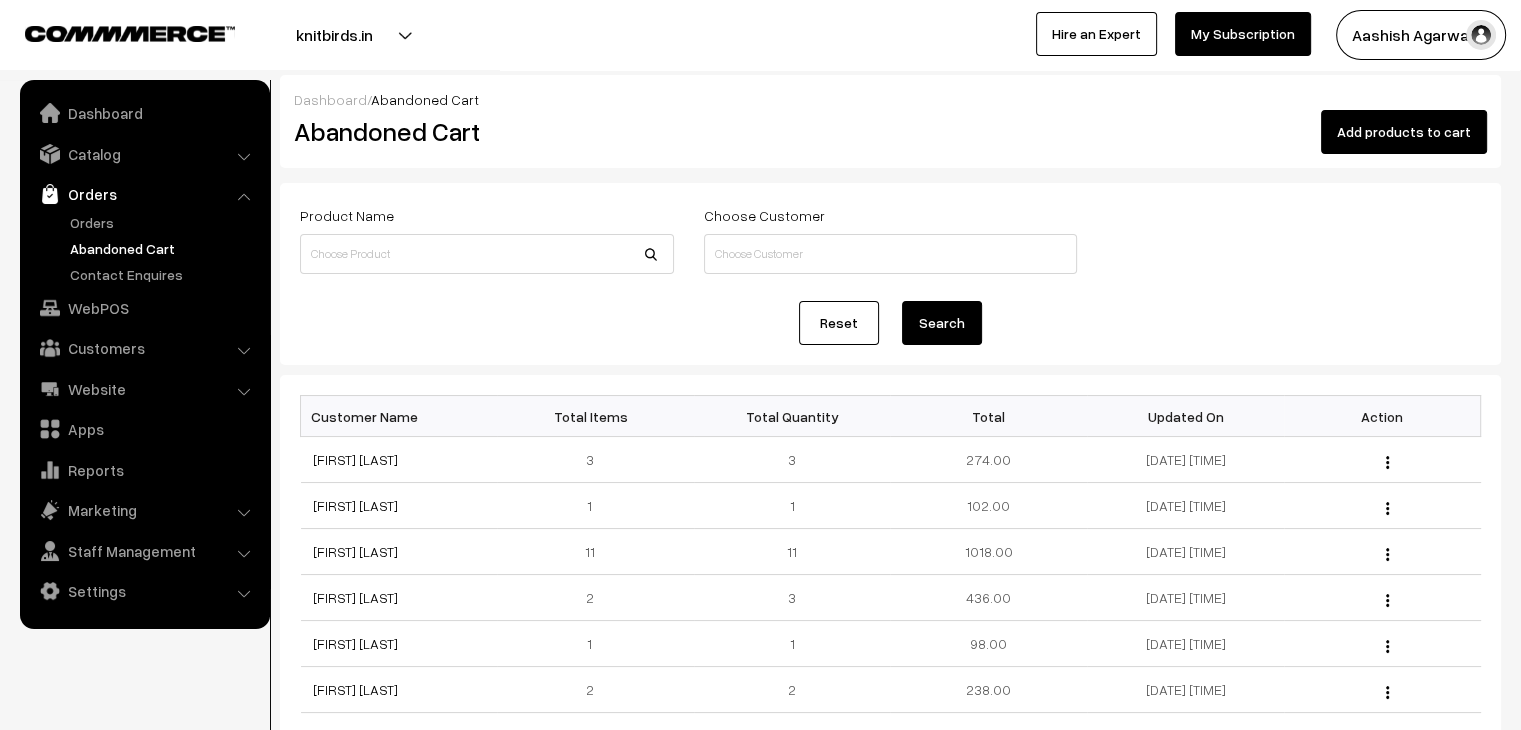 scroll, scrollTop: 0, scrollLeft: 0, axis: both 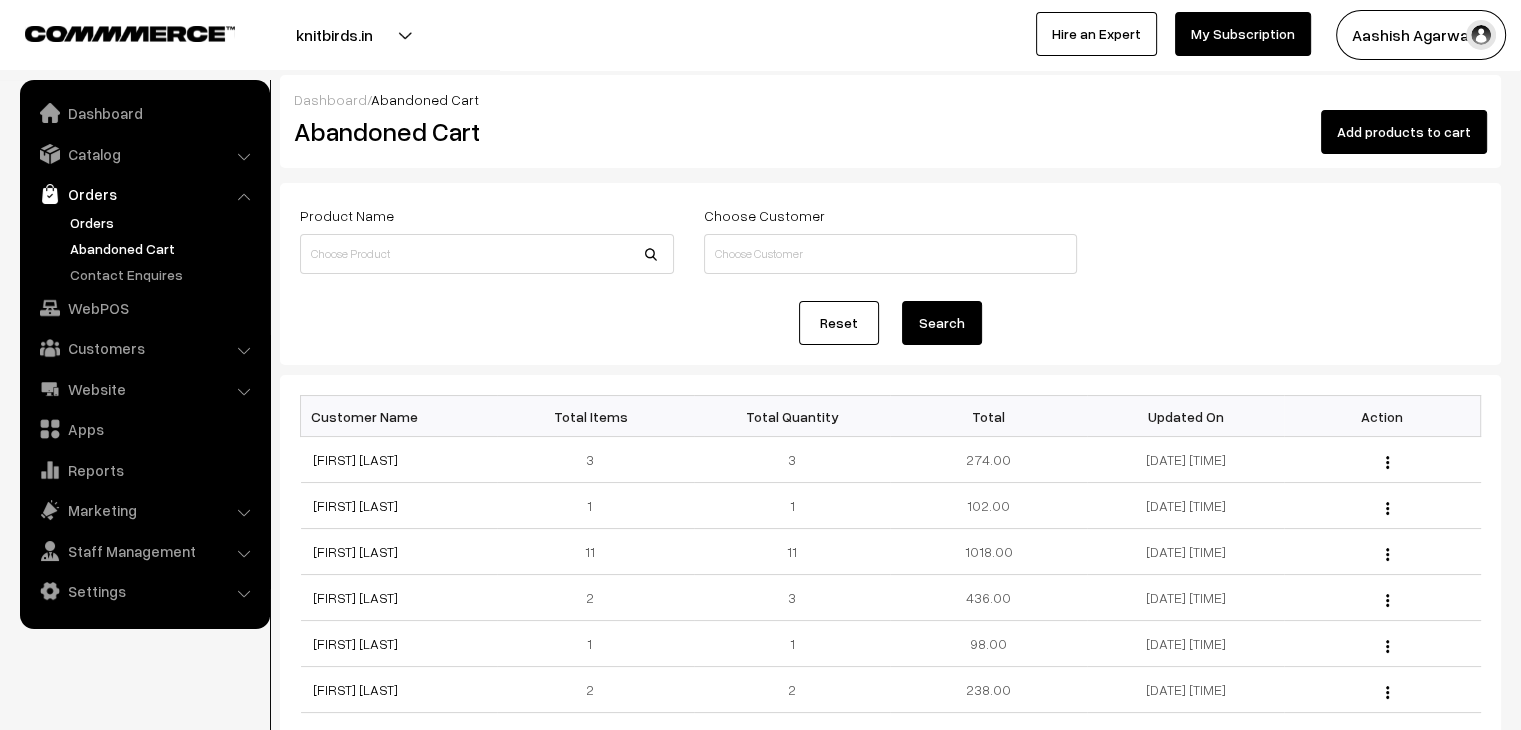 click on "Orders" at bounding box center [164, 222] 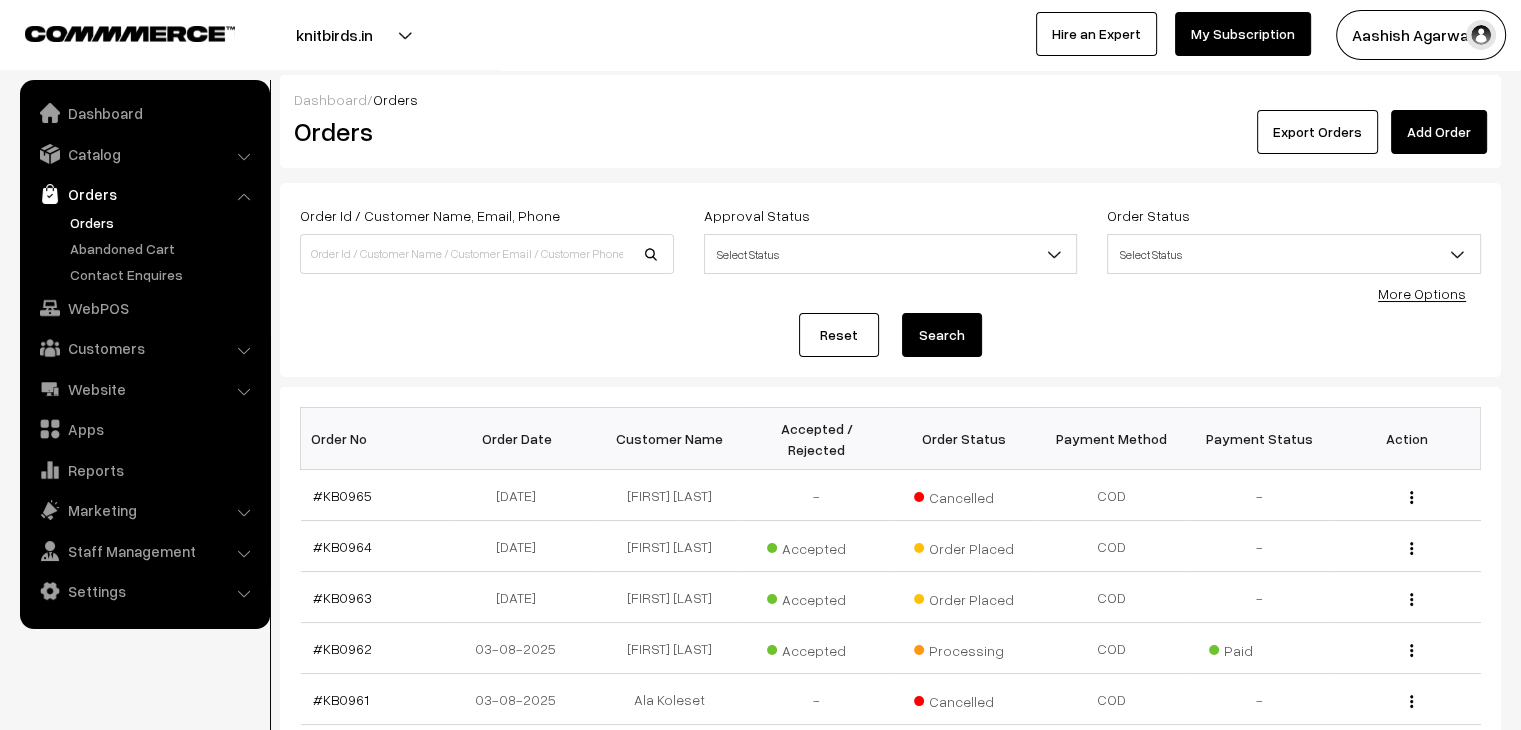 scroll, scrollTop: 0, scrollLeft: 0, axis: both 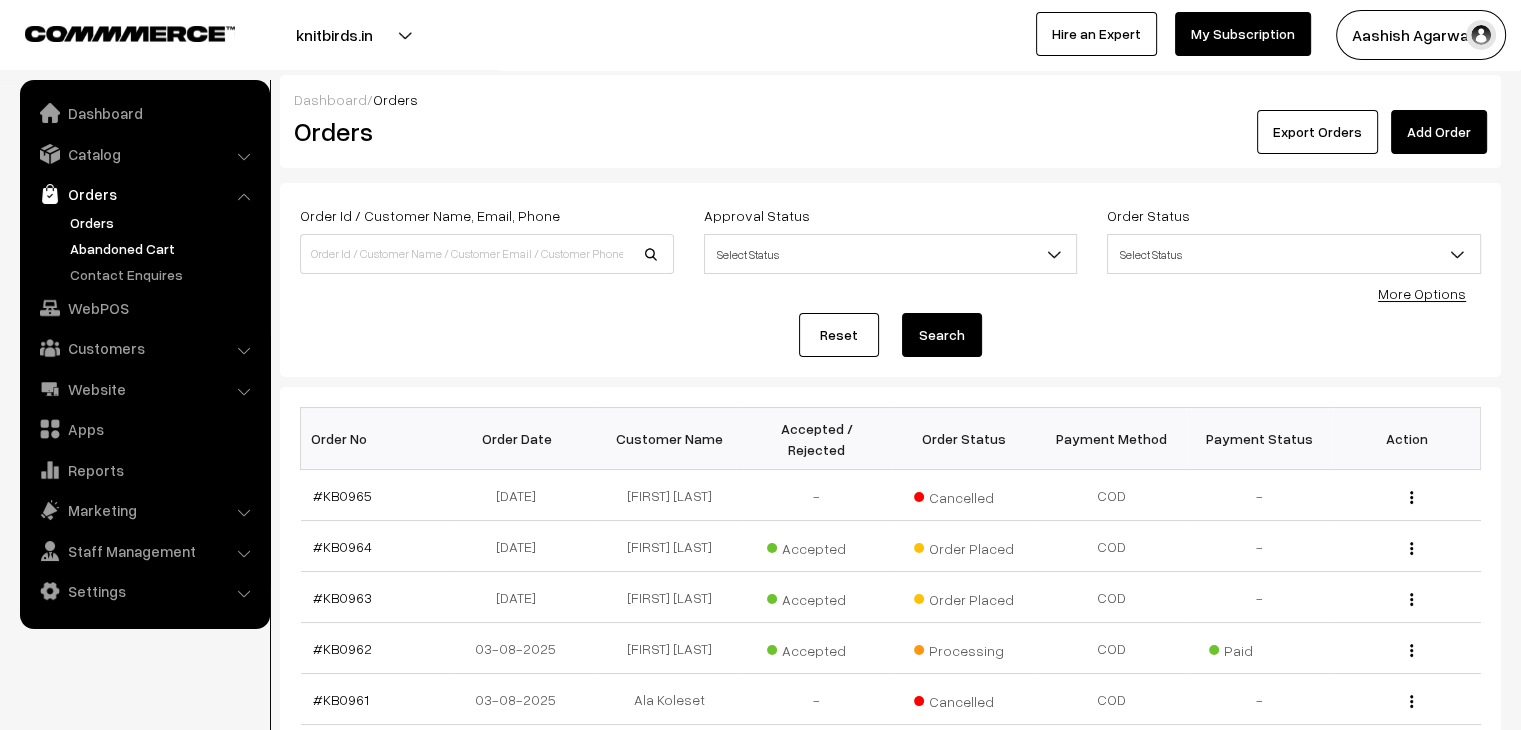 click on "Abandoned Cart" at bounding box center [164, 248] 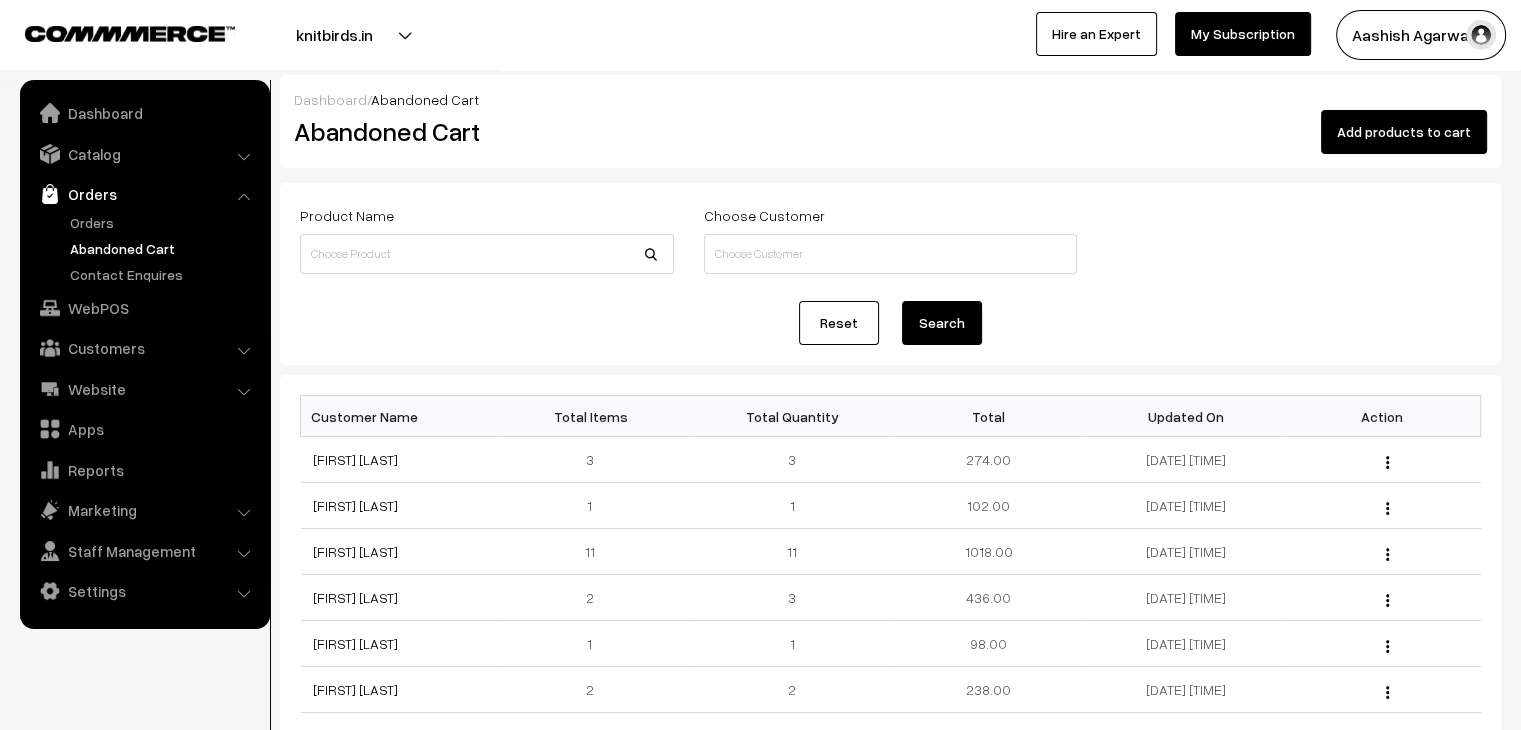 scroll, scrollTop: 0, scrollLeft: 0, axis: both 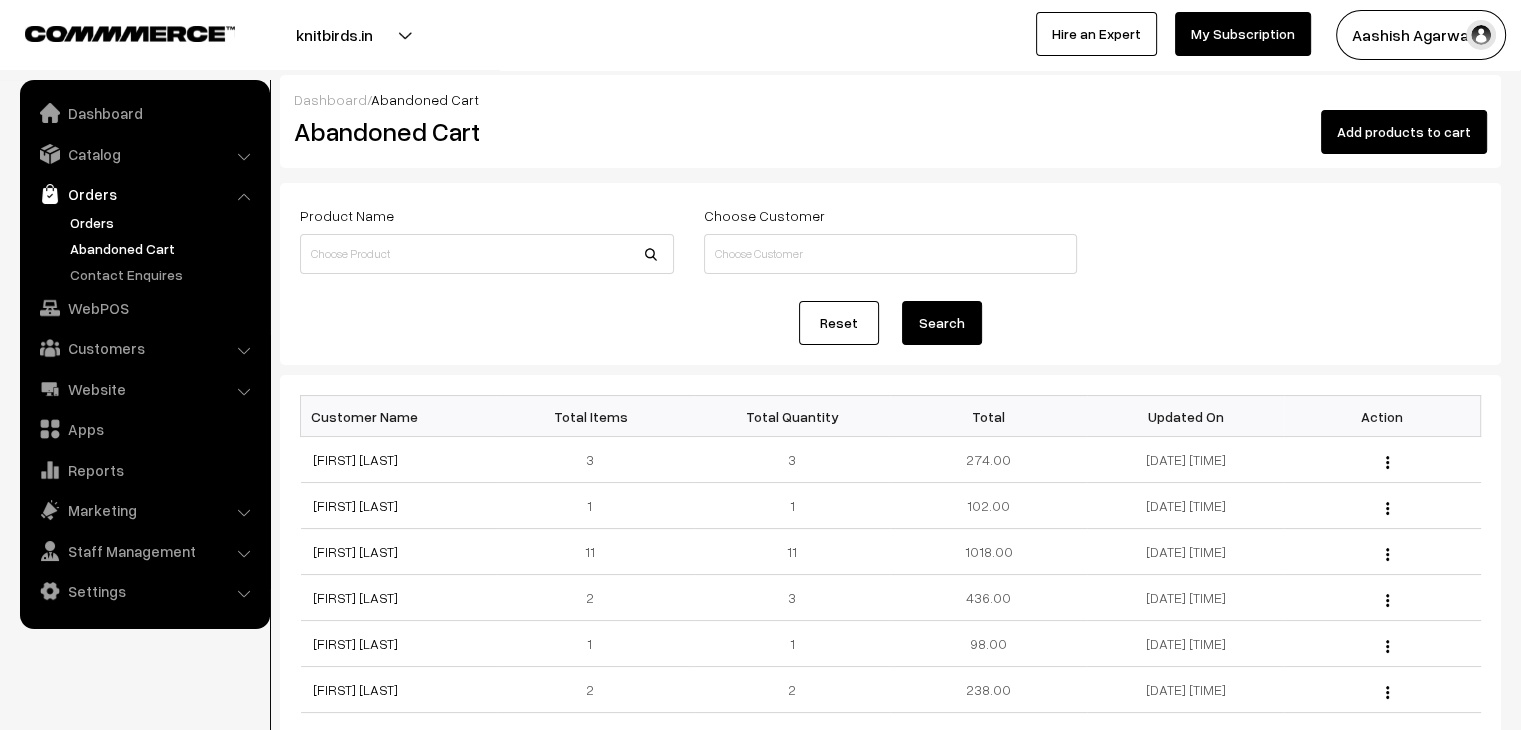 click on "Orders" at bounding box center (164, 222) 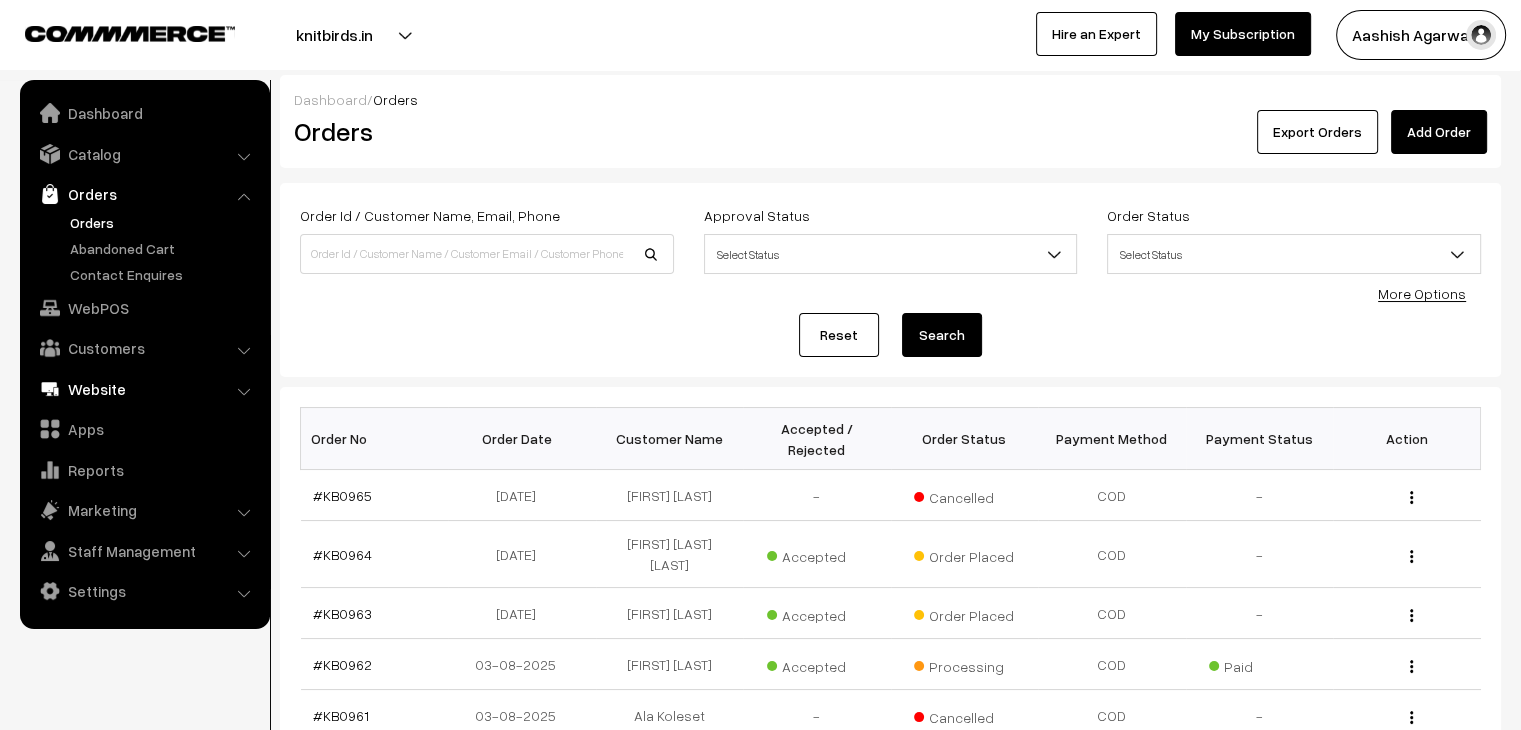 scroll, scrollTop: 0, scrollLeft: 0, axis: both 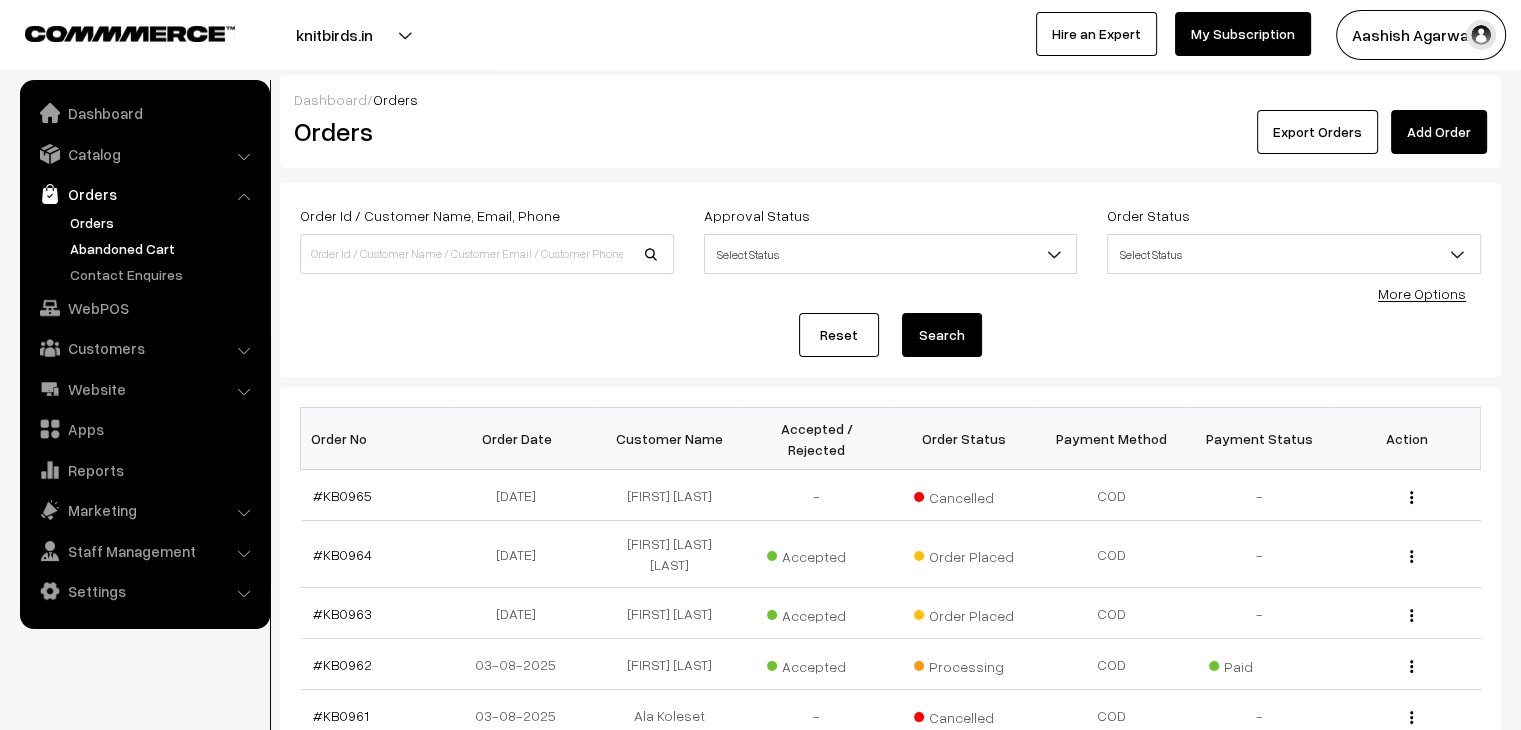 click on "Abandoned Cart" at bounding box center [164, 248] 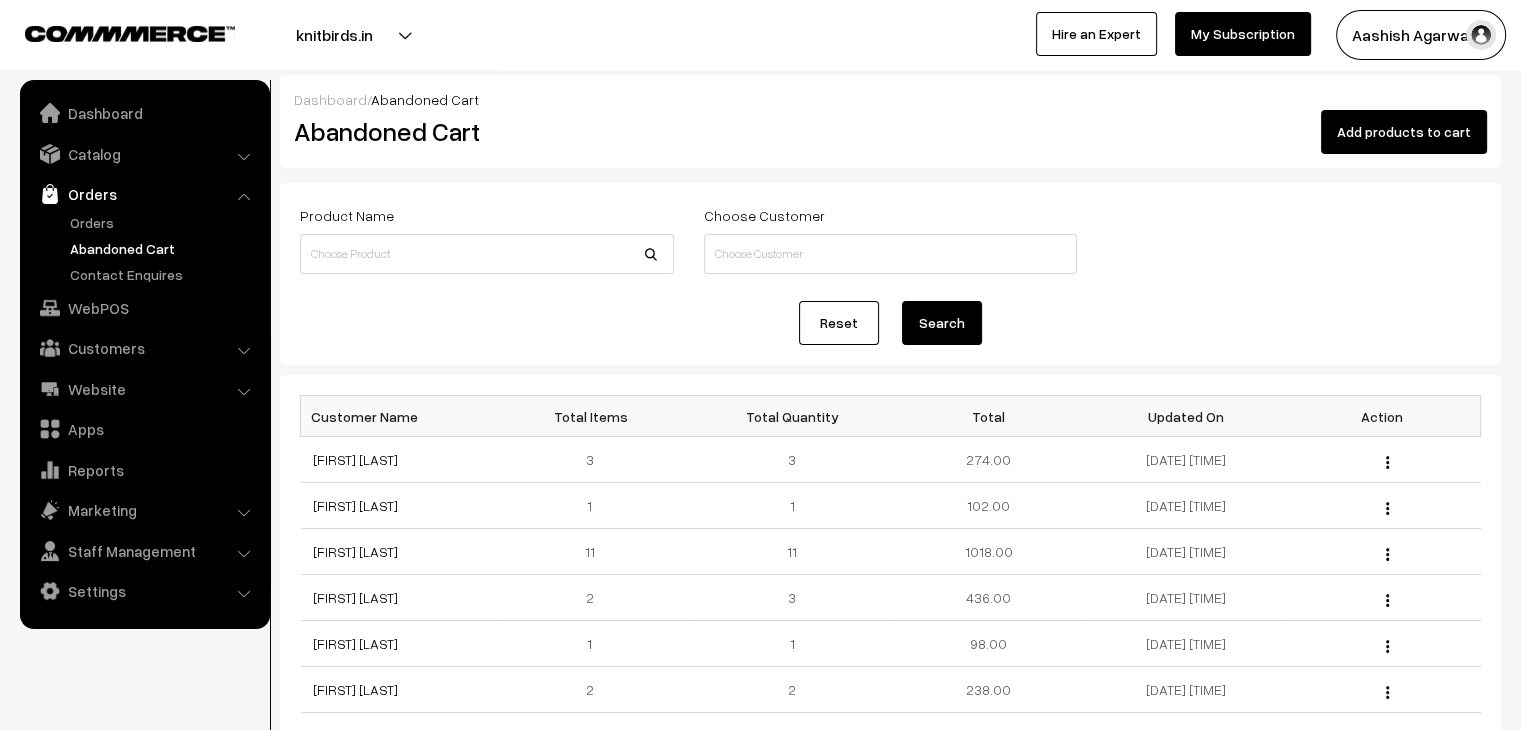 scroll, scrollTop: 0, scrollLeft: 0, axis: both 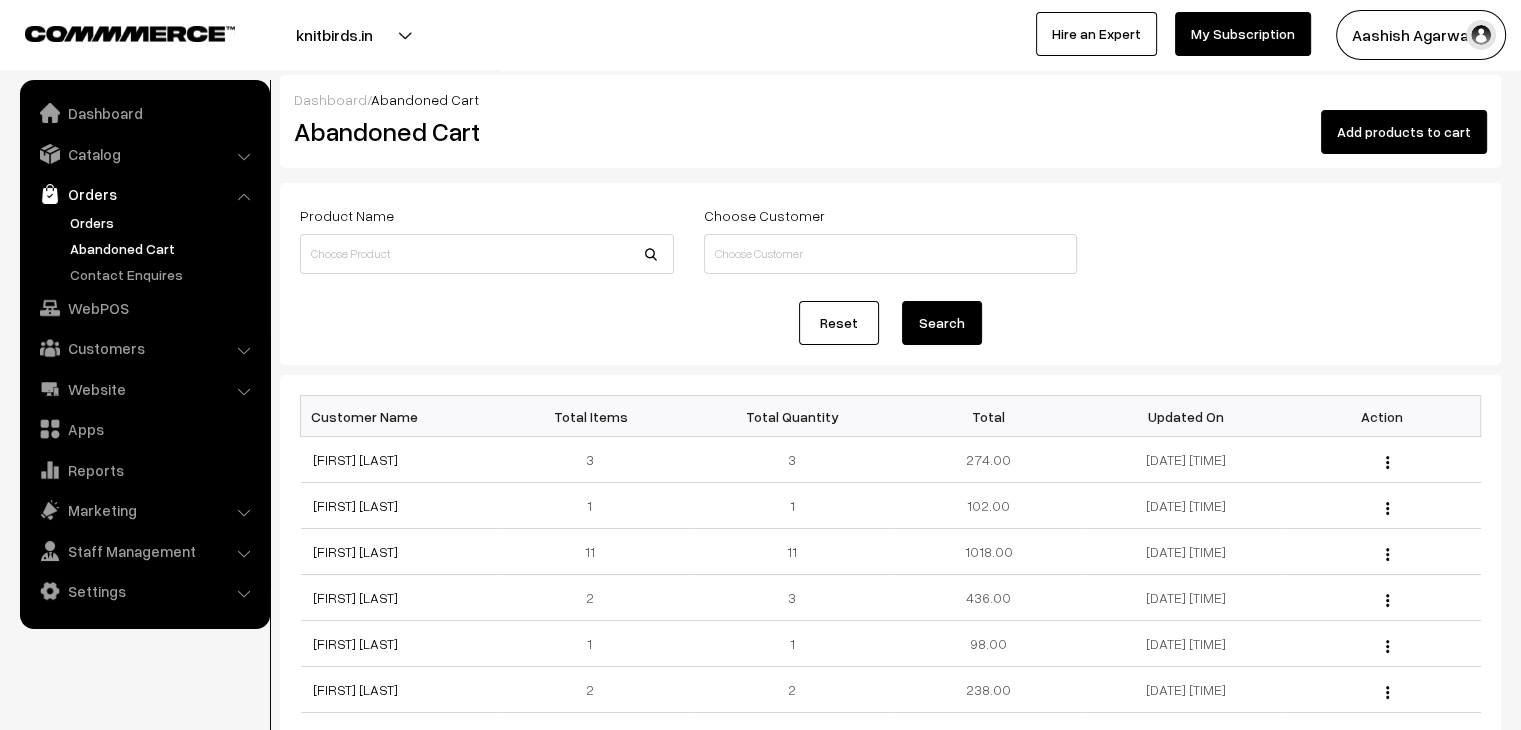 click on "Orders" at bounding box center (164, 222) 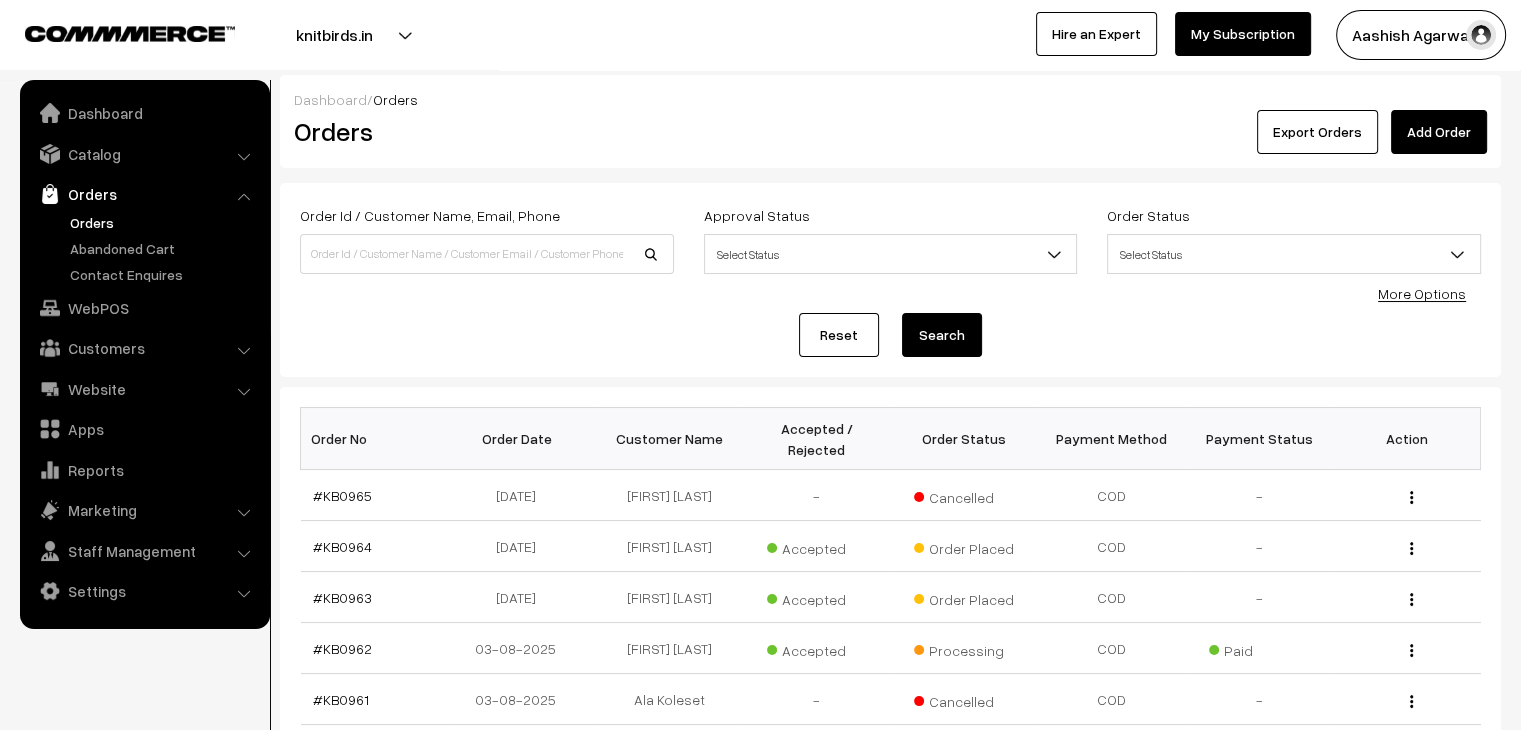 scroll, scrollTop: 0, scrollLeft: 0, axis: both 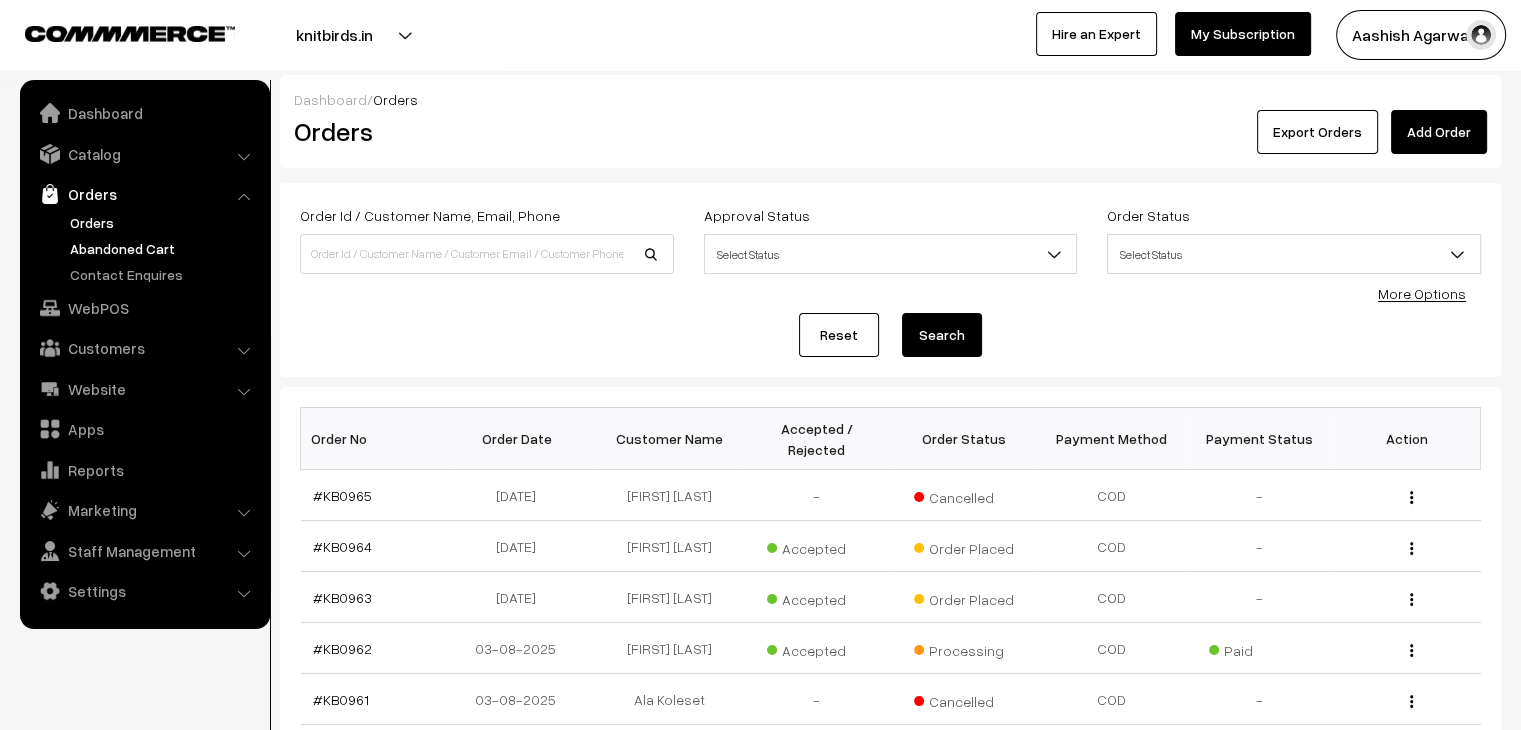 click on "Abandoned Cart" at bounding box center (164, 248) 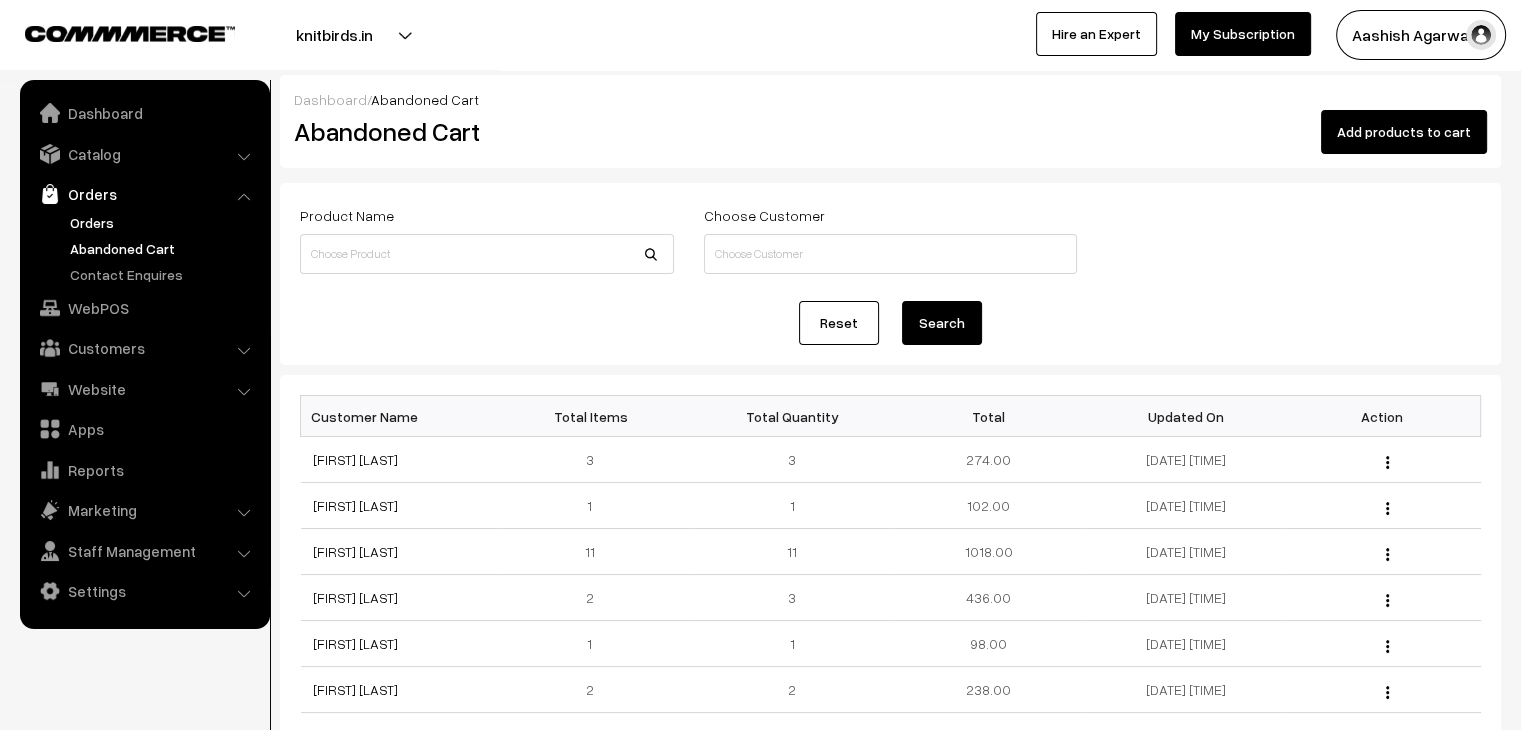scroll, scrollTop: 0, scrollLeft: 0, axis: both 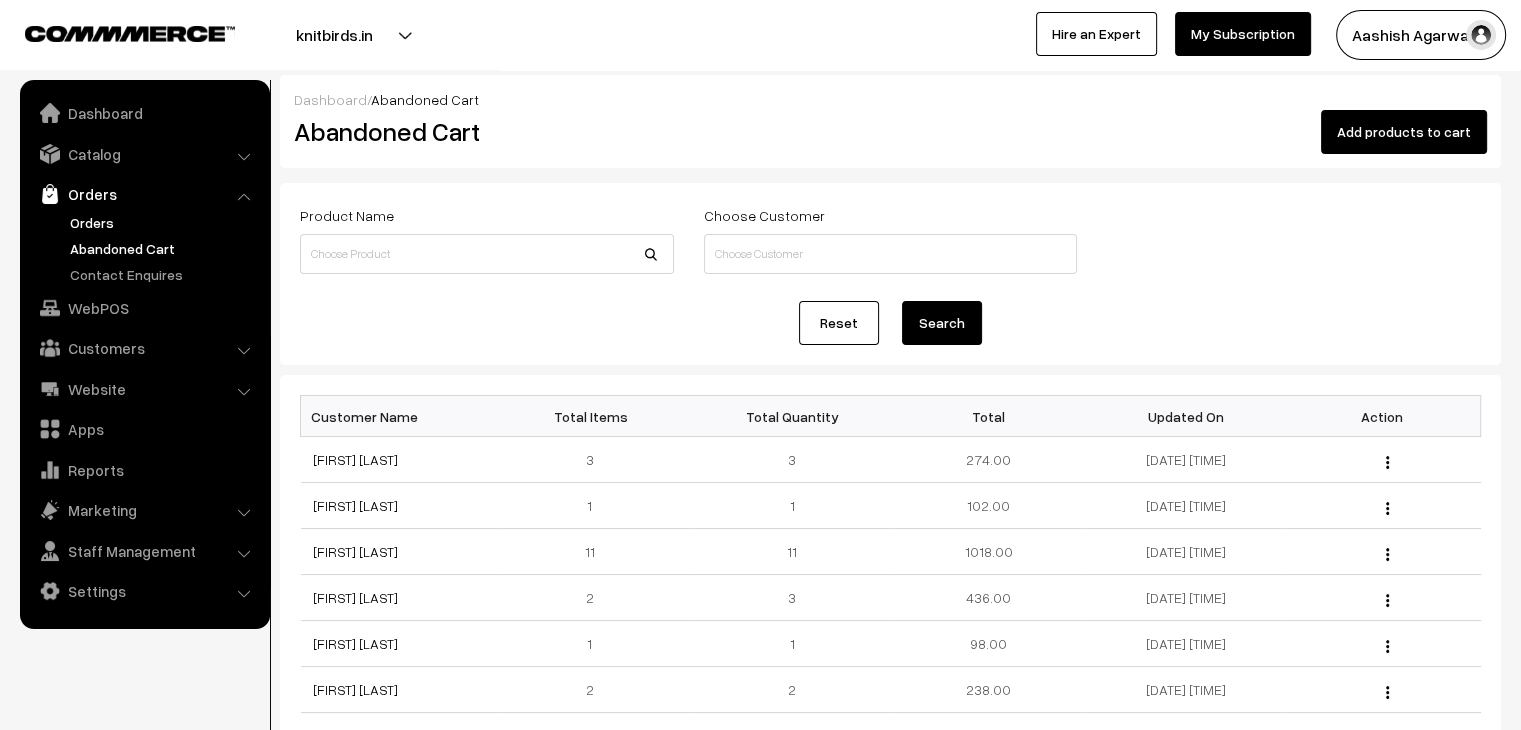 click on "Orders" at bounding box center [164, 222] 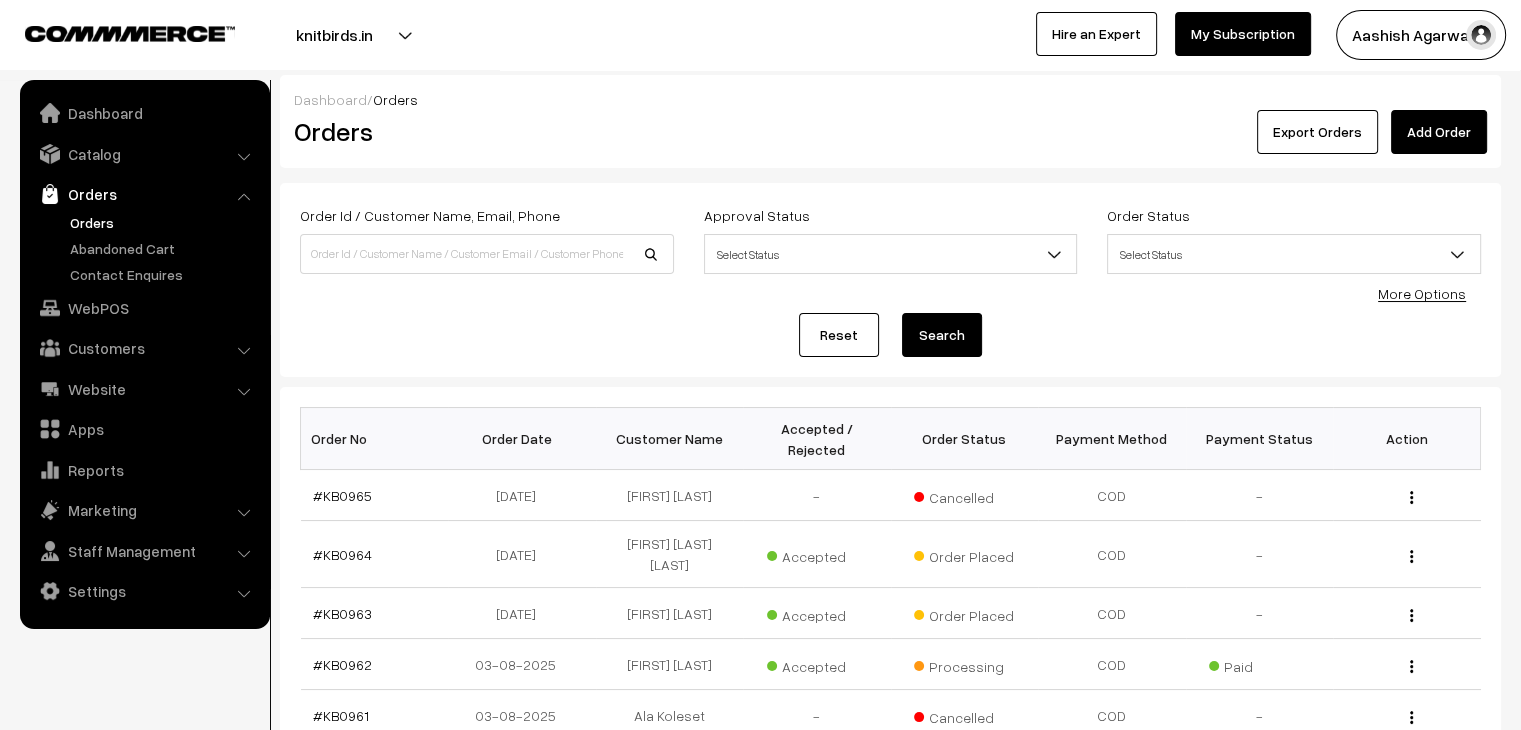 scroll, scrollTop: 0, scrollLeft: 0, axis: both 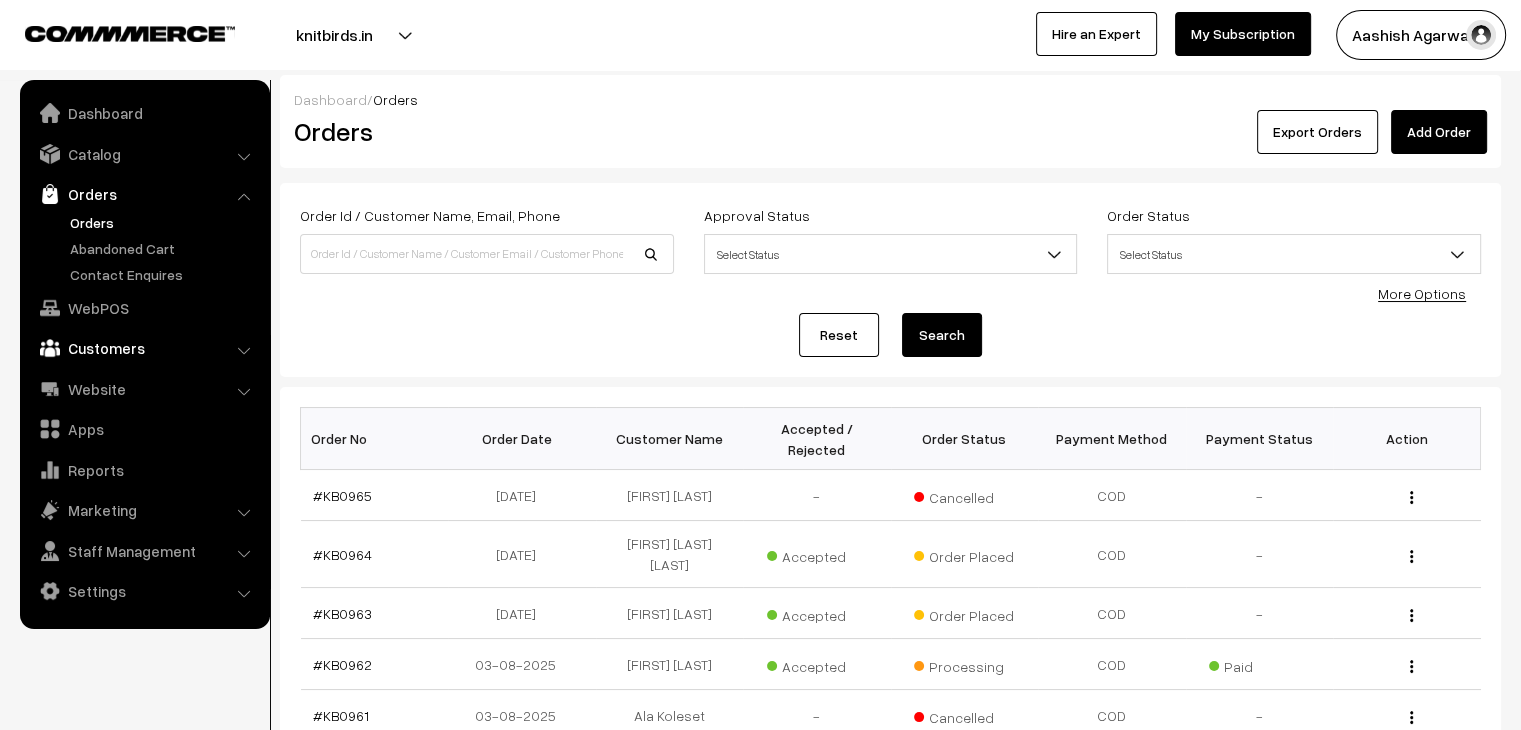 click on "Customers" at bounding box center (144, 348) 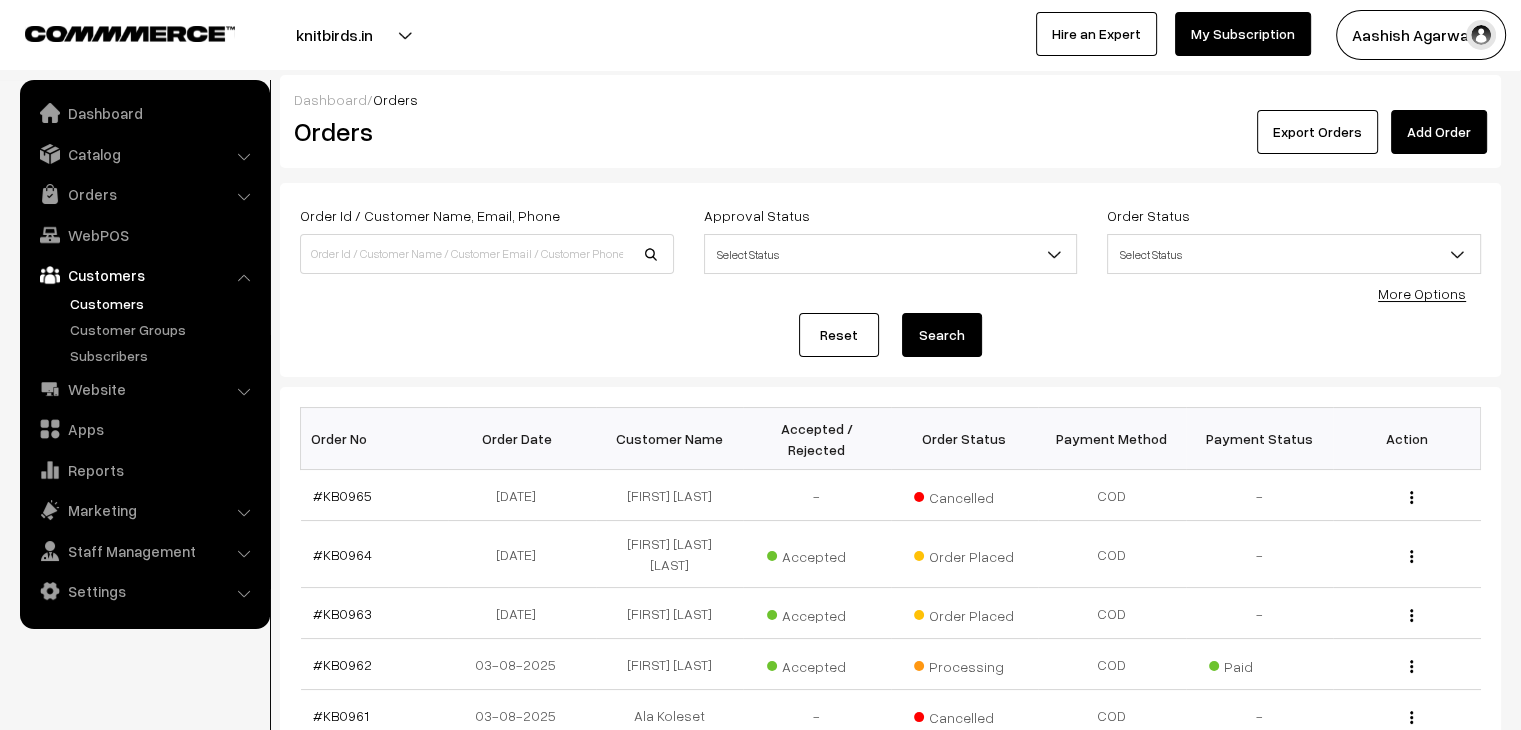 click on "Customers" at bounding box center [164, 303] 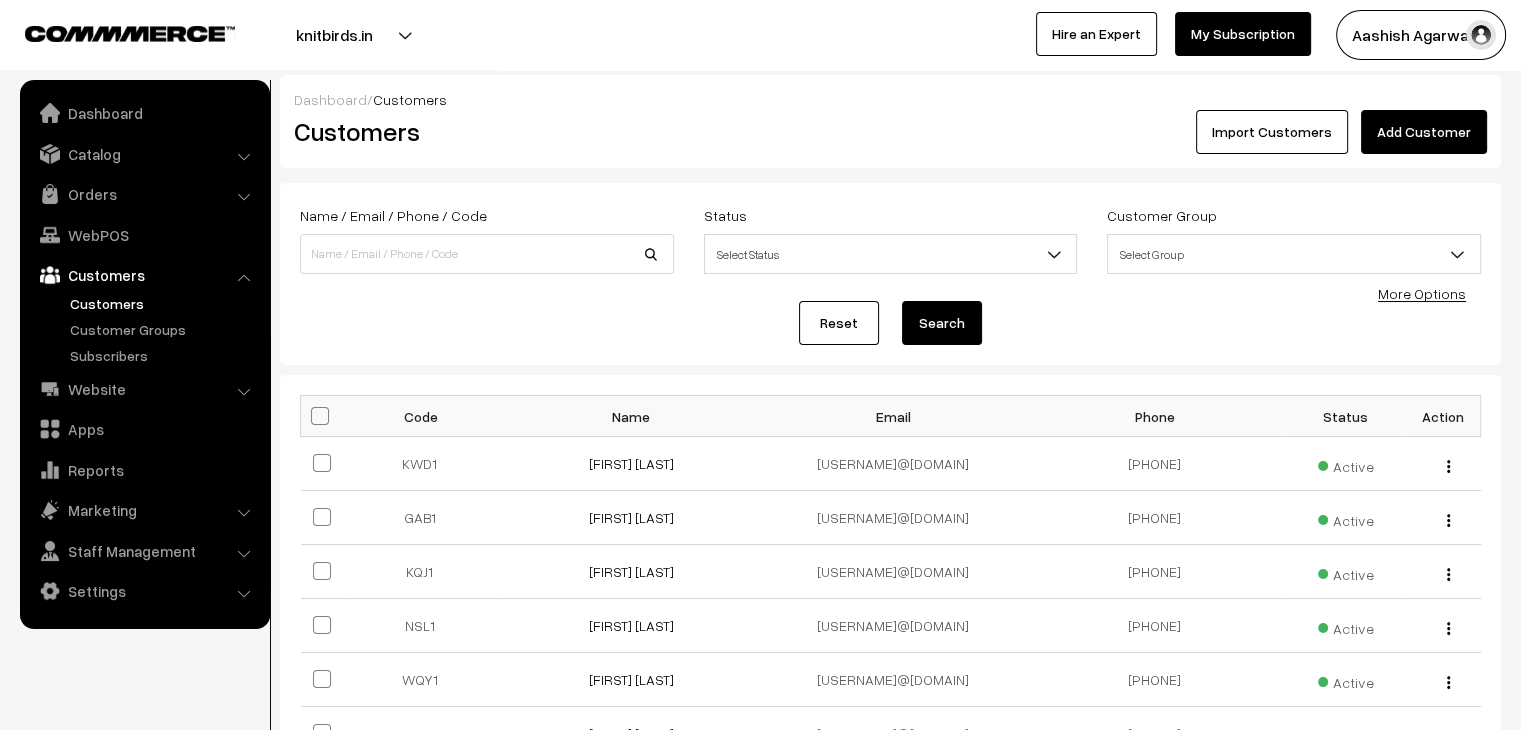 scroll, scrollTop: 0, scrollLeft: 0, axis: both 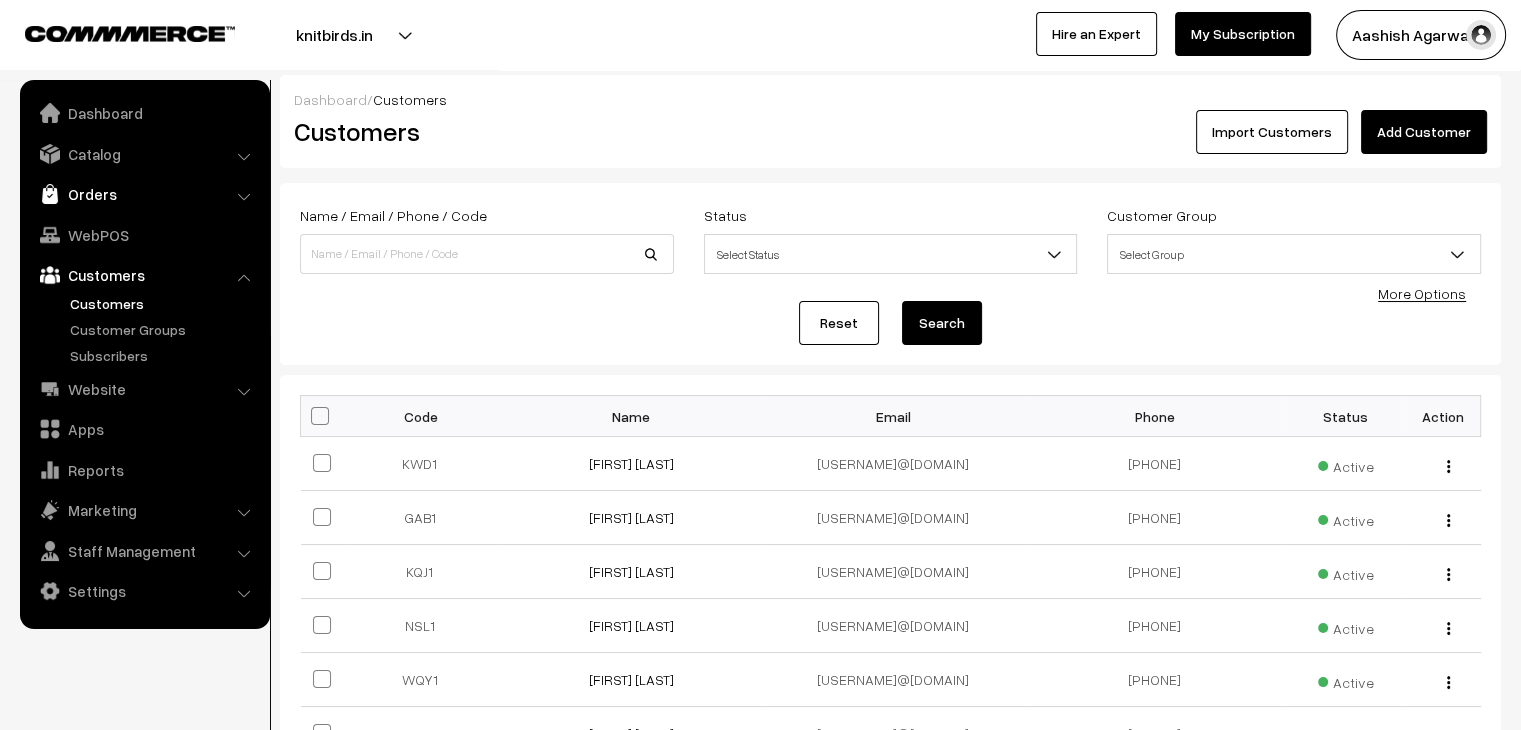 click on "Orders" at bounding box center (144, 194) 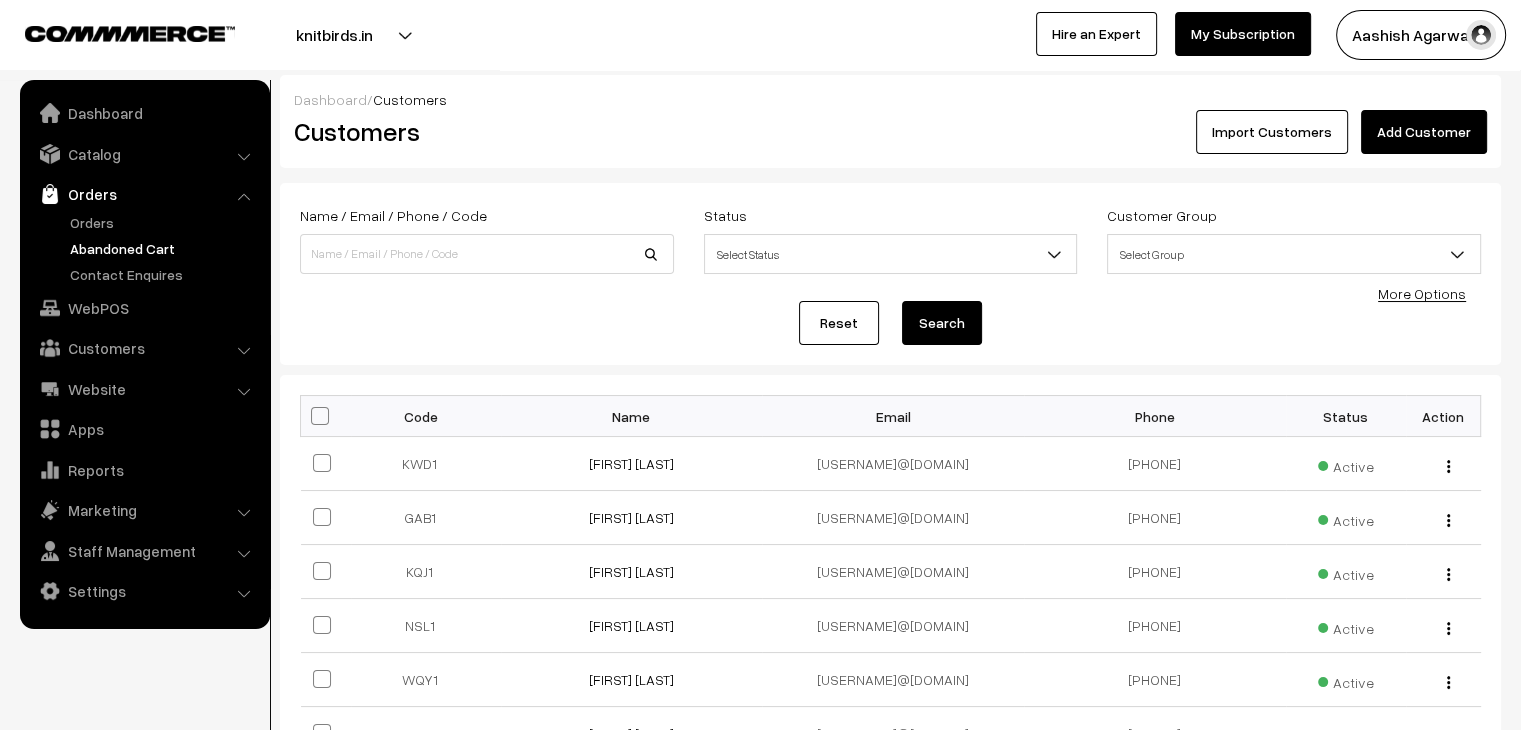 click on "Abandoned Cart" at bounding box center [164, 248] 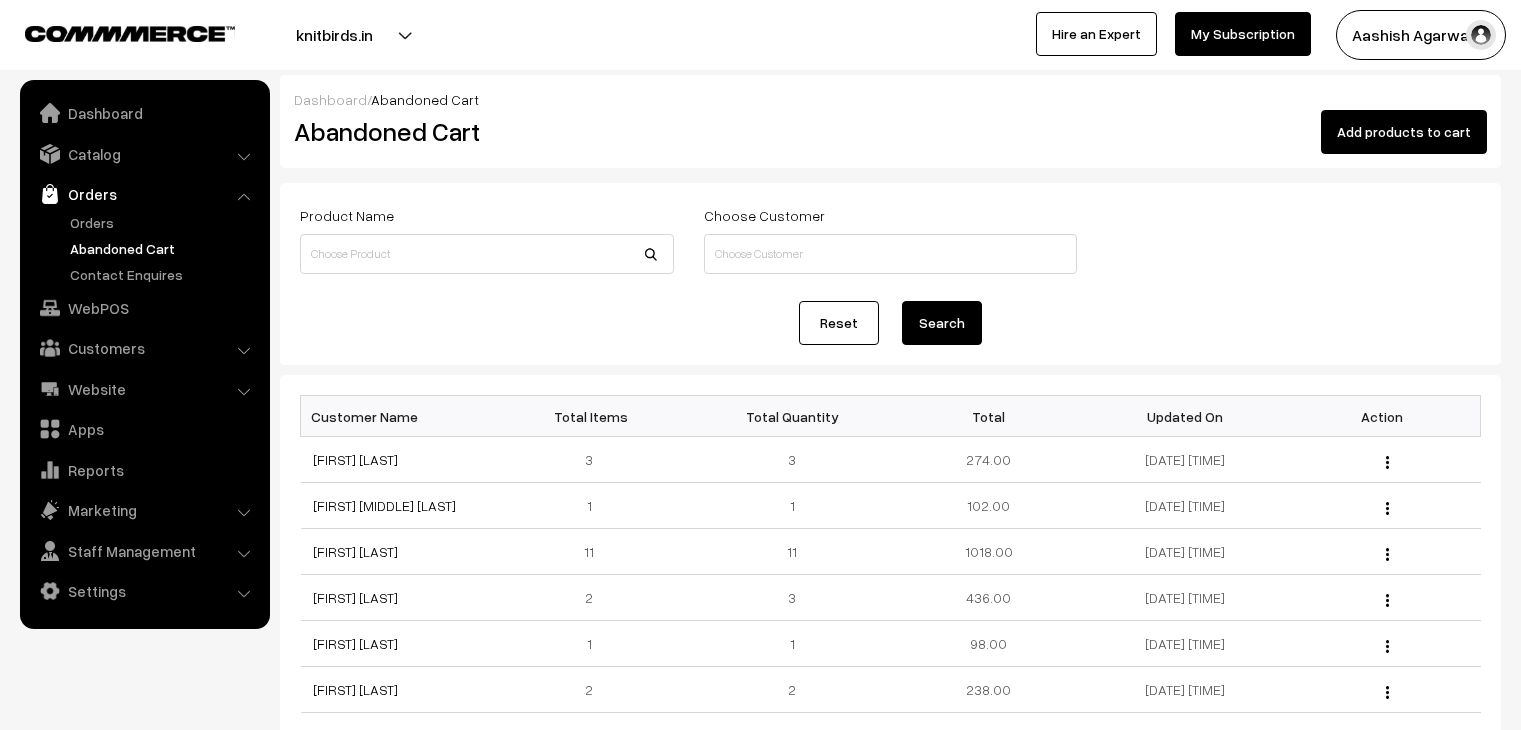 scroll, scrollTop: 0, scrollLeft: 0, axis: both 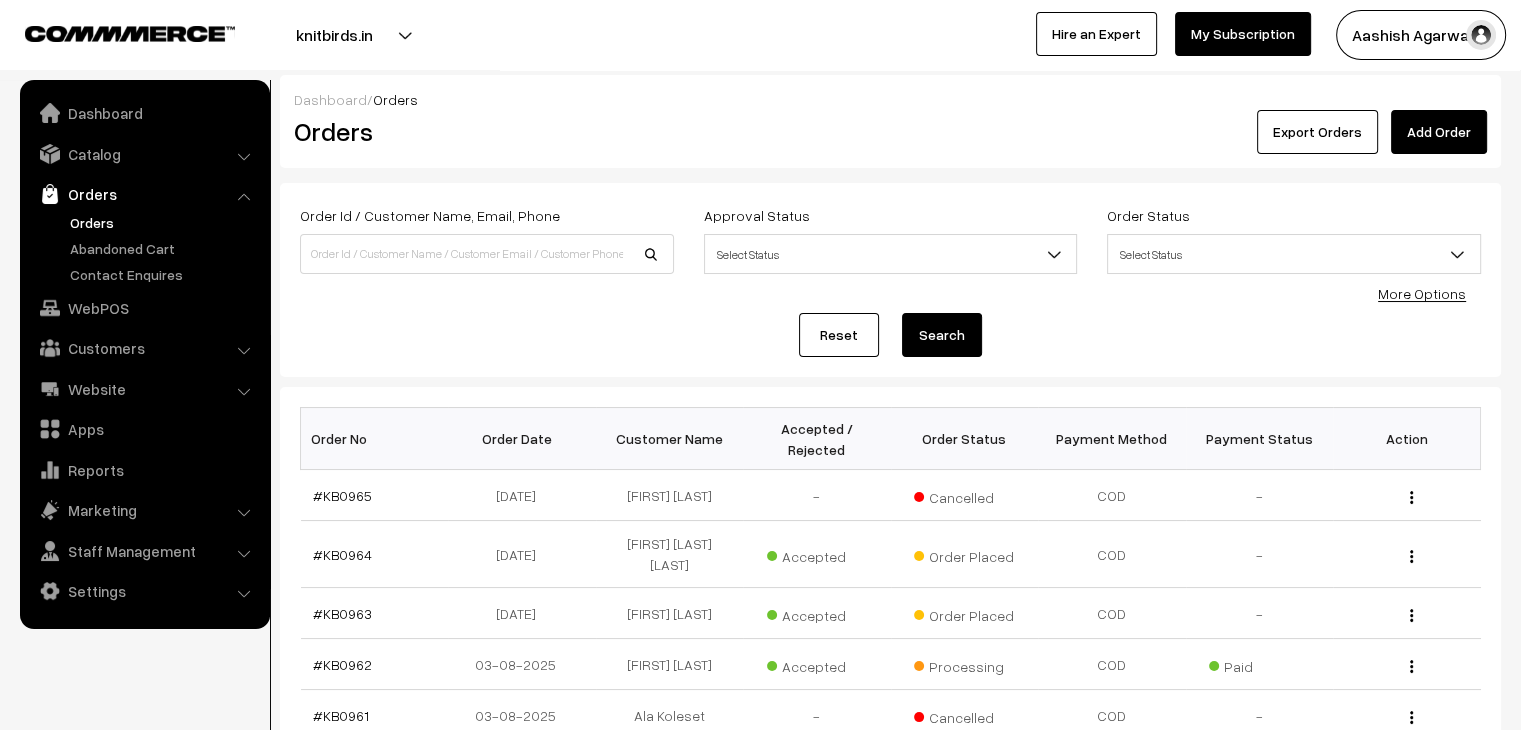 click on "Orders" at bounding box center [164, 222] 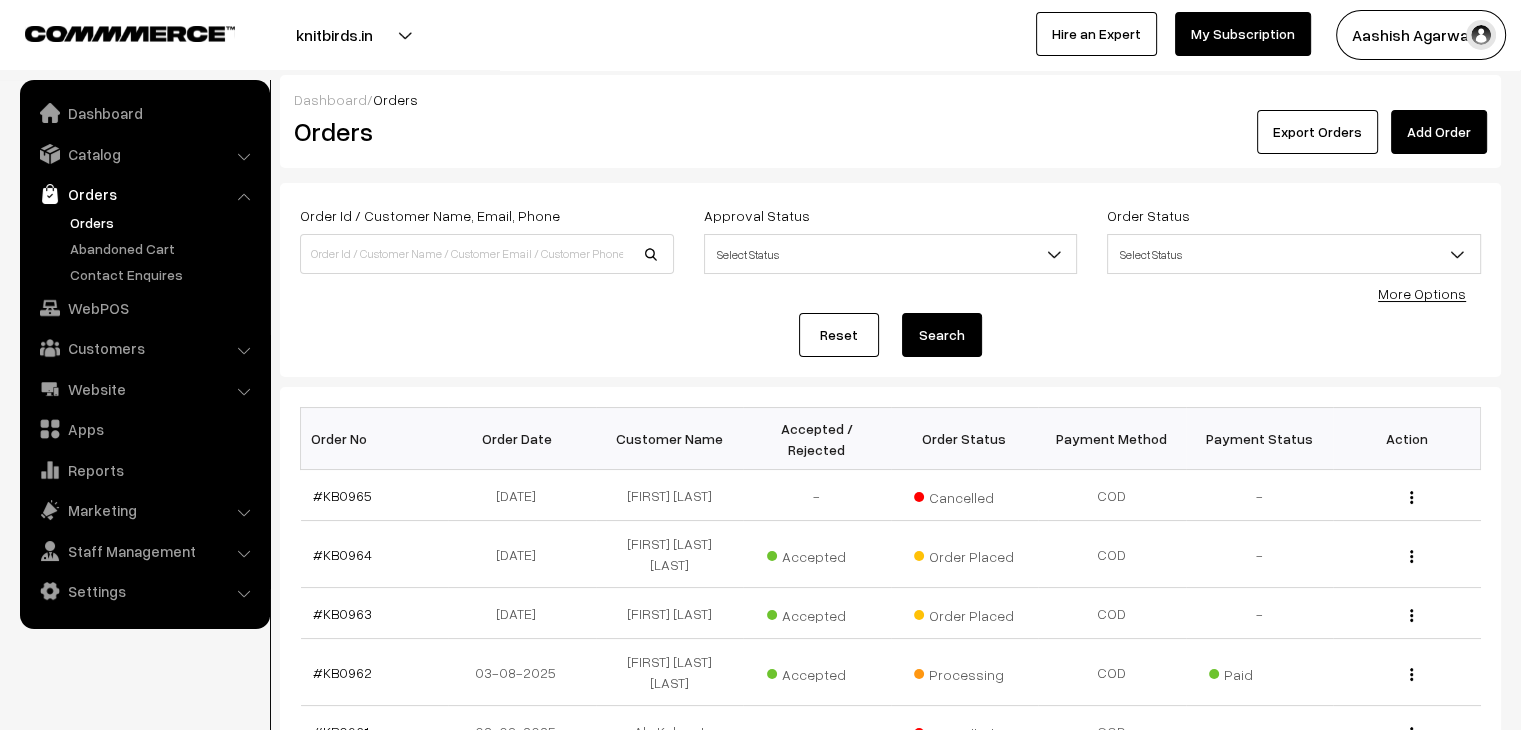 scroll, scrollTop: 0, scrollLeft: 0, axis: both 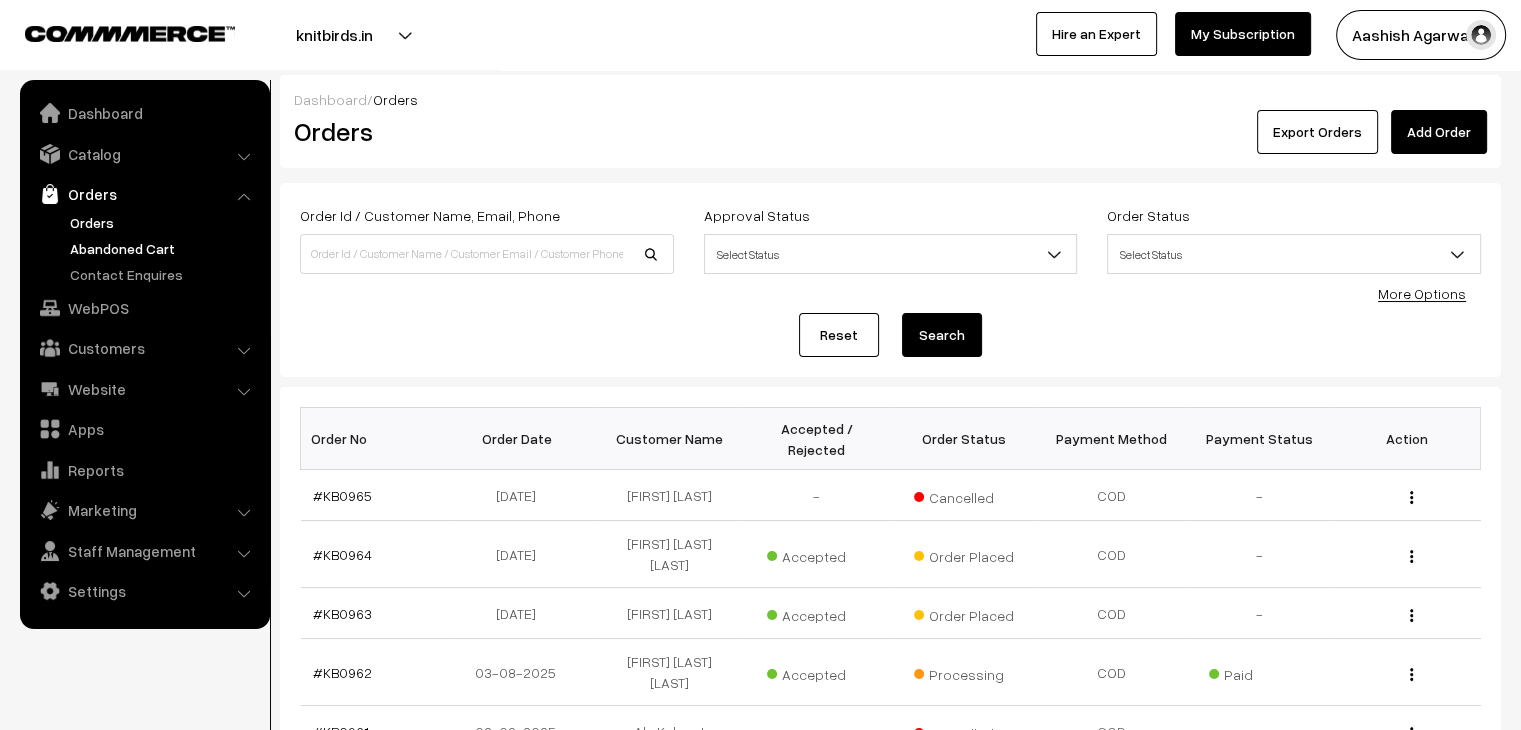 click on "Abandoned Cart" at bounding box center (164, 248) 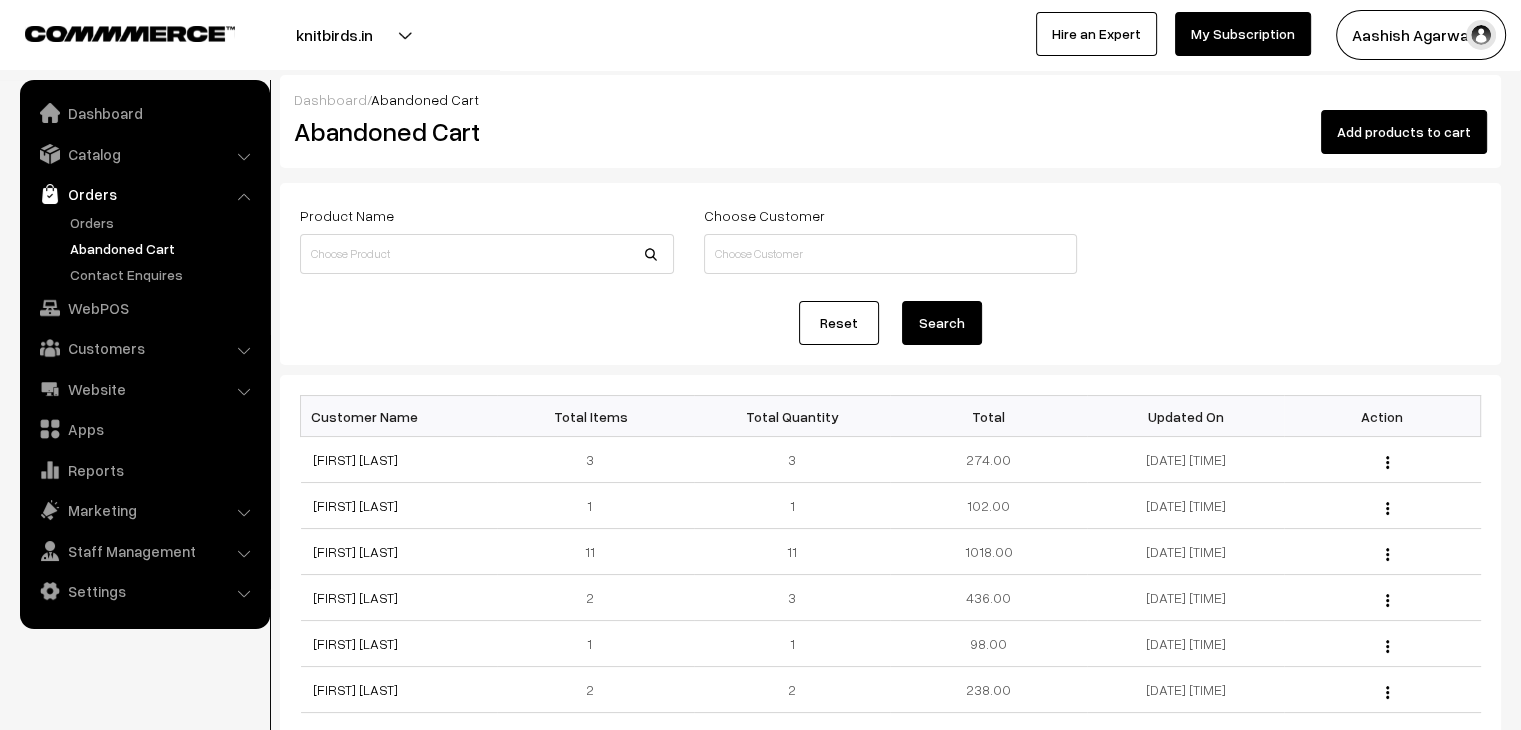 scroll, scrollTop: 0, scrollLeft: 0, axis: both 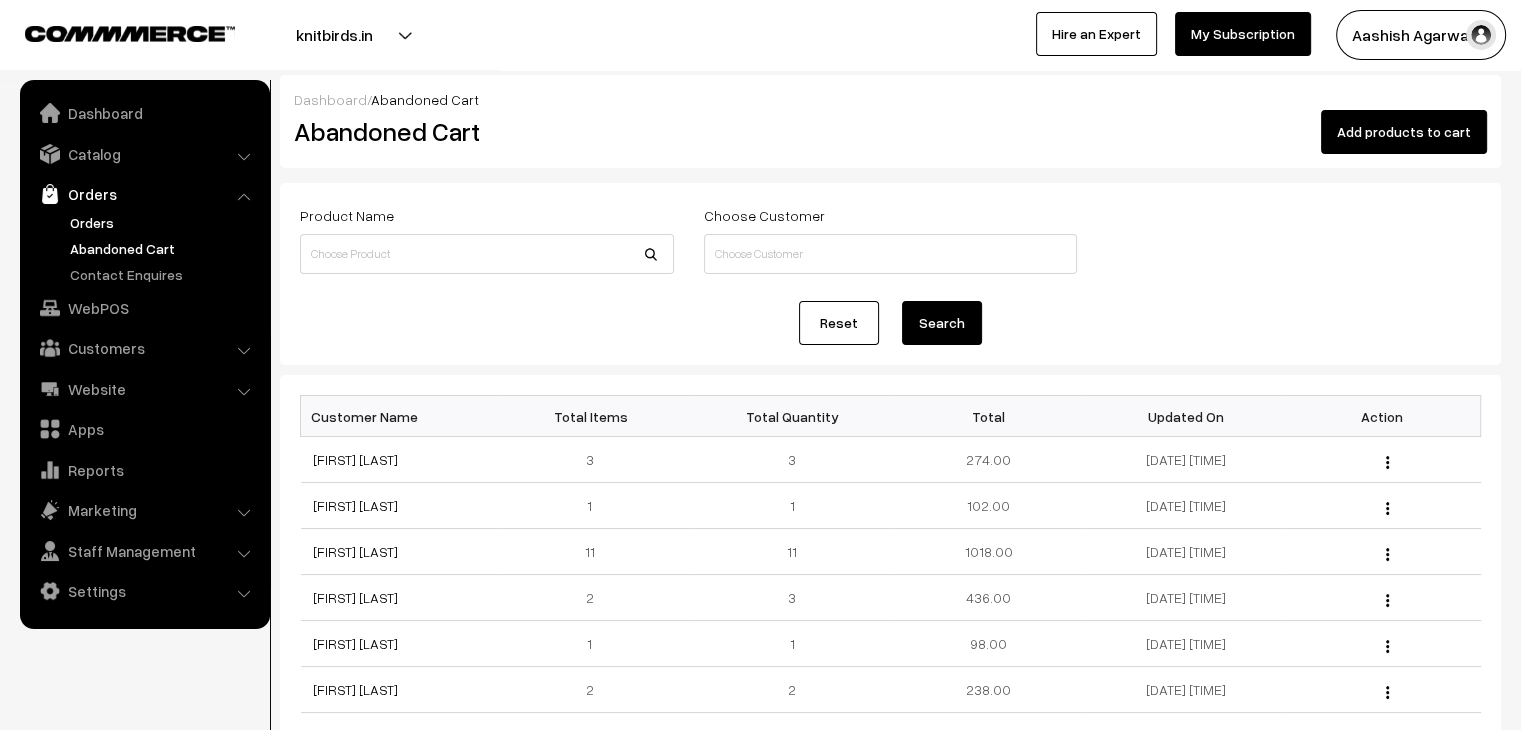 click on "Orders" at bounding box center (164, 222) 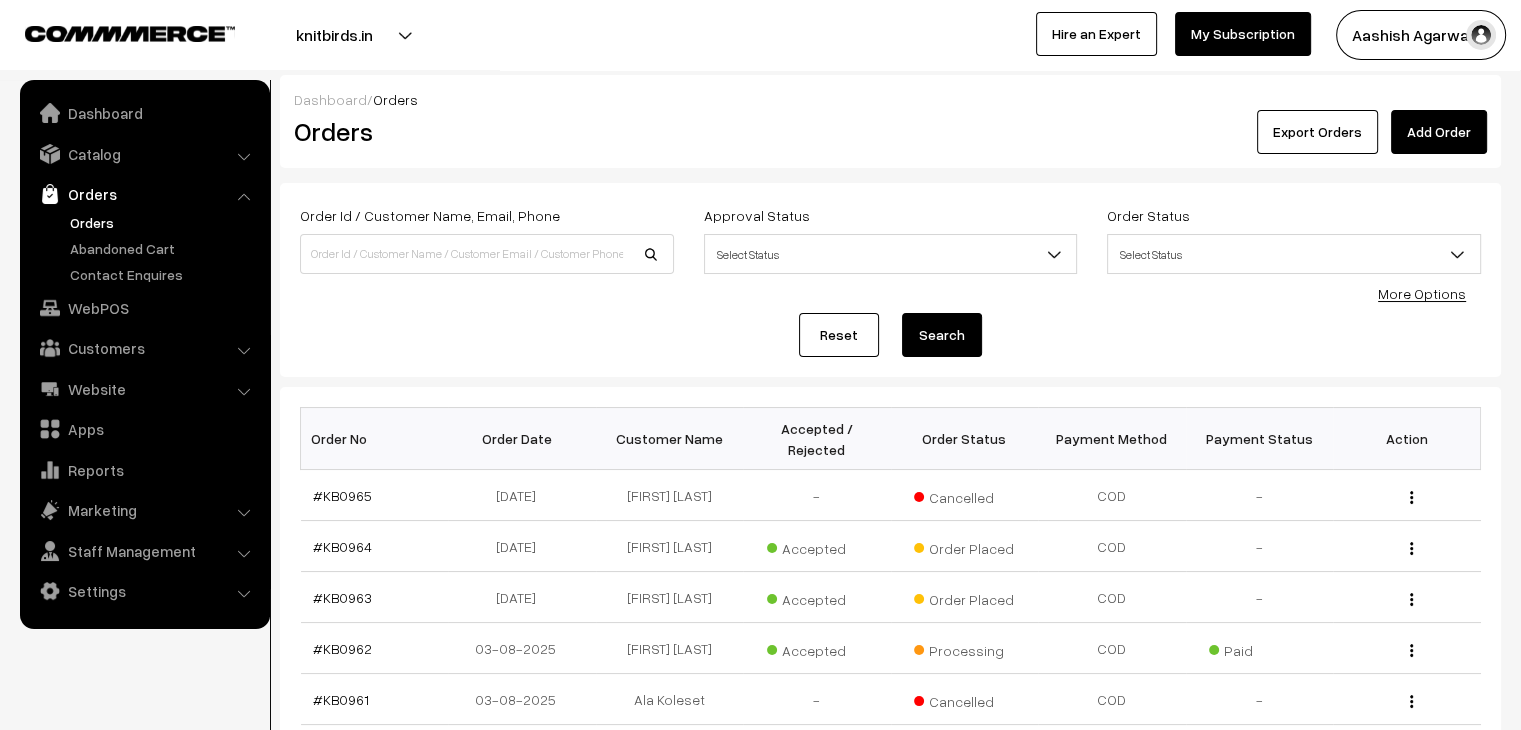 scroll, scrollTop: 0, scrollLeft: 0, axis: both 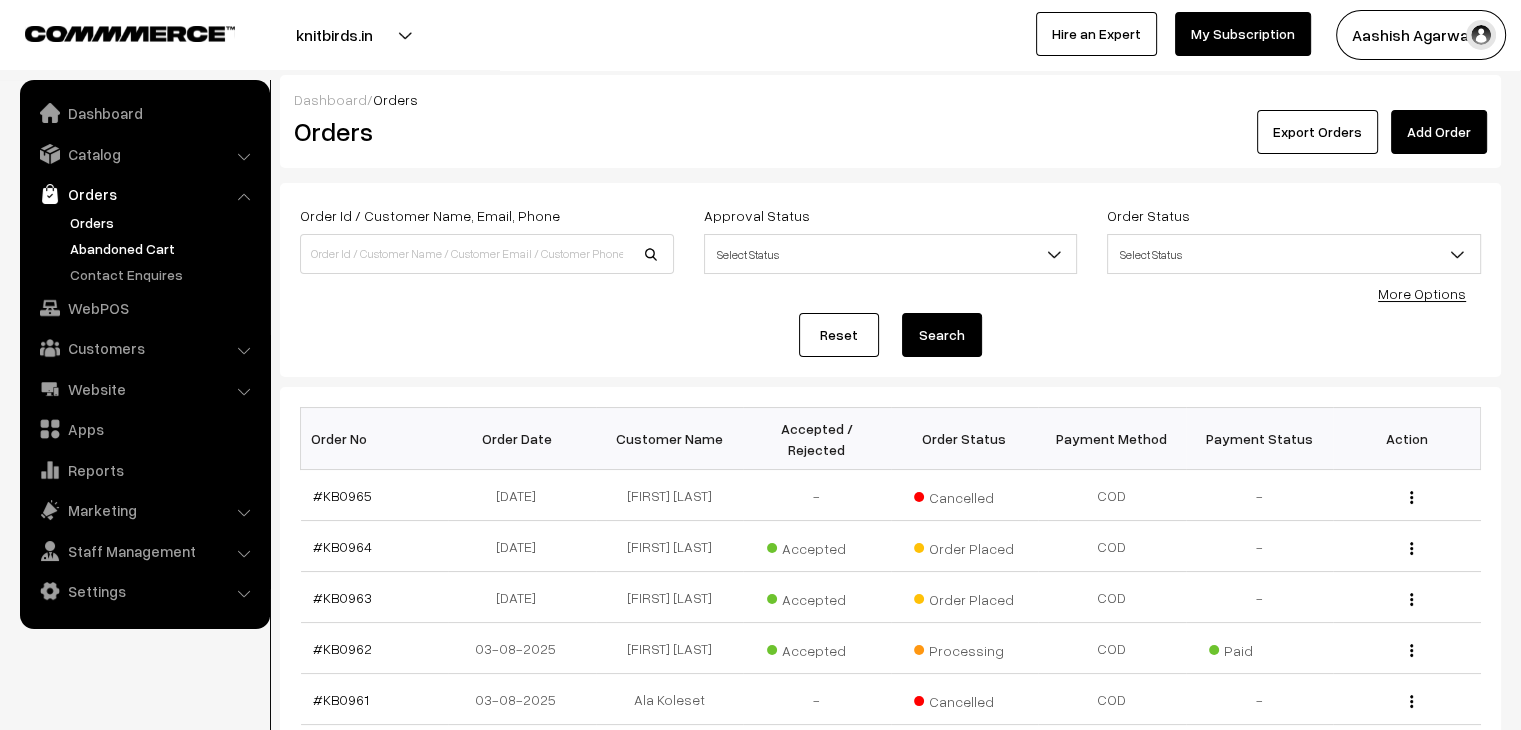 click on "Abandoned Cart" at bounding box center [164, 248] 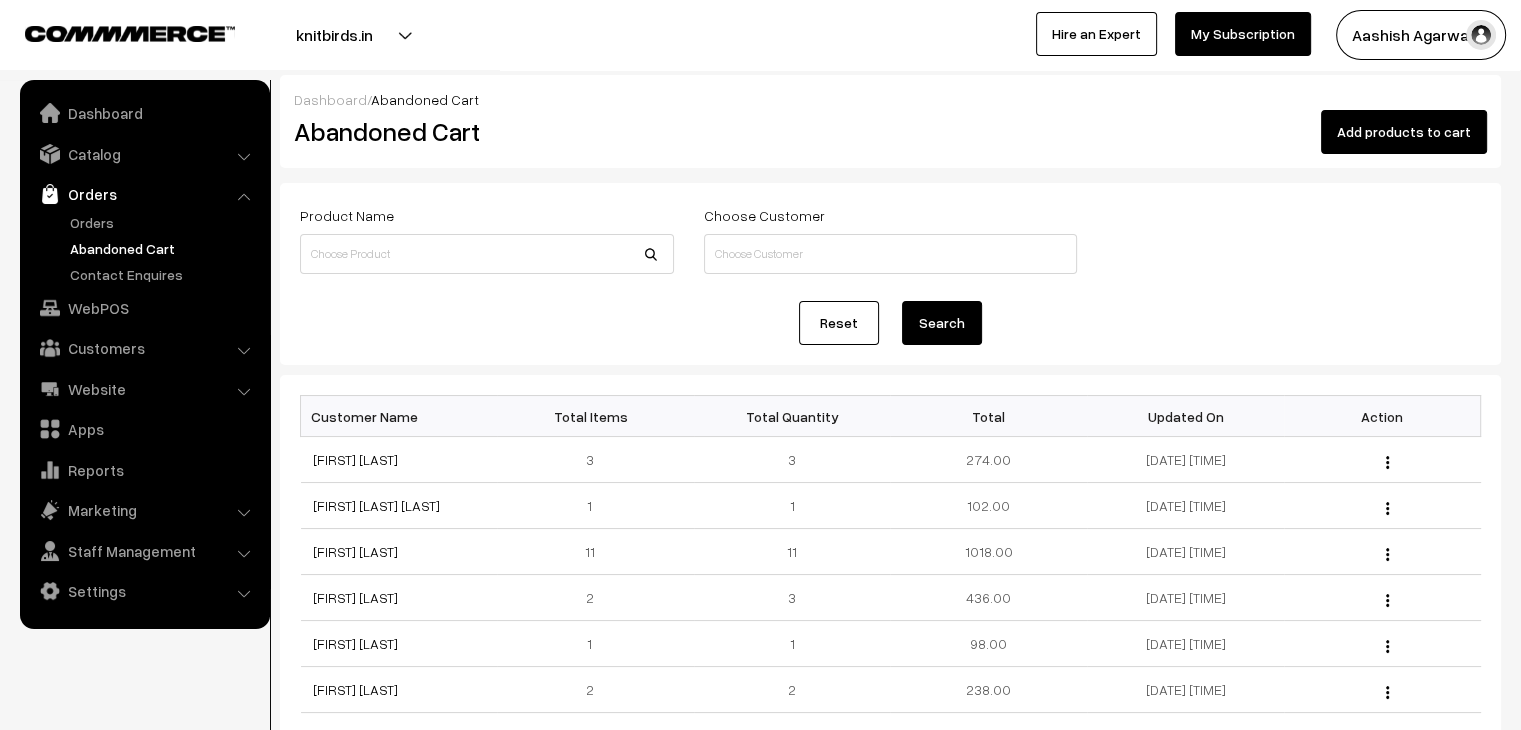scroll, scrollTop: 0, scrollLeft: 0, axis: both 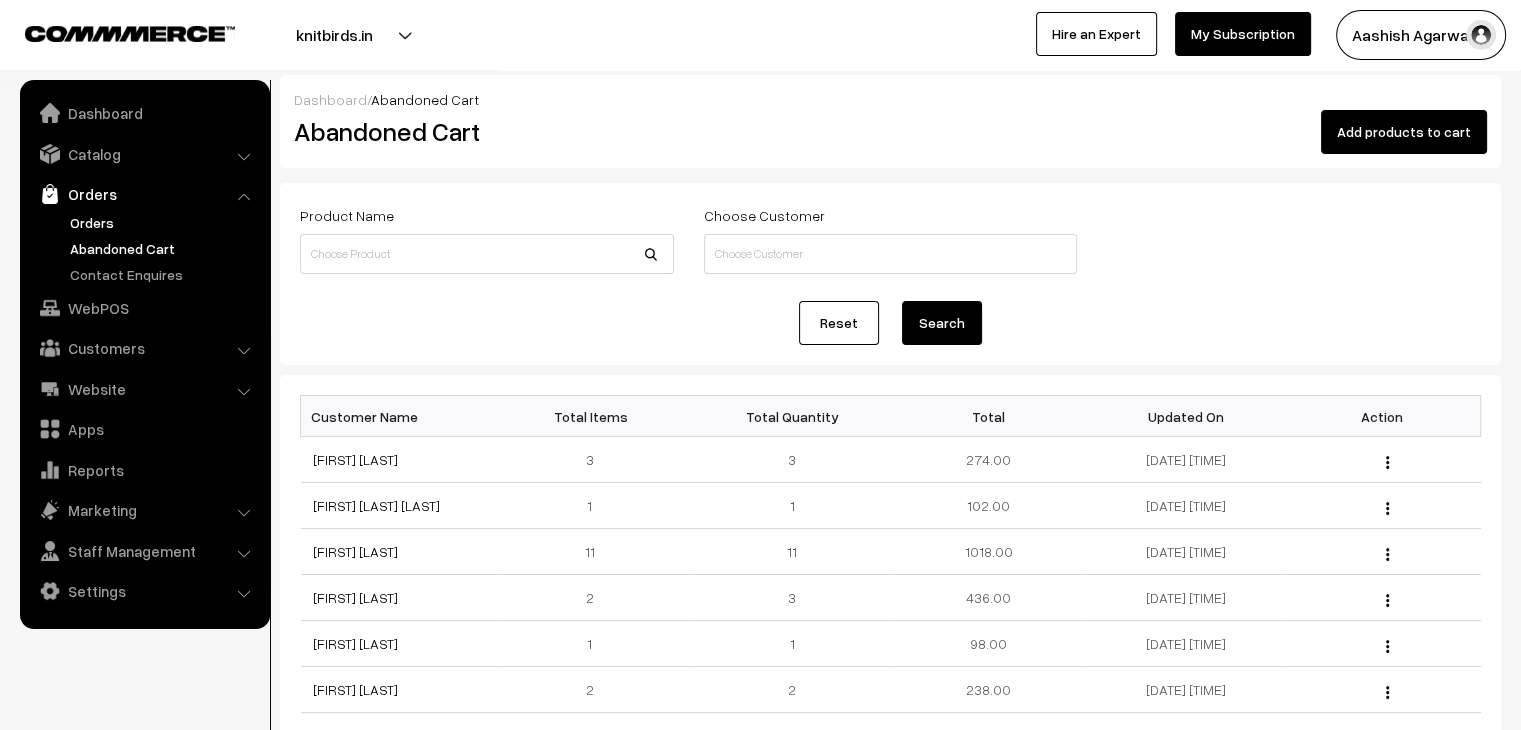 click on "Orders" at bounding box center [164, 222] 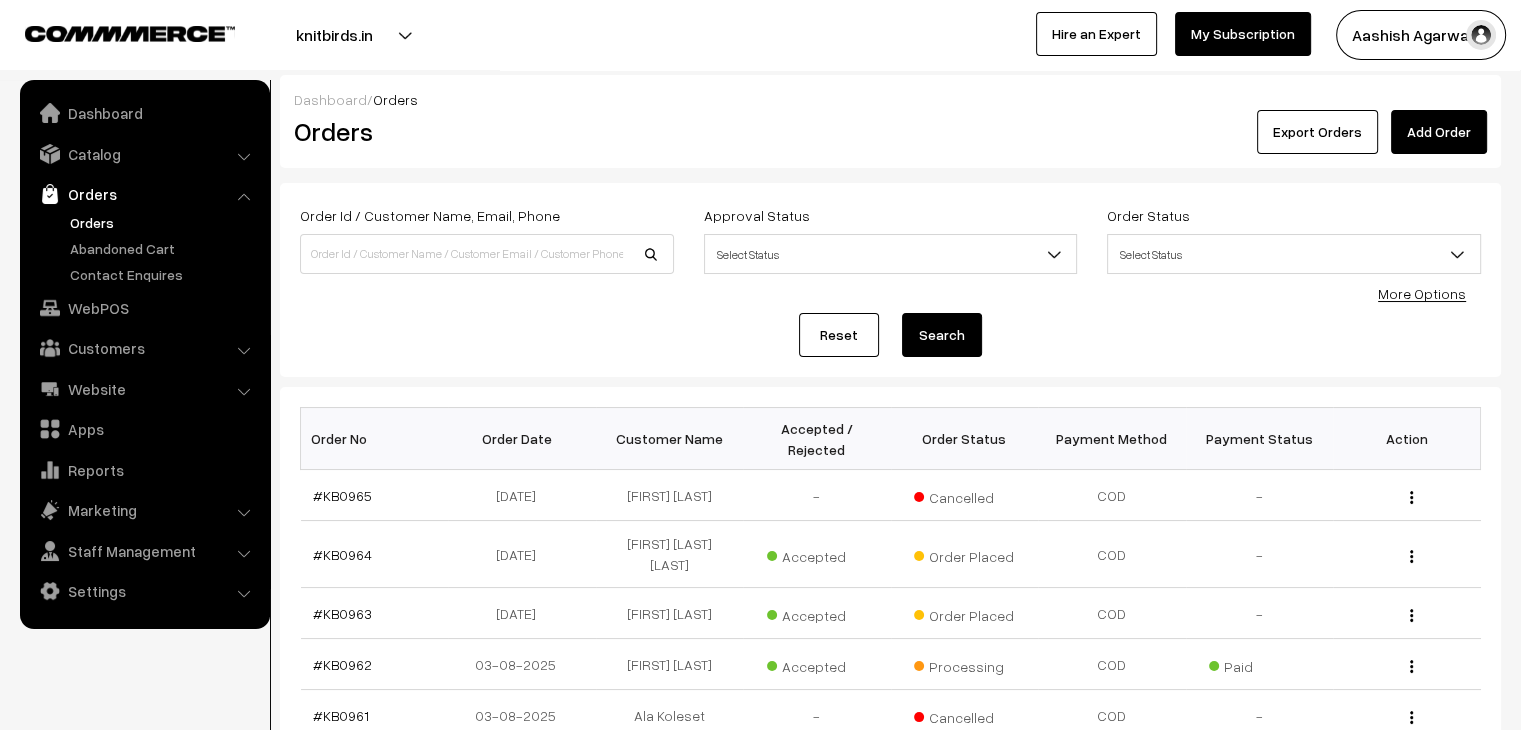 scroll, scrollTop: 0, scrollLeft: 0, axis: both 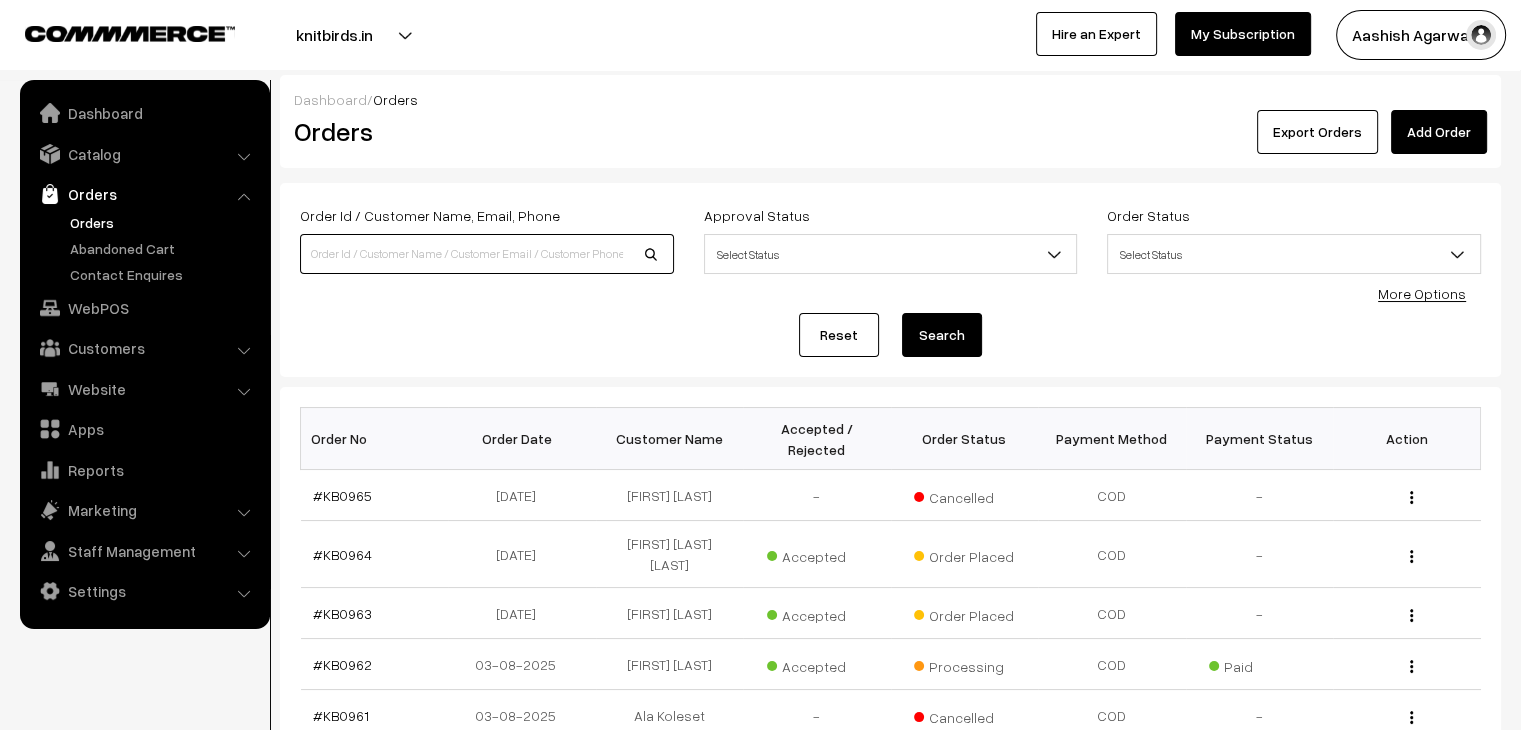 click at bounding box center [487, 254] 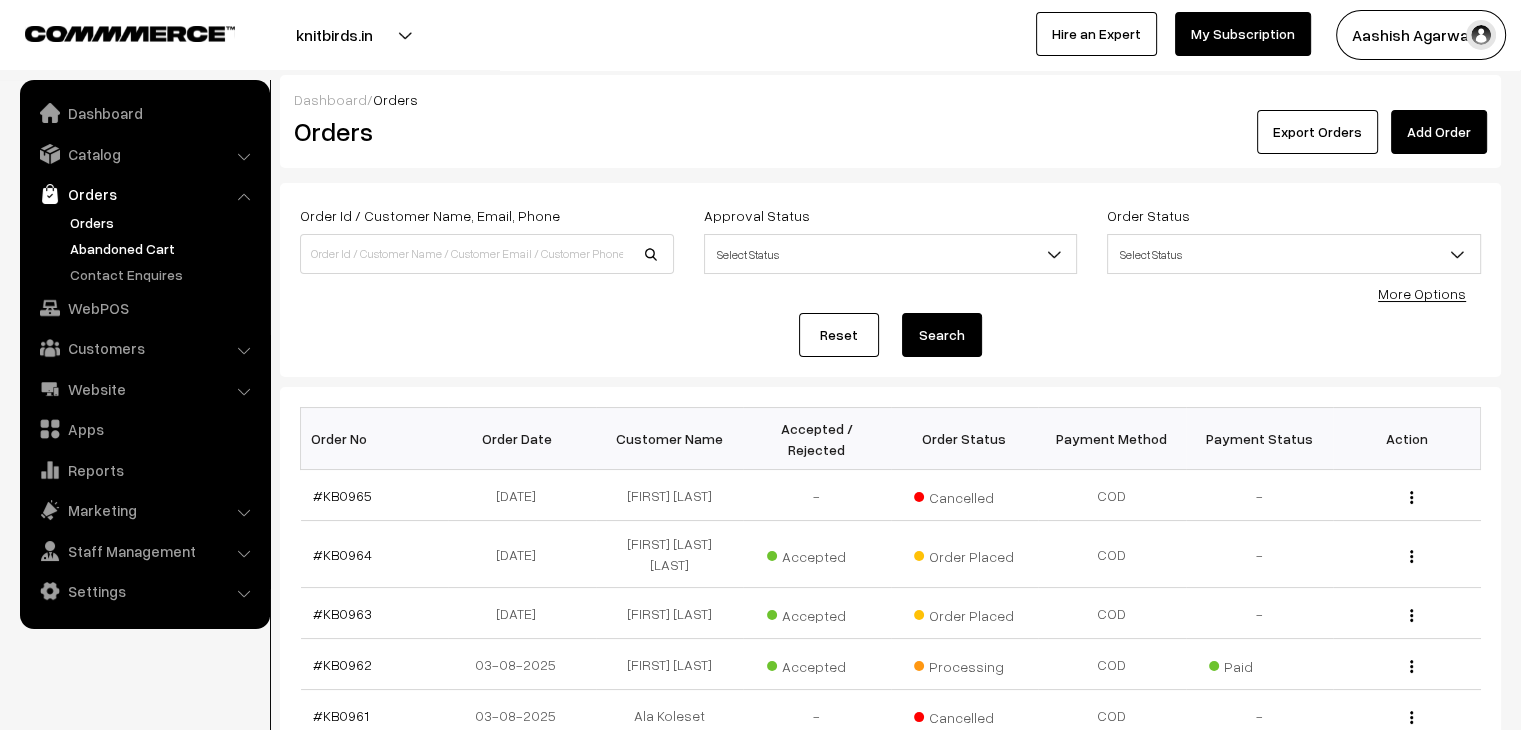 click on "Abandoned Cart" at bounding box center [164, 248] 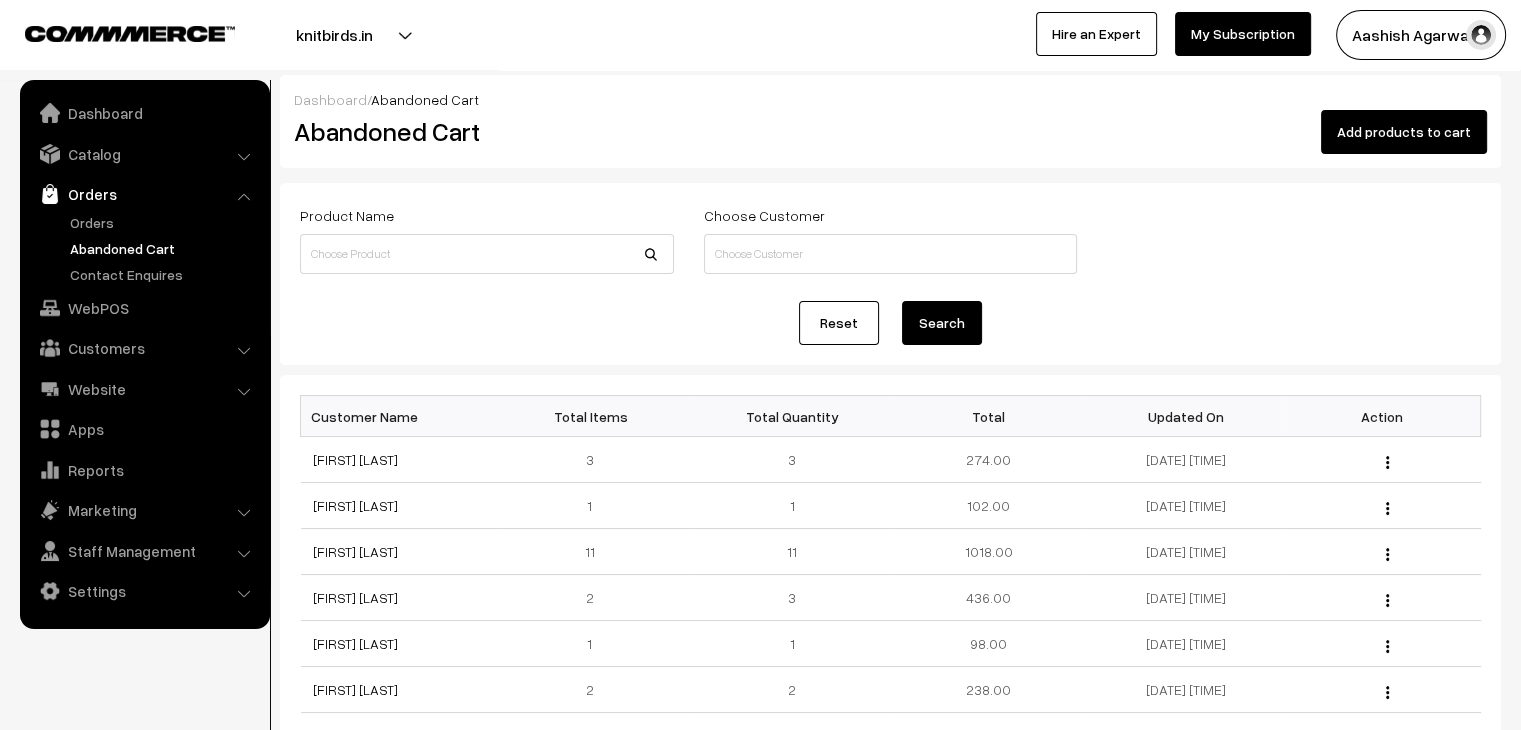 scroll, scrollTop: 0, scrollLeft: 0, axis: both 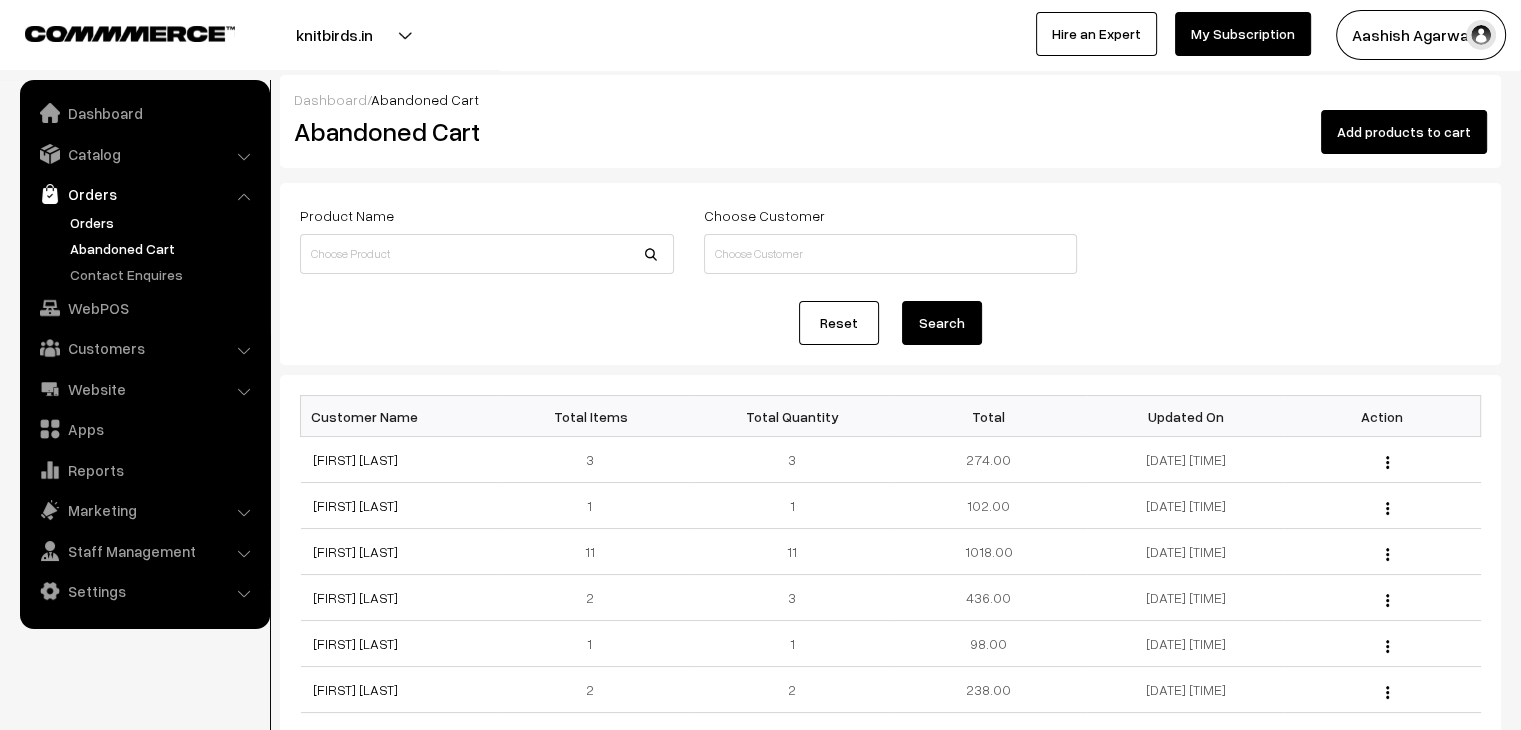 click on "Orders" at bounding box center (164, 222) 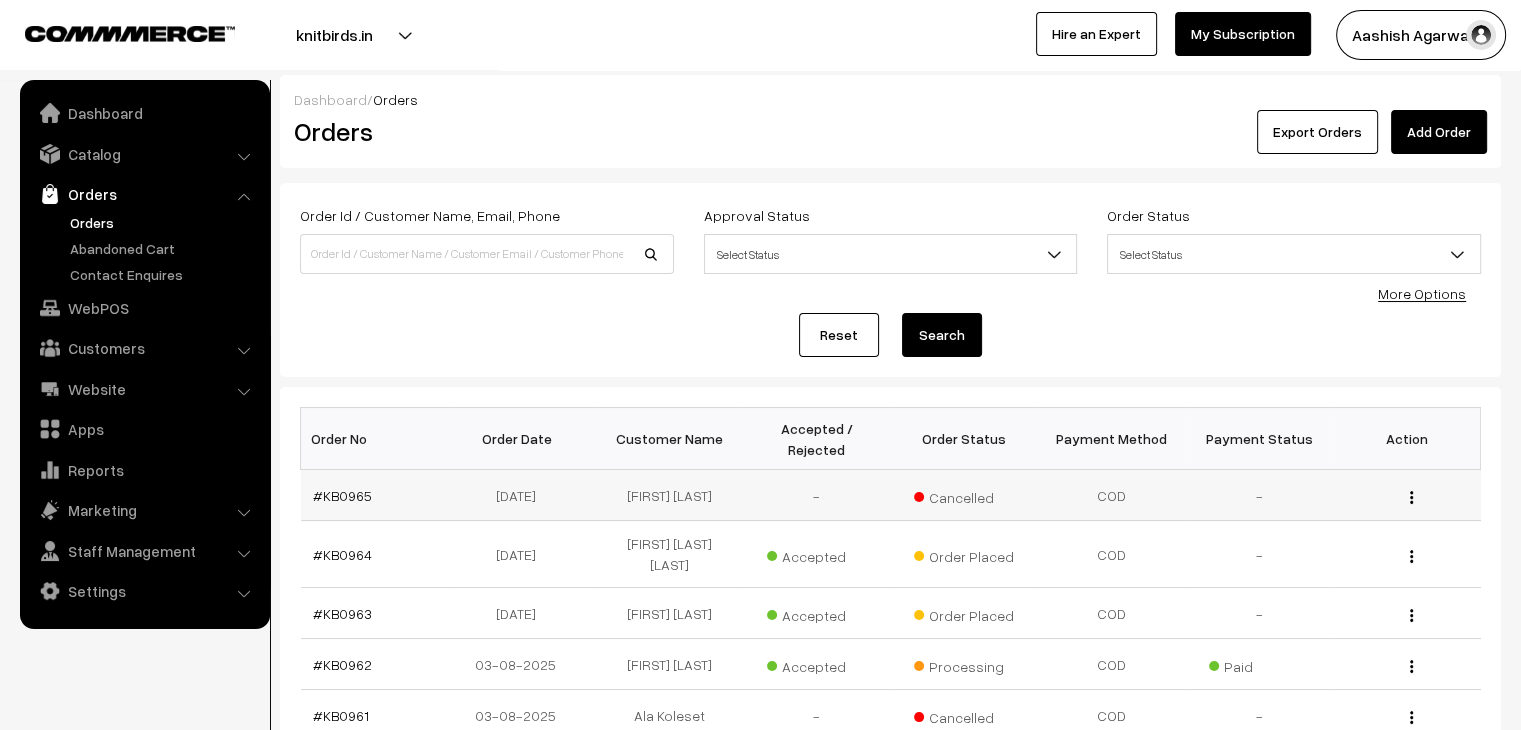 scroll, scrollTop: 0, scrollLeft: 0, axis: both 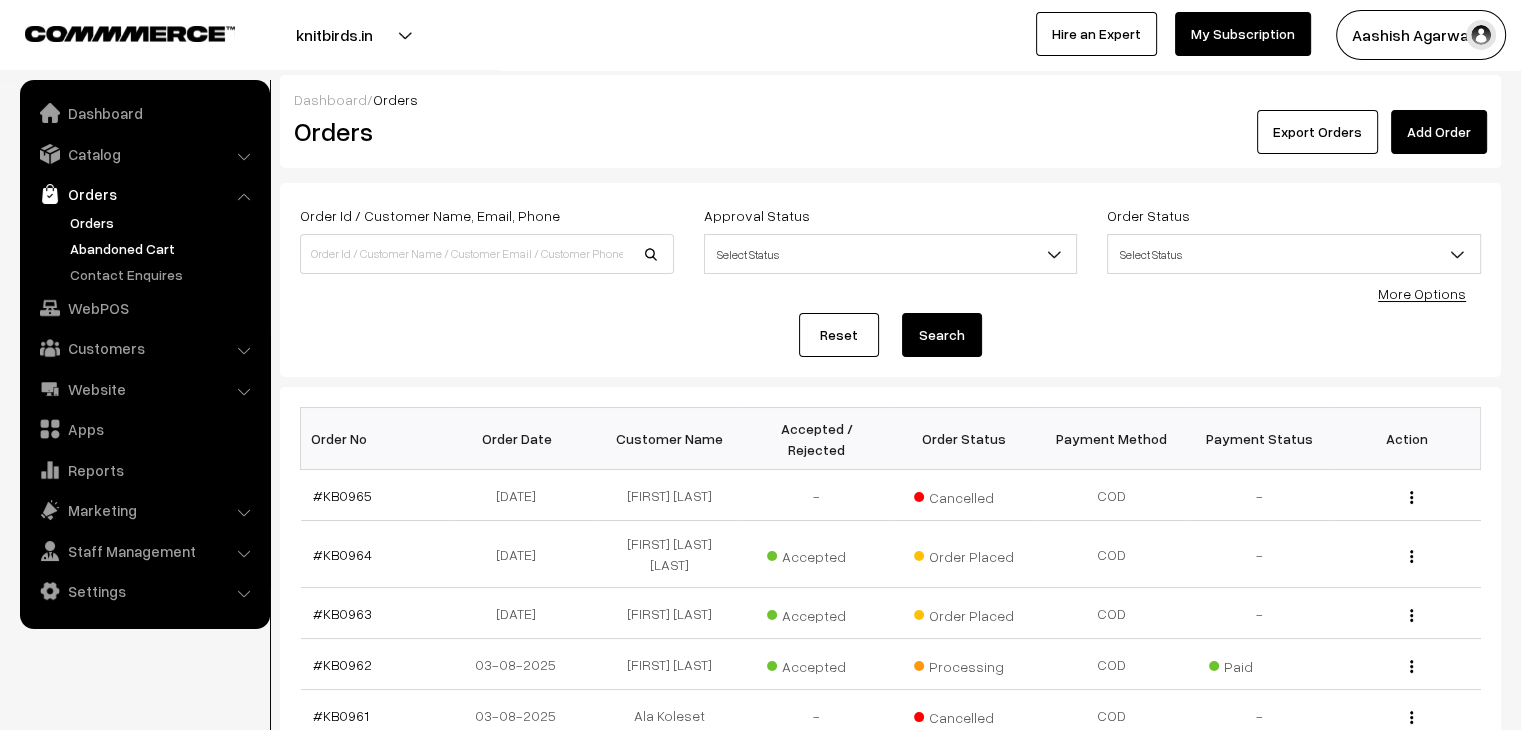 click on "Abandoned Cart" at bounding box center [164, 248] 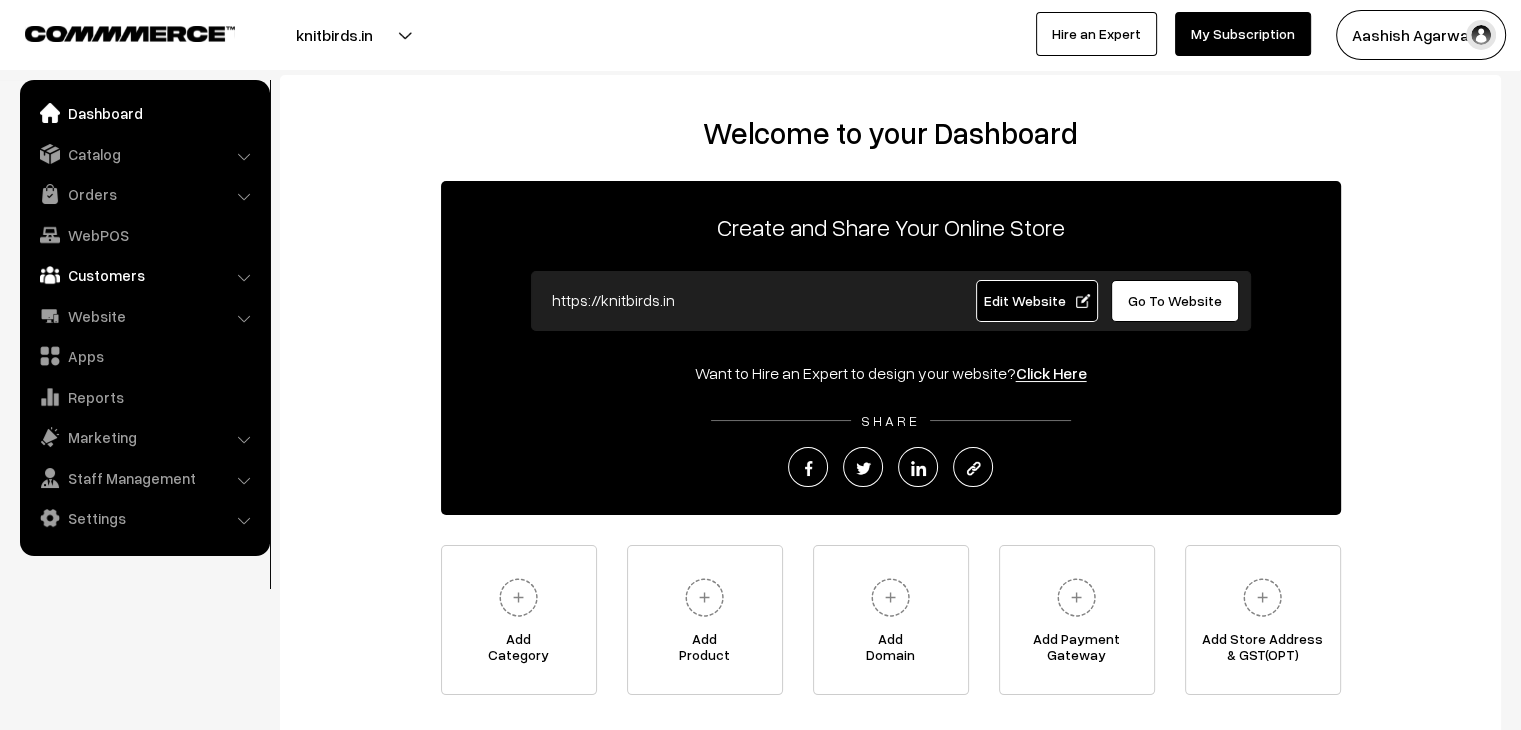 scroll, scrollTop: 0, scrollLeft: 0, axis: both 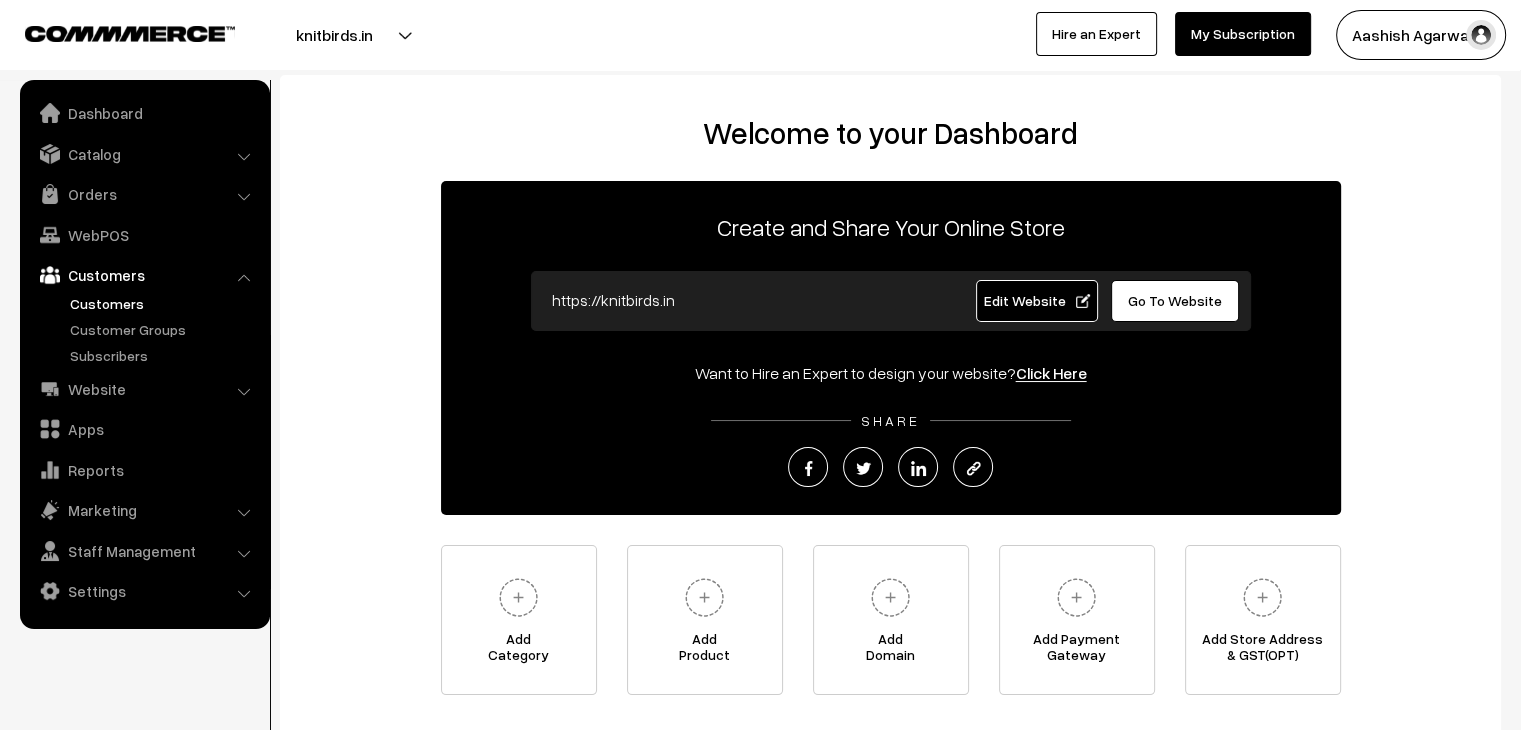 click on "Customers" at bounding box center (164, 303) 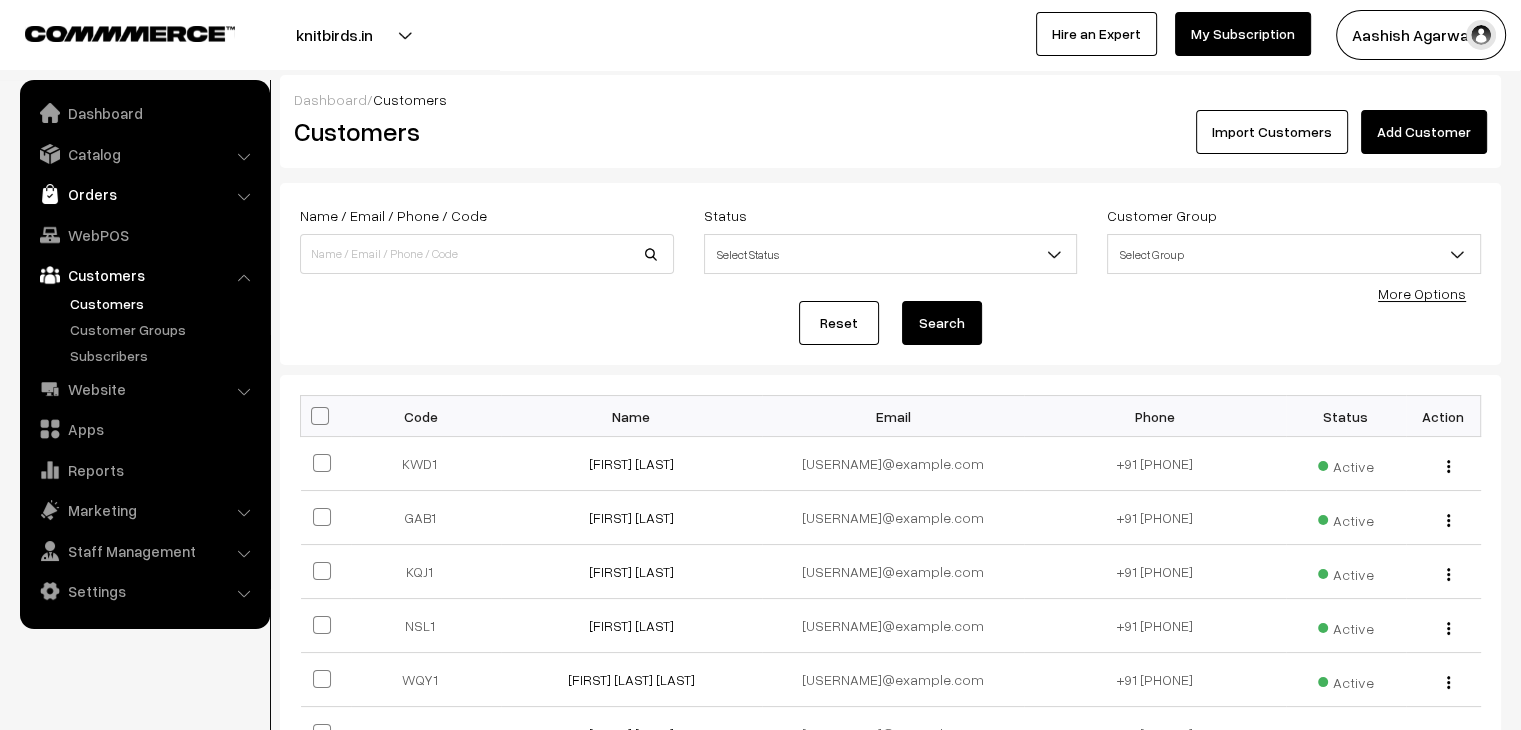 scroll, scrollTop: 0, scrollLeft: 0, axis: both 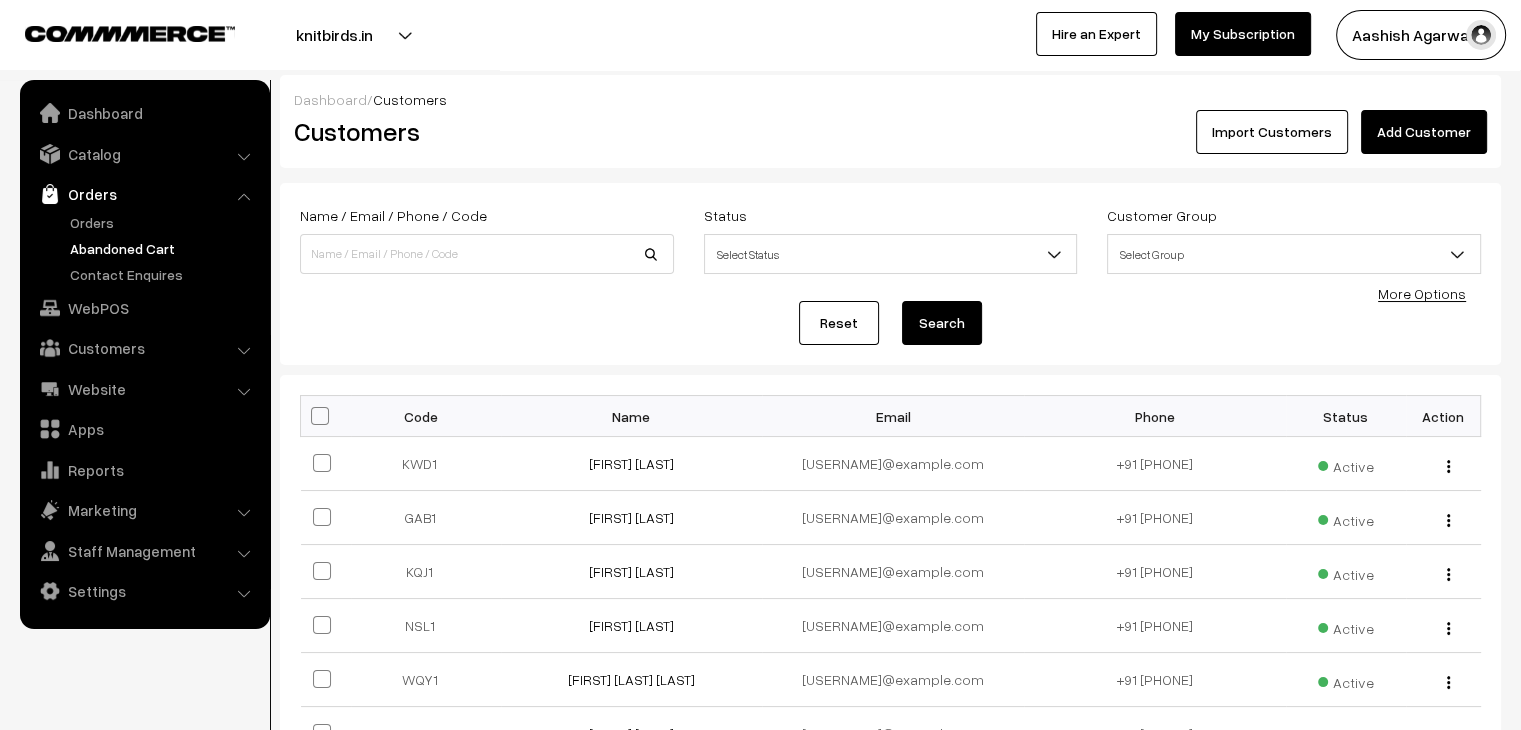 click on "Abandoned Cart" at bounding box center [164, 248] 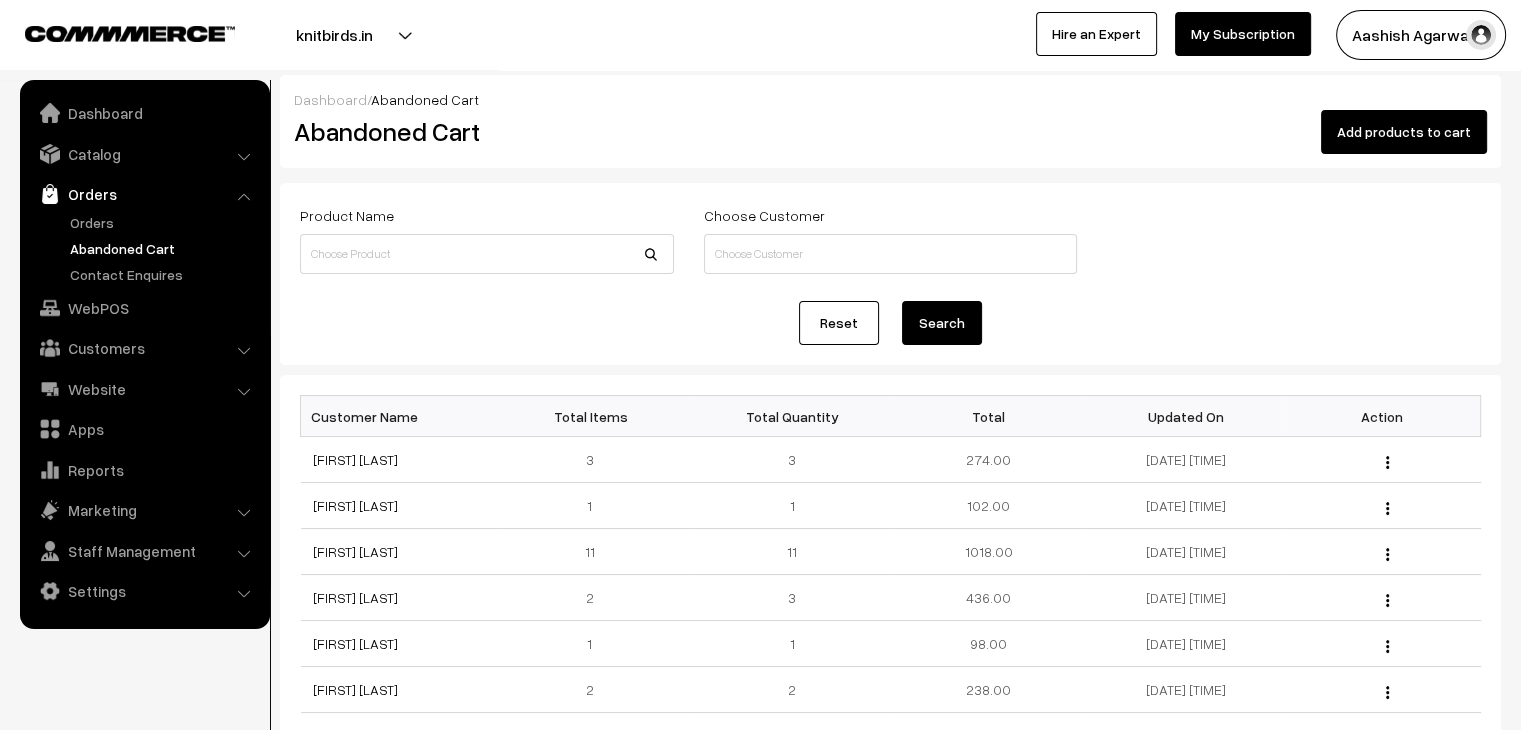 scroll, scrollTop: 0, scrollLeft: 0, axis: both 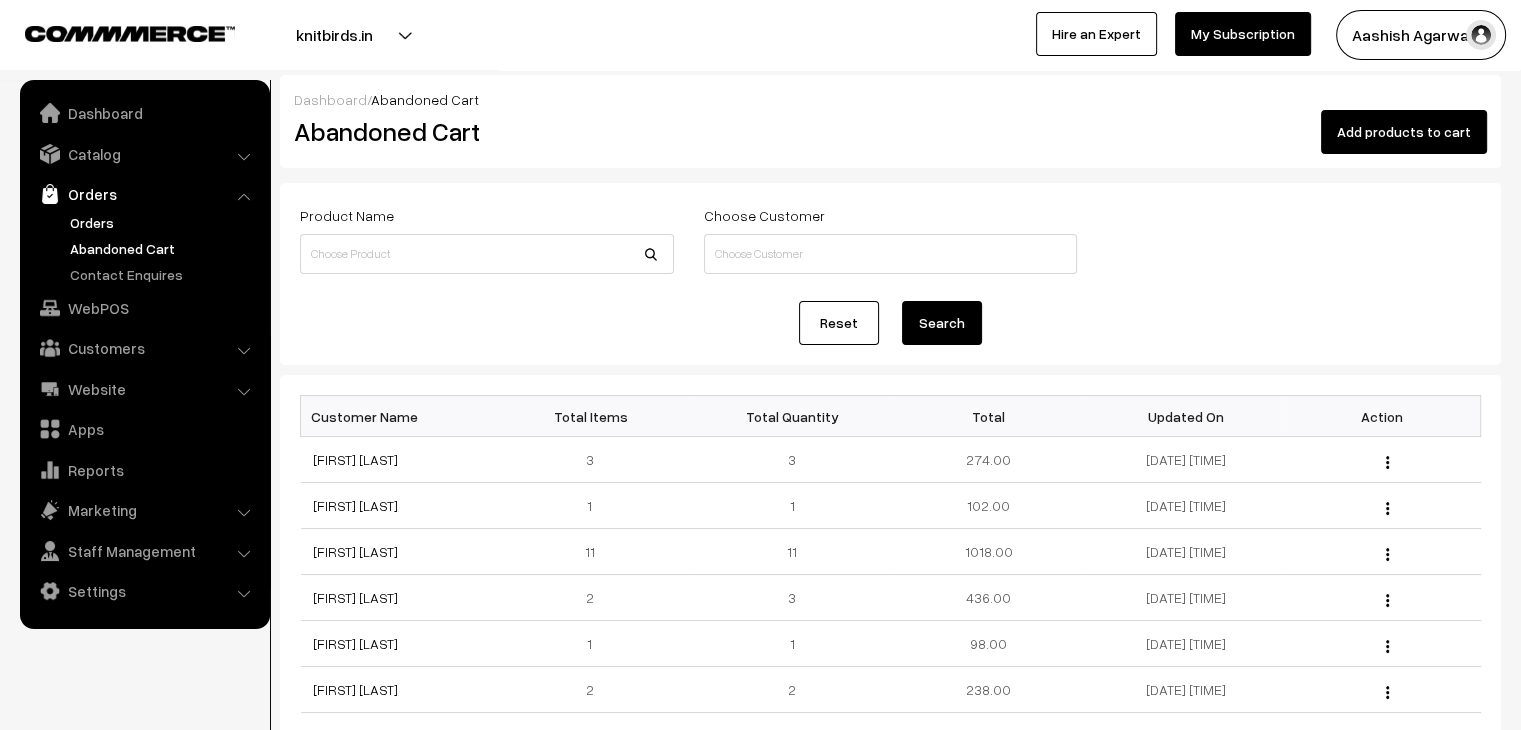 click on "Orders" at bounding box center [164, 222] 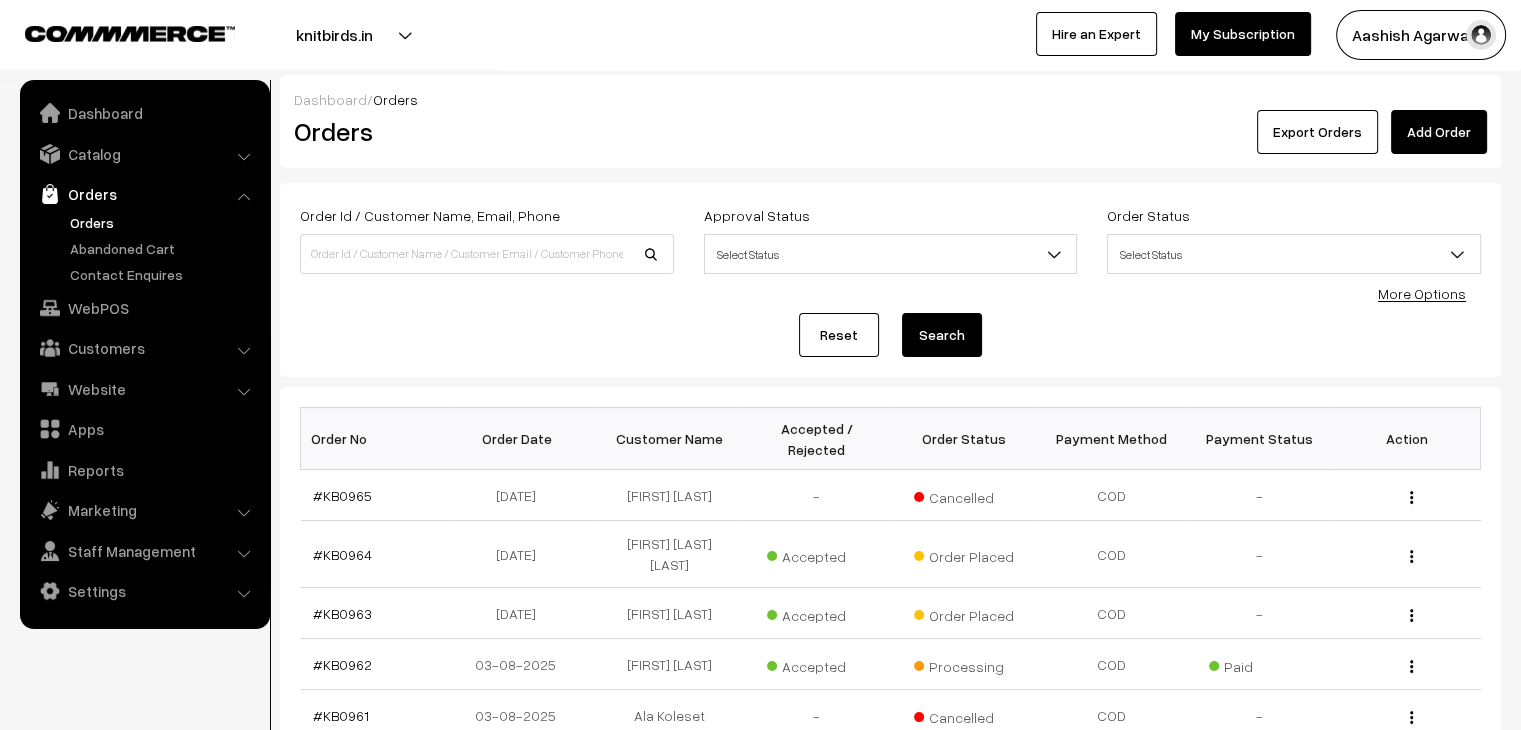 scroll, scrollTop: 0, scrollLeft: 0, axis: both 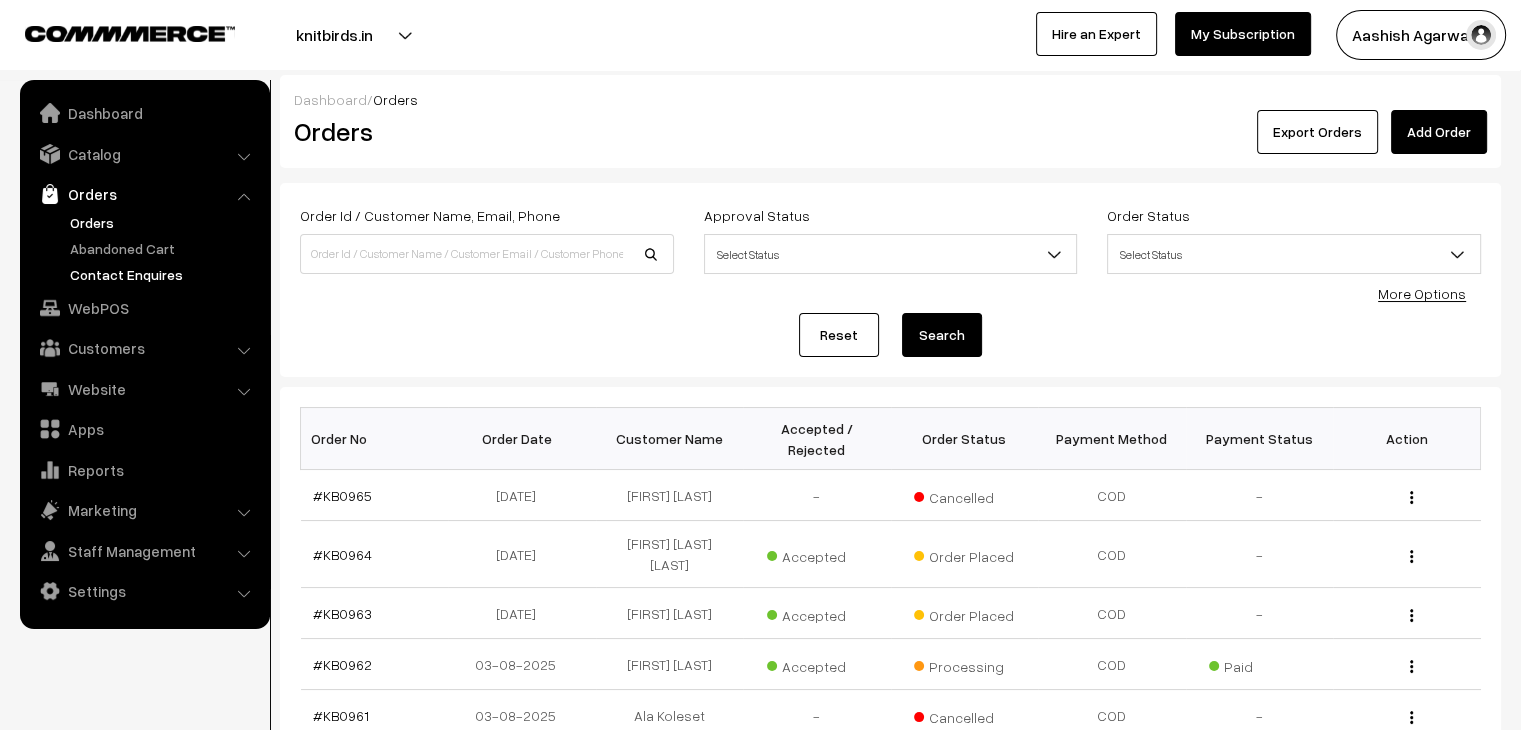 click on "Contact Enquires" at bounding box center (164, 274) 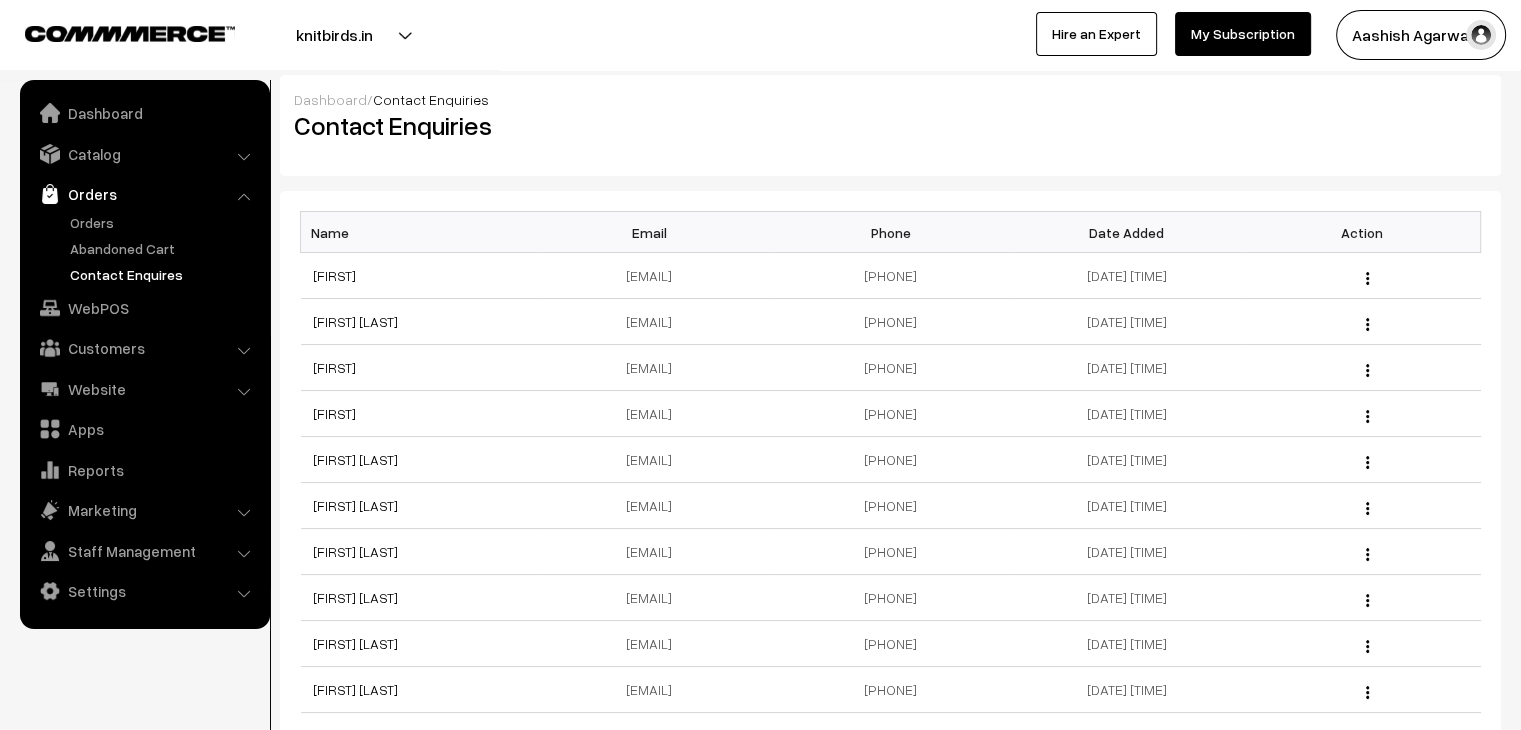 scroll, scrollTop: 0, scrollLeft: 0, axis: both 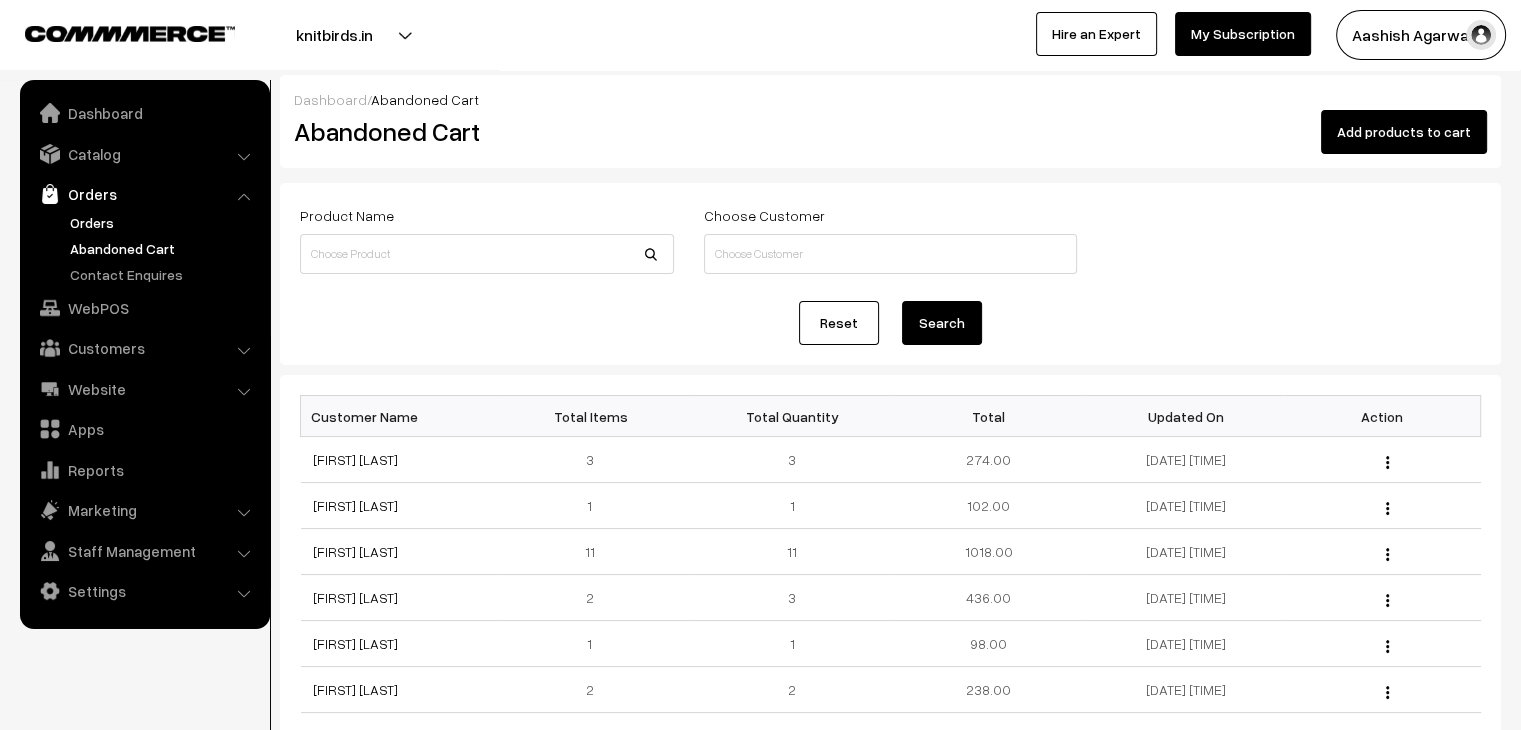 click on "Orders" at bounding box center (164, 222) 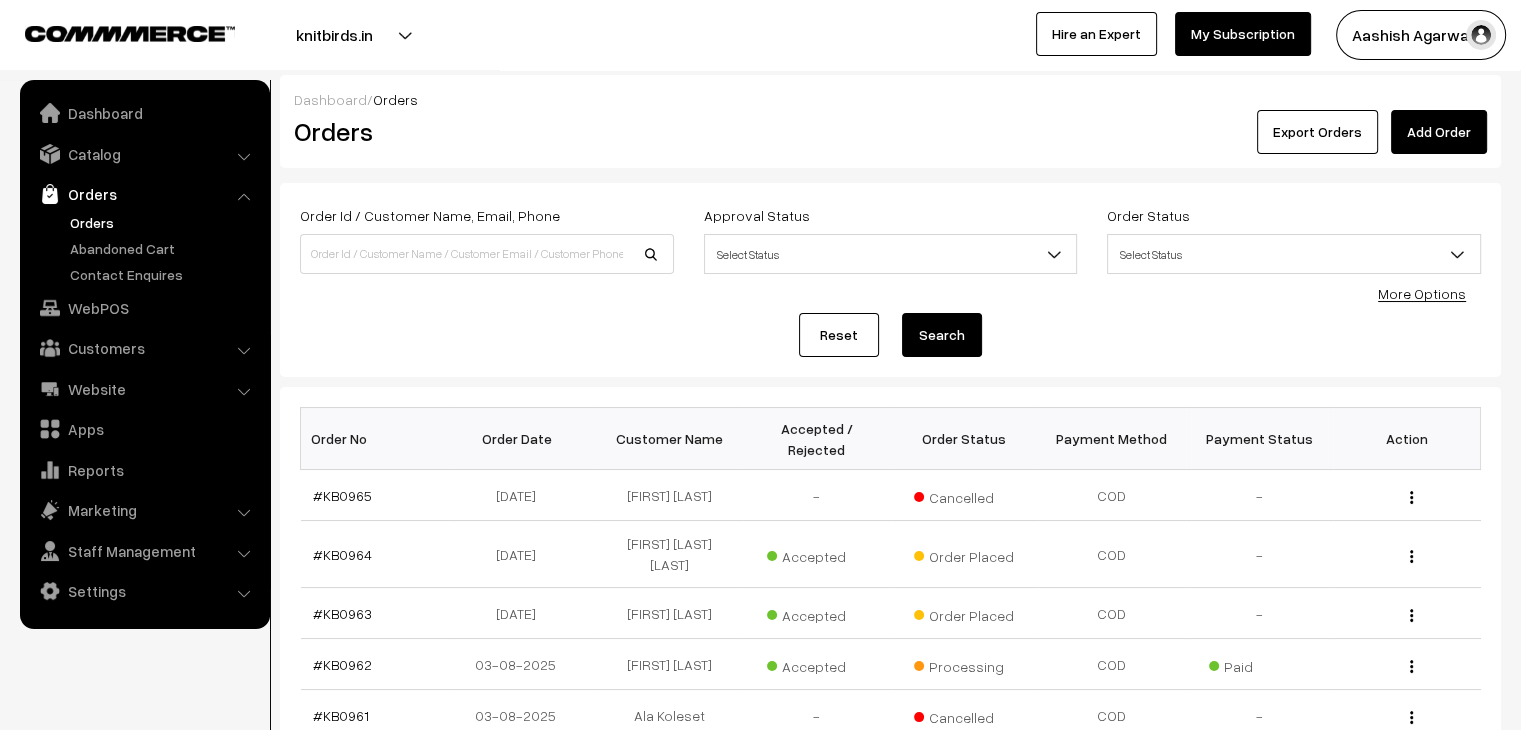 scroll, scrollTop: 0, scrollLeft: 0, axis: both 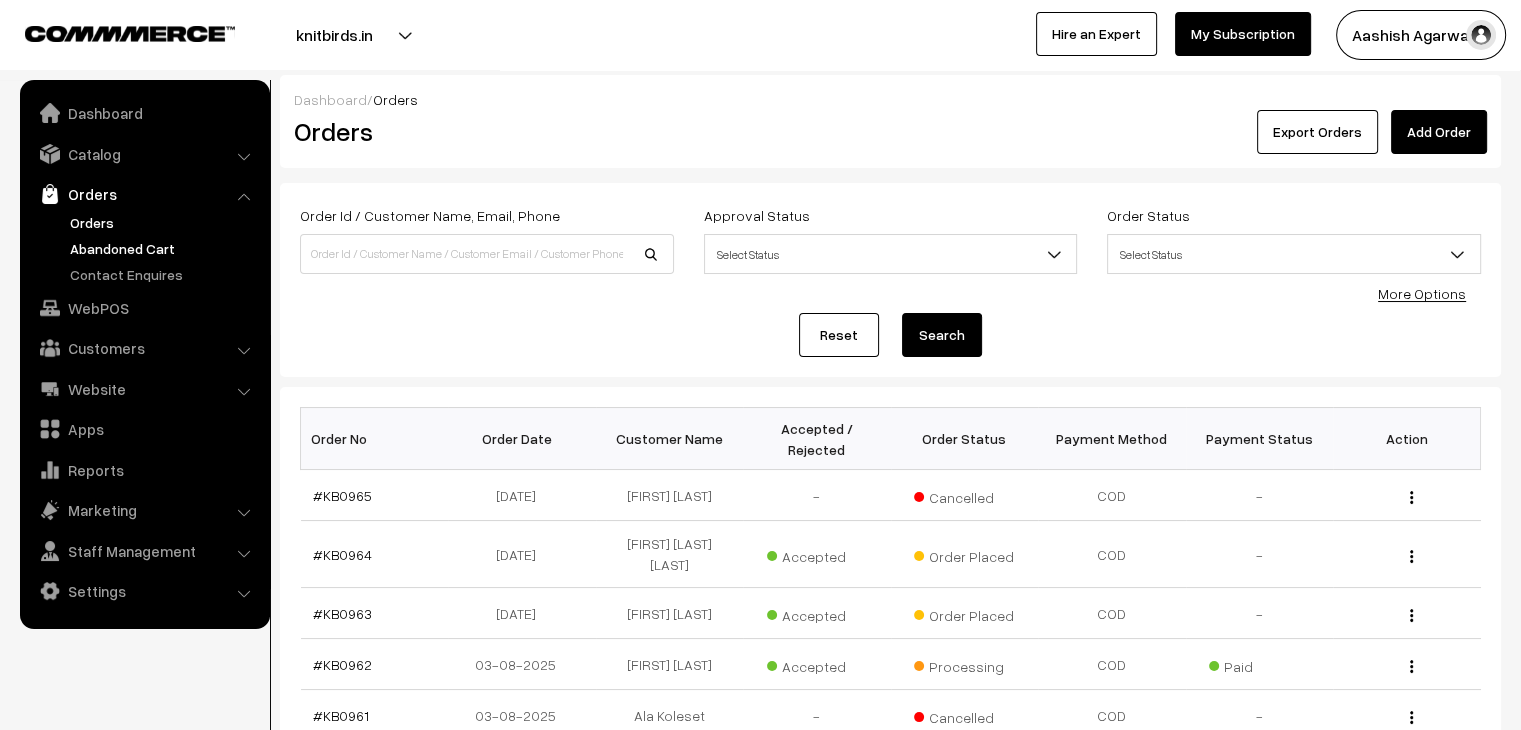 click on "Abandoned Cart" at bounding box center (164, 248) 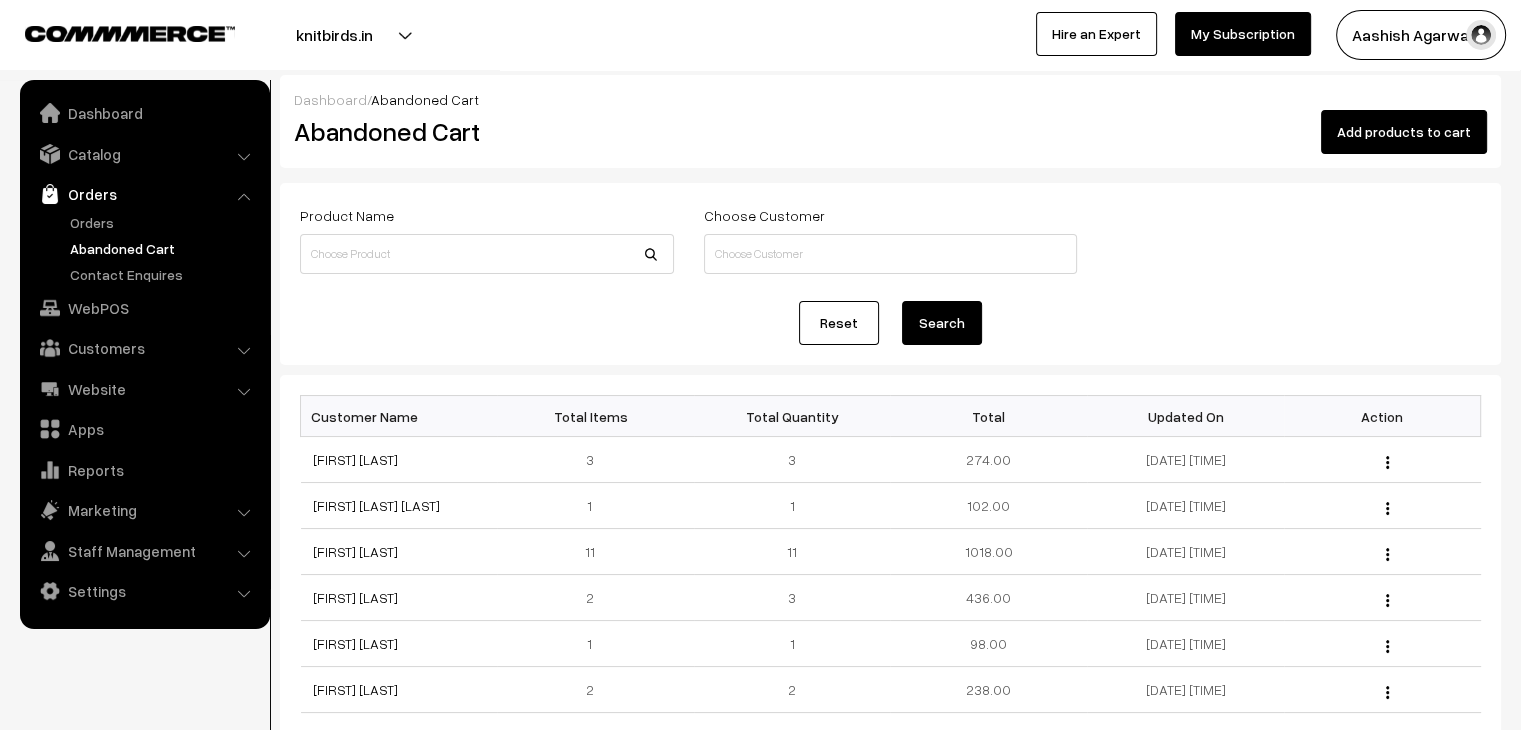 scroll, scrollTop: 0, scrollLeft: 0, axis: both 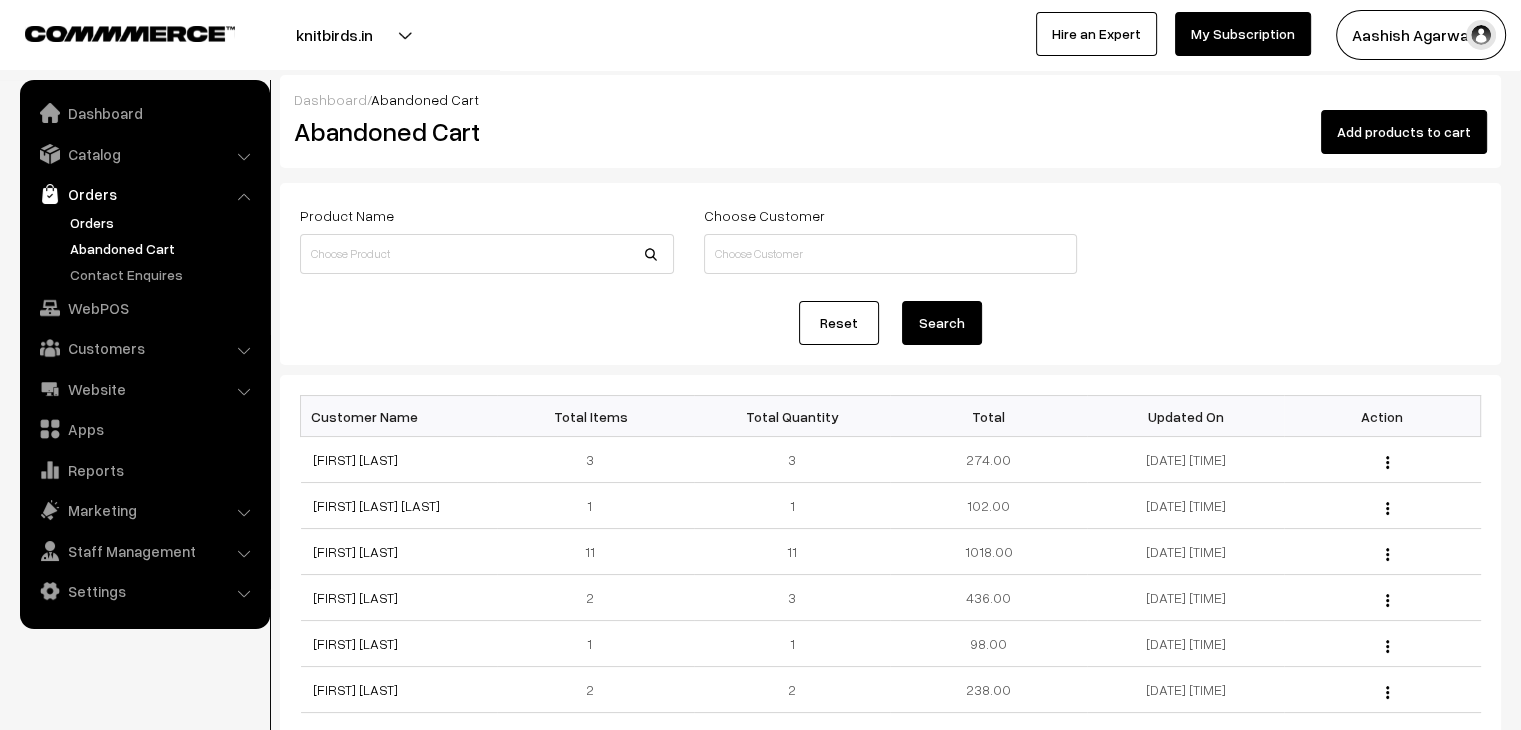 click on "Orders" at bounding box center [164, 222] 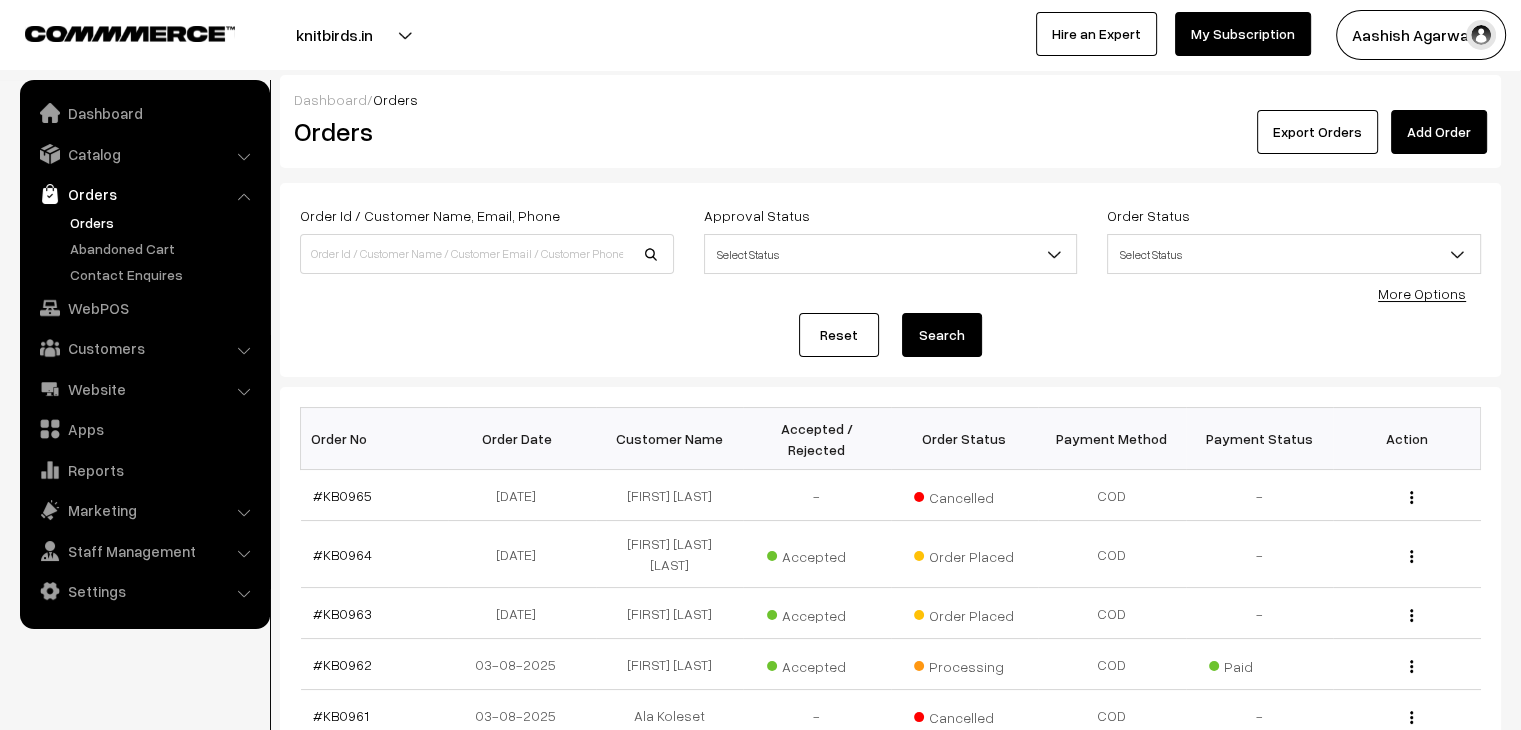 scroll, scrollTop: 0, scrollLeft: 0, axis: both 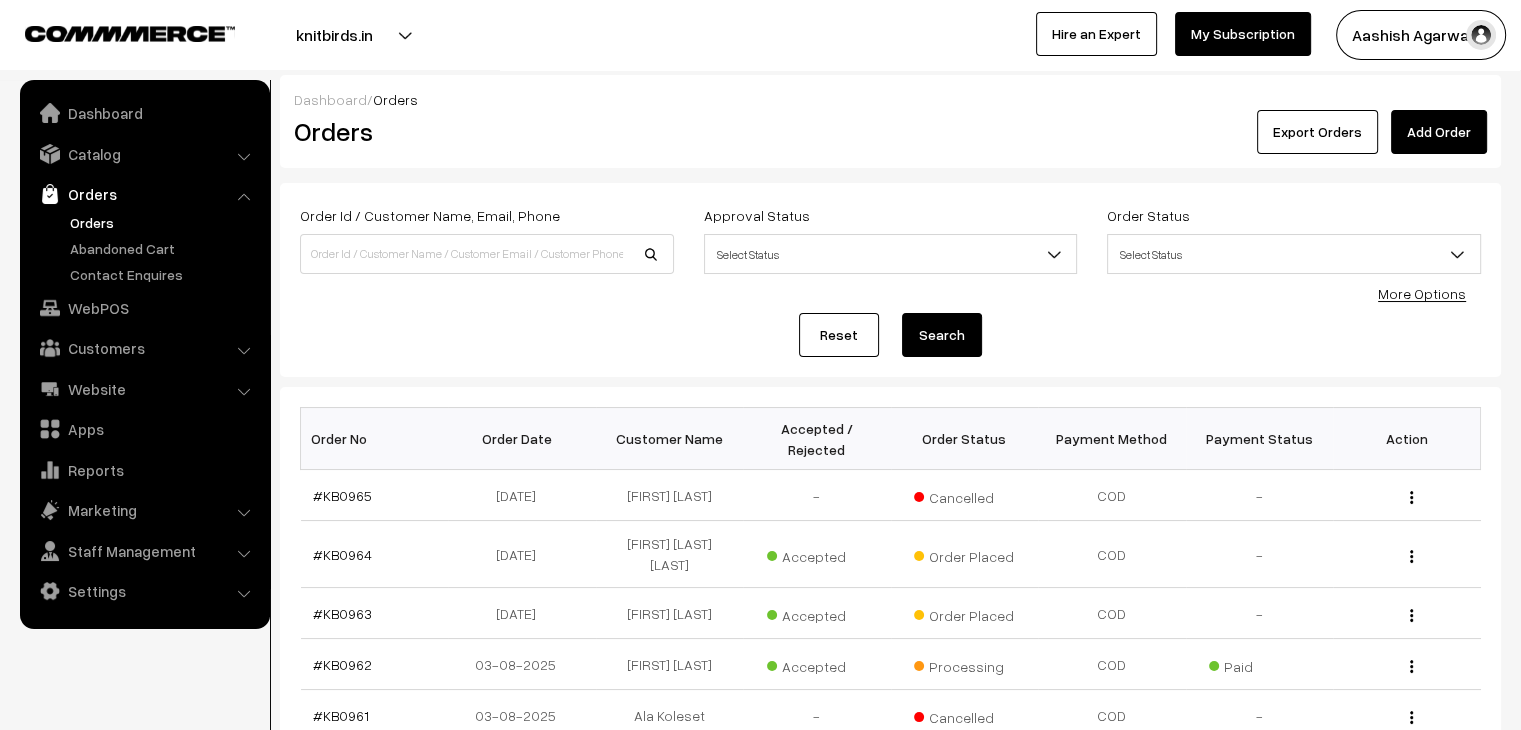 click on "Orders" at bounding box center [145, 248] 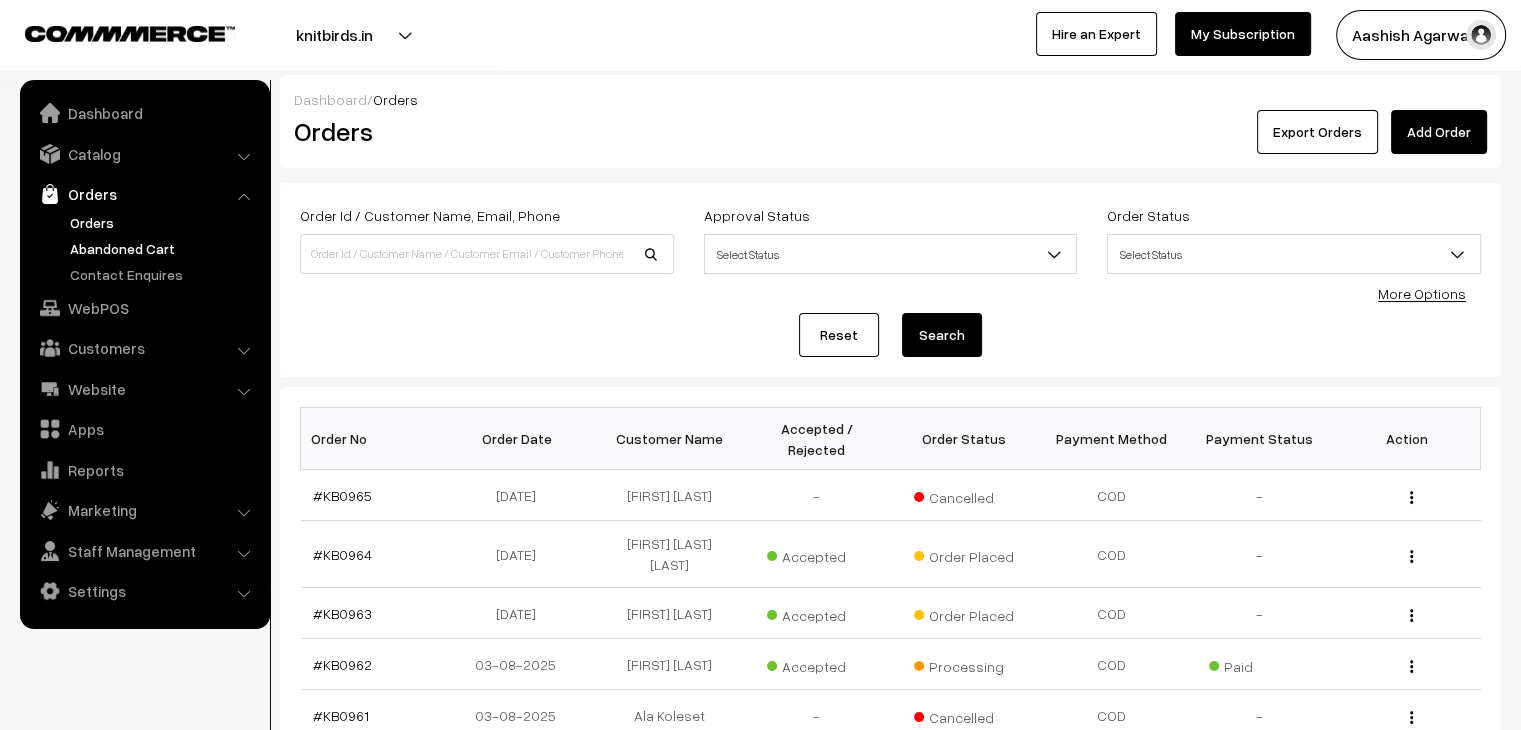 click on "Abandoned Cart" at bounding box center (164, 248) 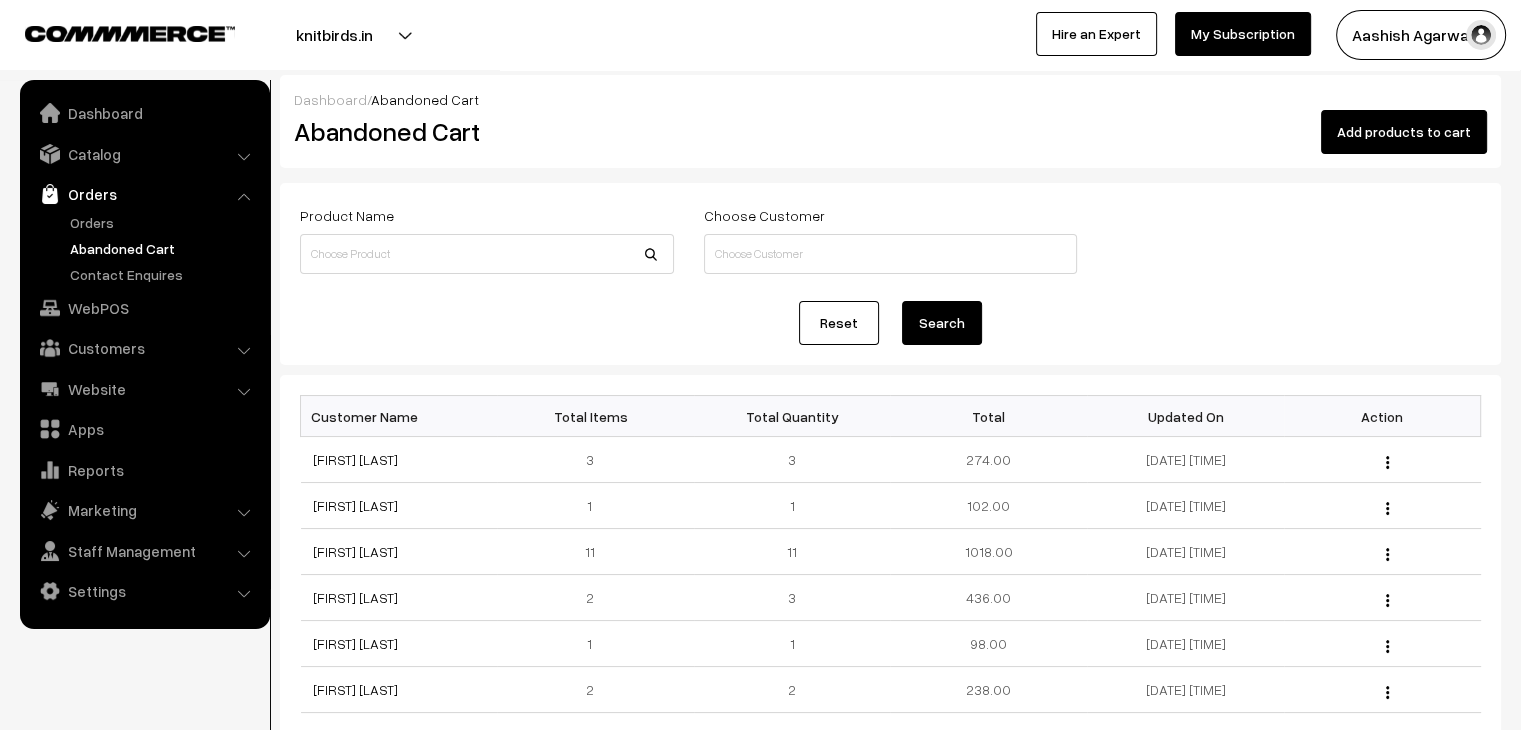 scroll, scrollTop: 0, scrollLeft: 0, axis: both 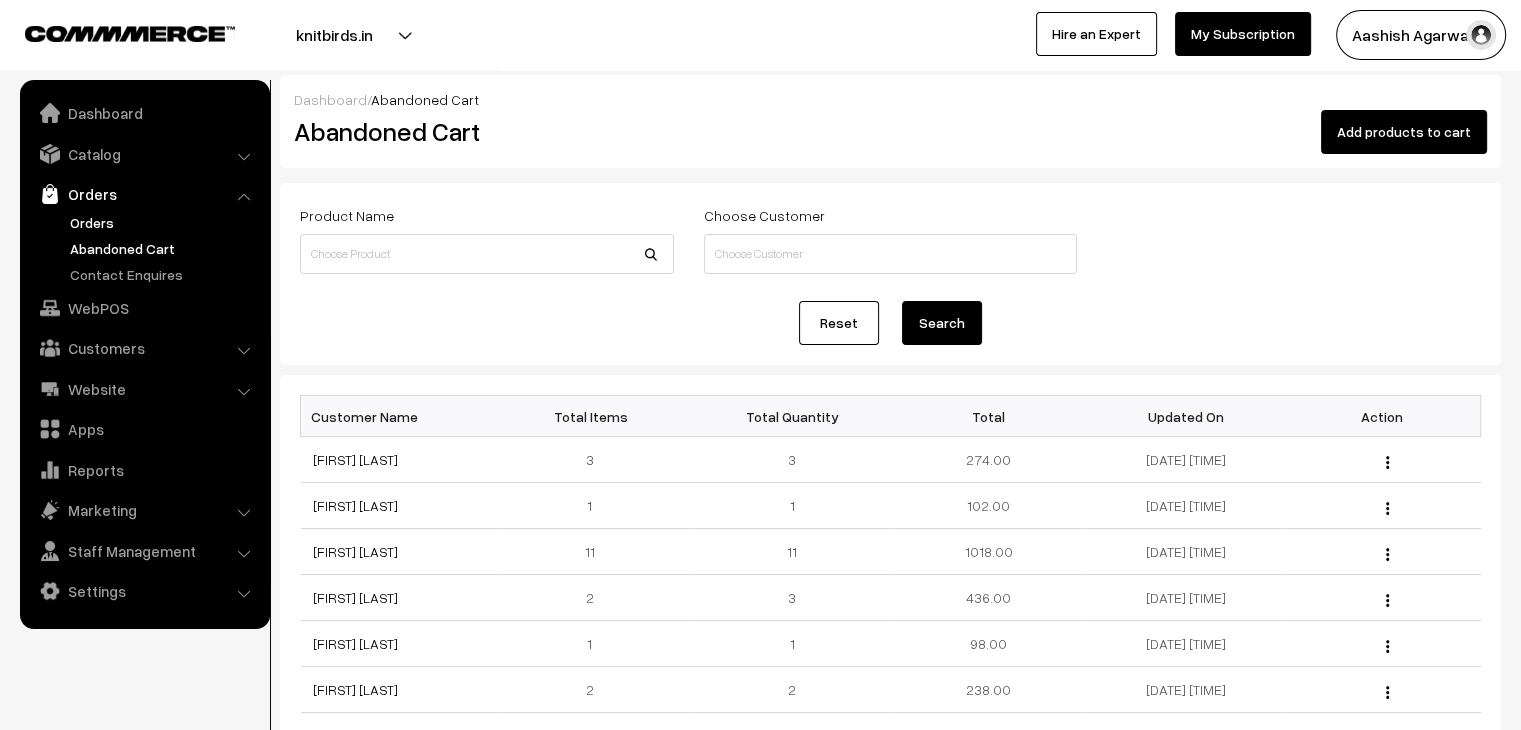click on "Orders" at bounding box center [164, 222] 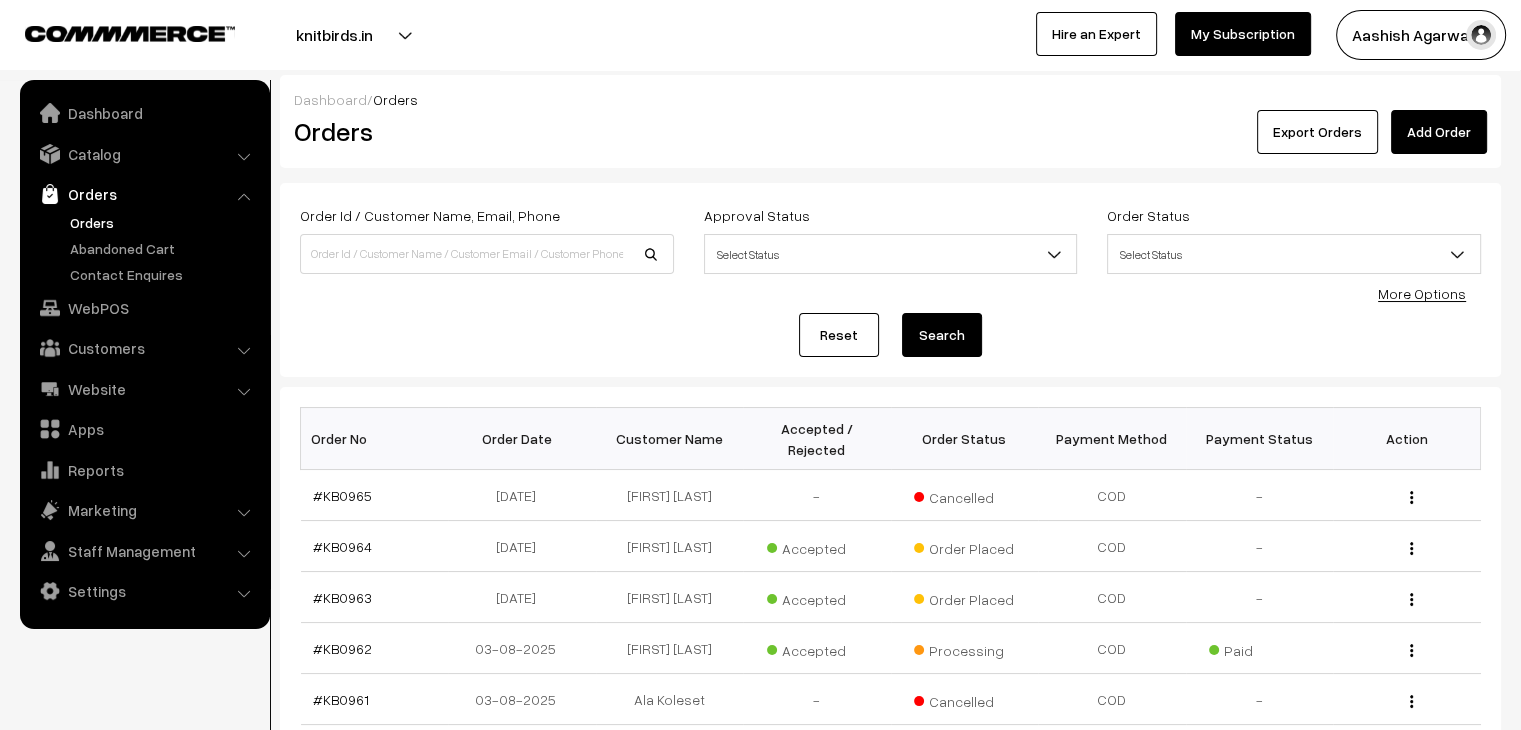 scroll, scrollTop: 0, scrollLeft: 0, axis: both 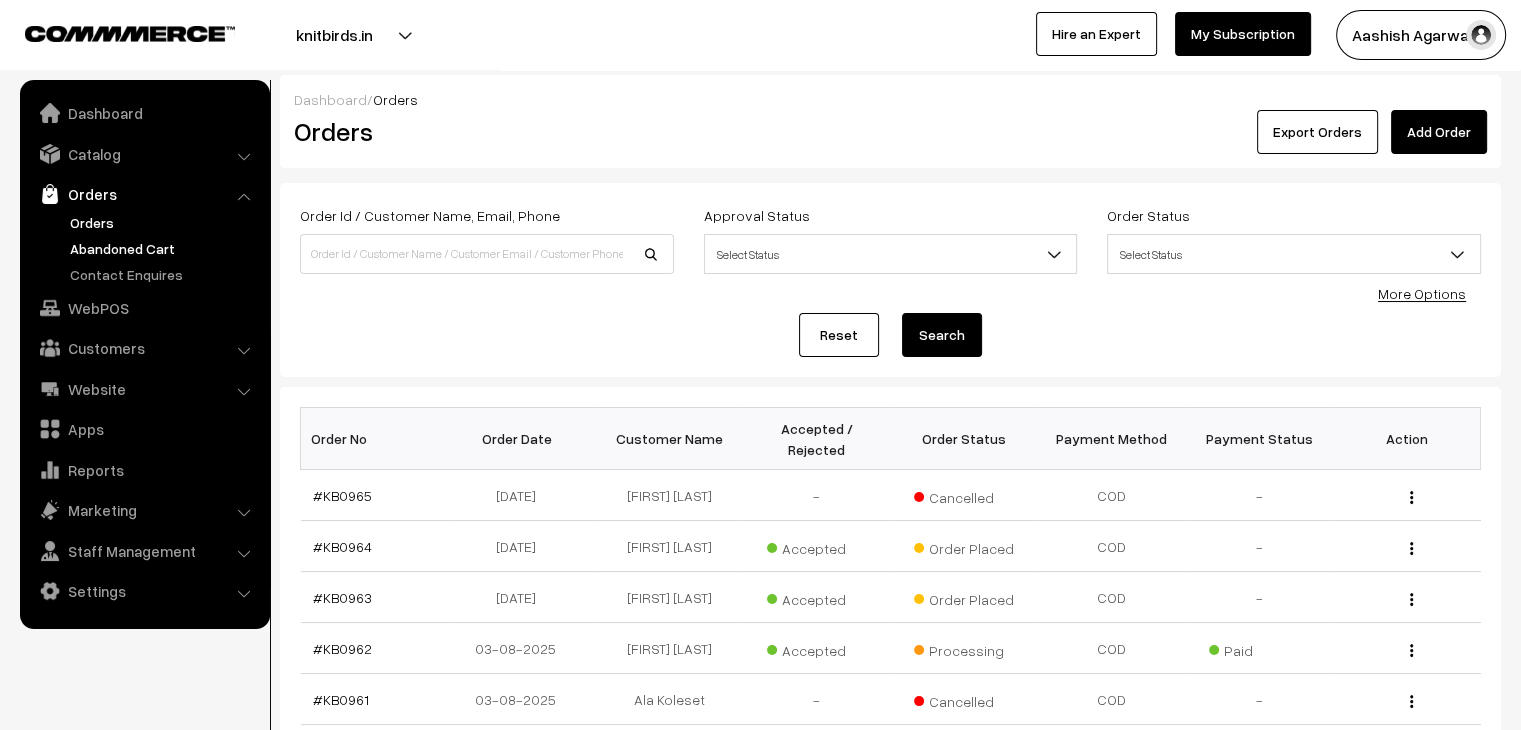 click on "Abandoned Cart" at bounding box center [164, 248] 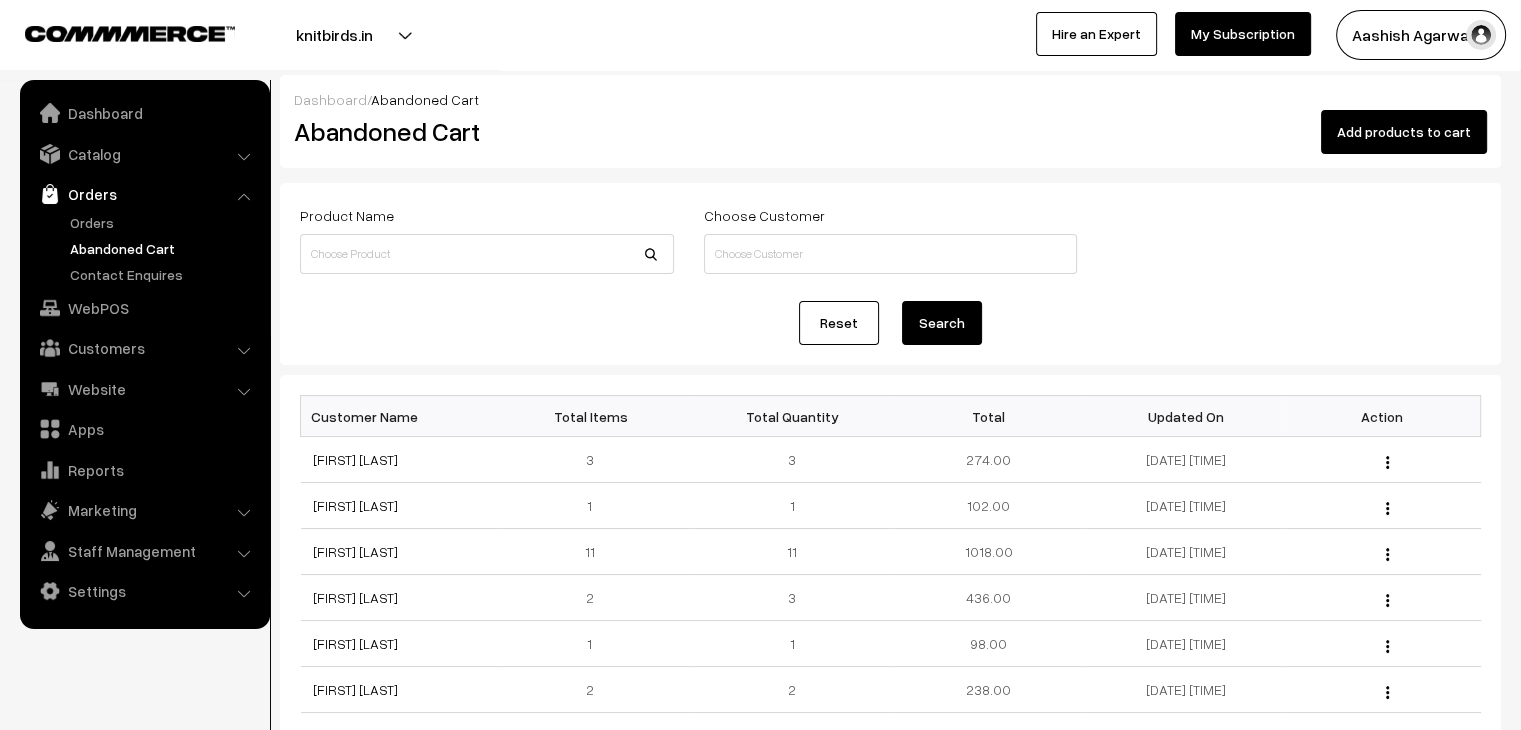 scroll, scrollTop: 0, scrollLeft: 0, axis: both 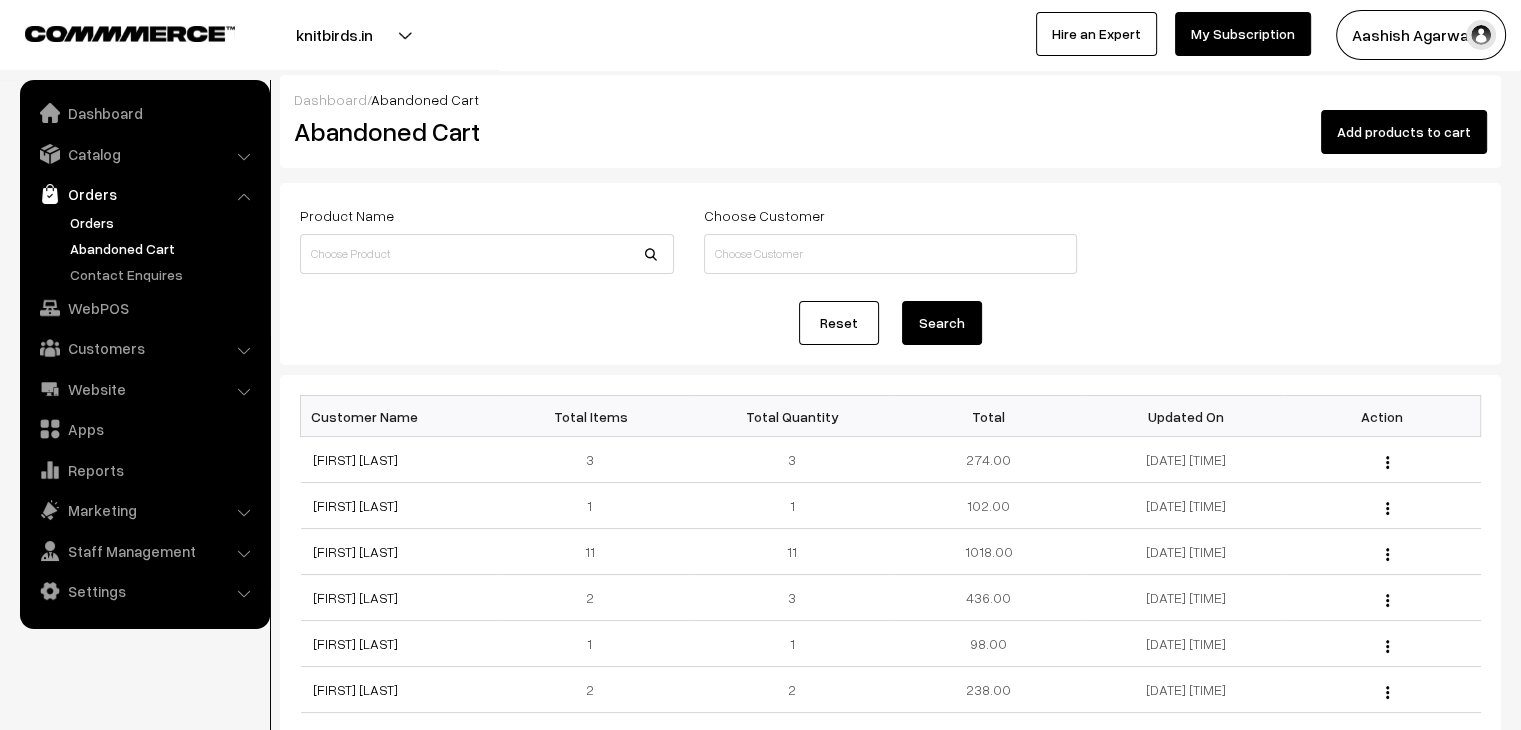 click on "Orders" at bounding box center (164, 222) 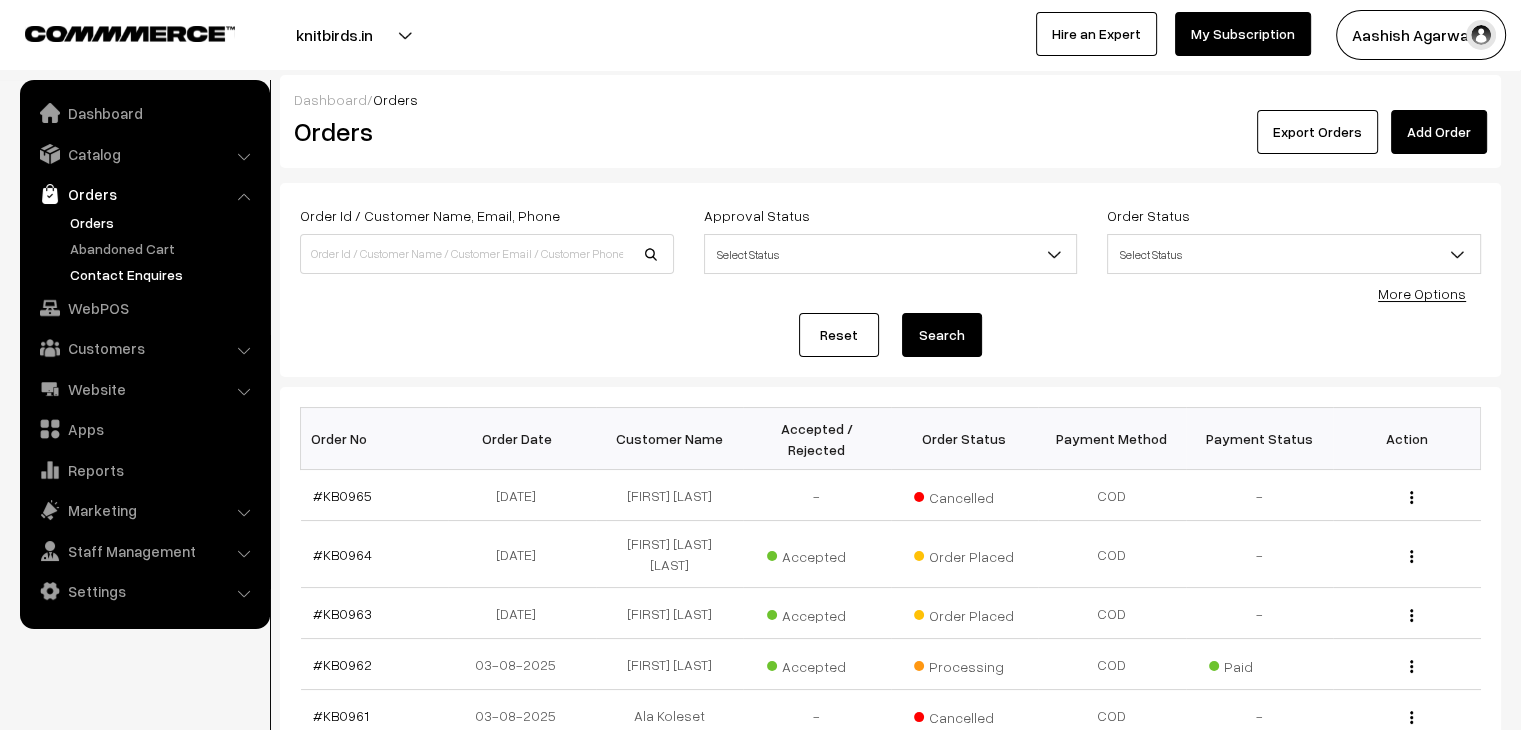 scroll, scrollTop: 0, scrollLeft: 0, axis: both 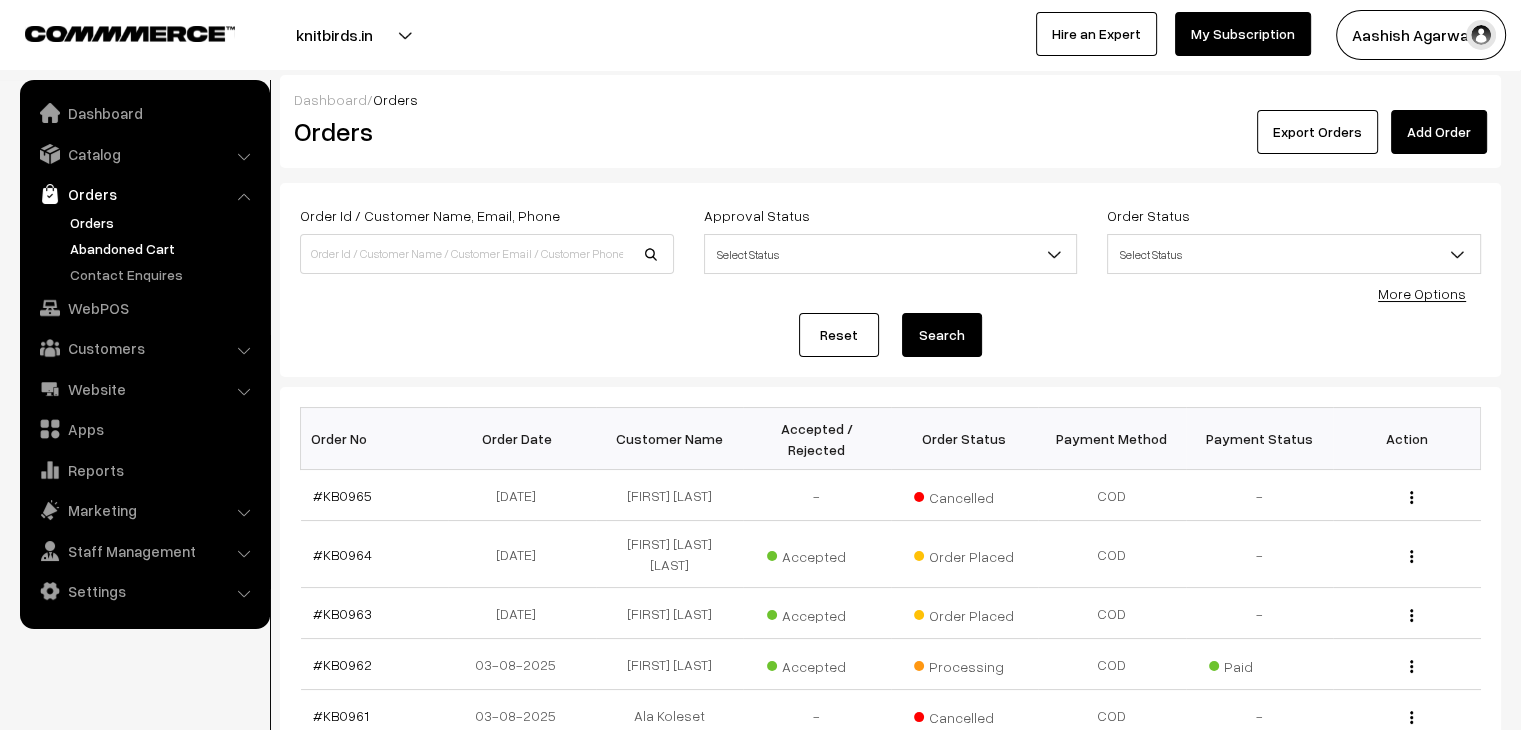 click on "Abandoned Cart" at bounding box center [164, 248] 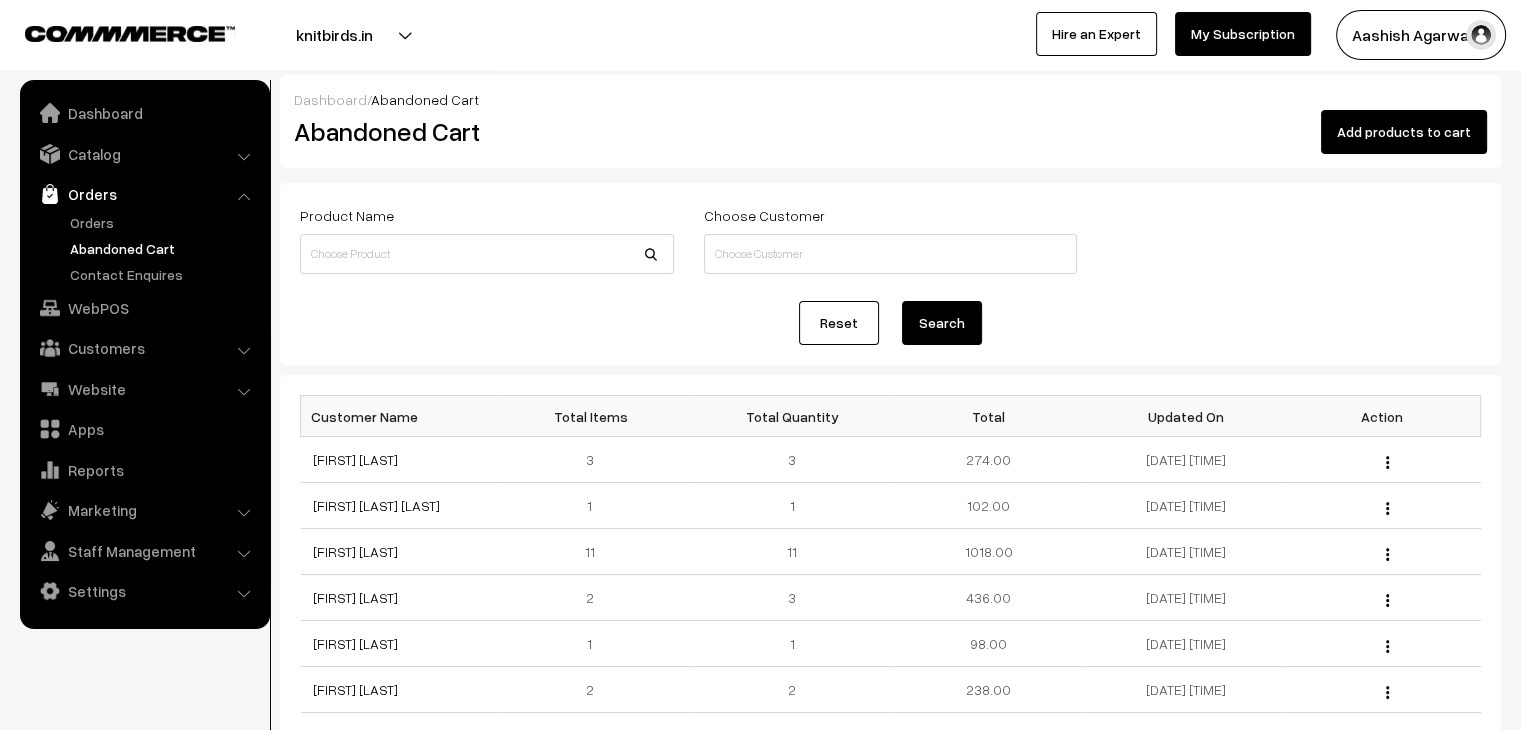 scroll, scrollTop: 0, scrollLeft: 0, axis: both 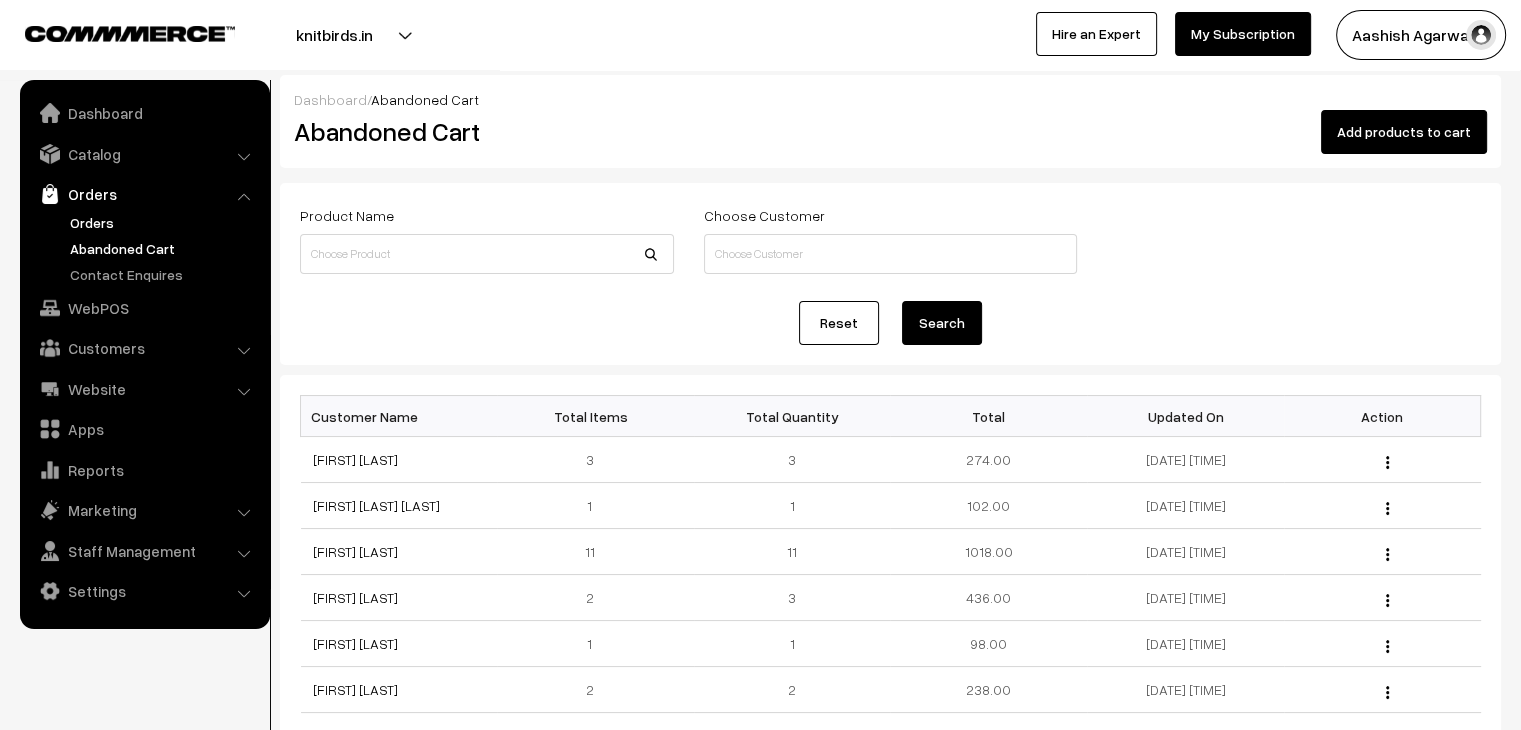 click on "Orders" at bounding box center [164, 222] 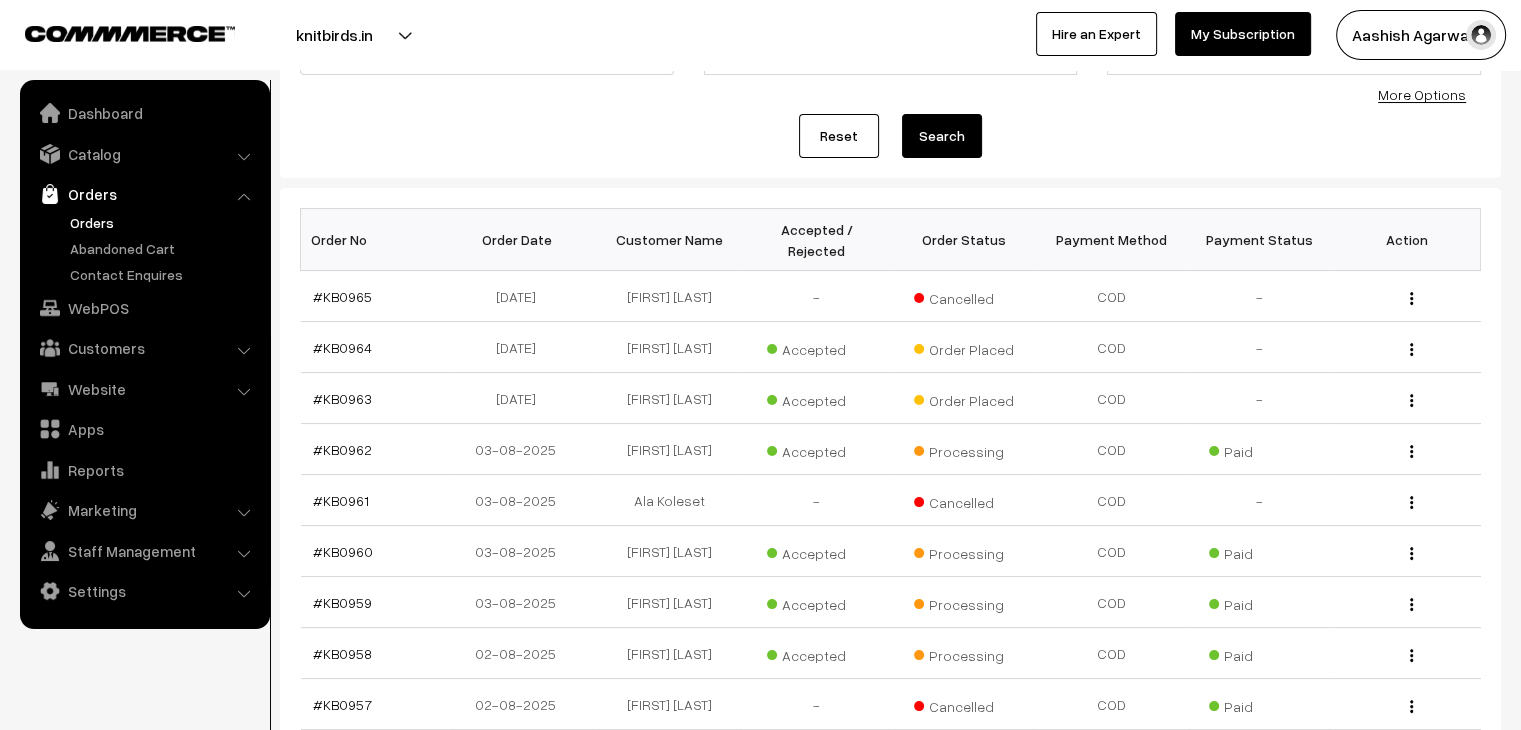 scroll, scrollTop: 200, scrollLeft: 0, axis: vertical 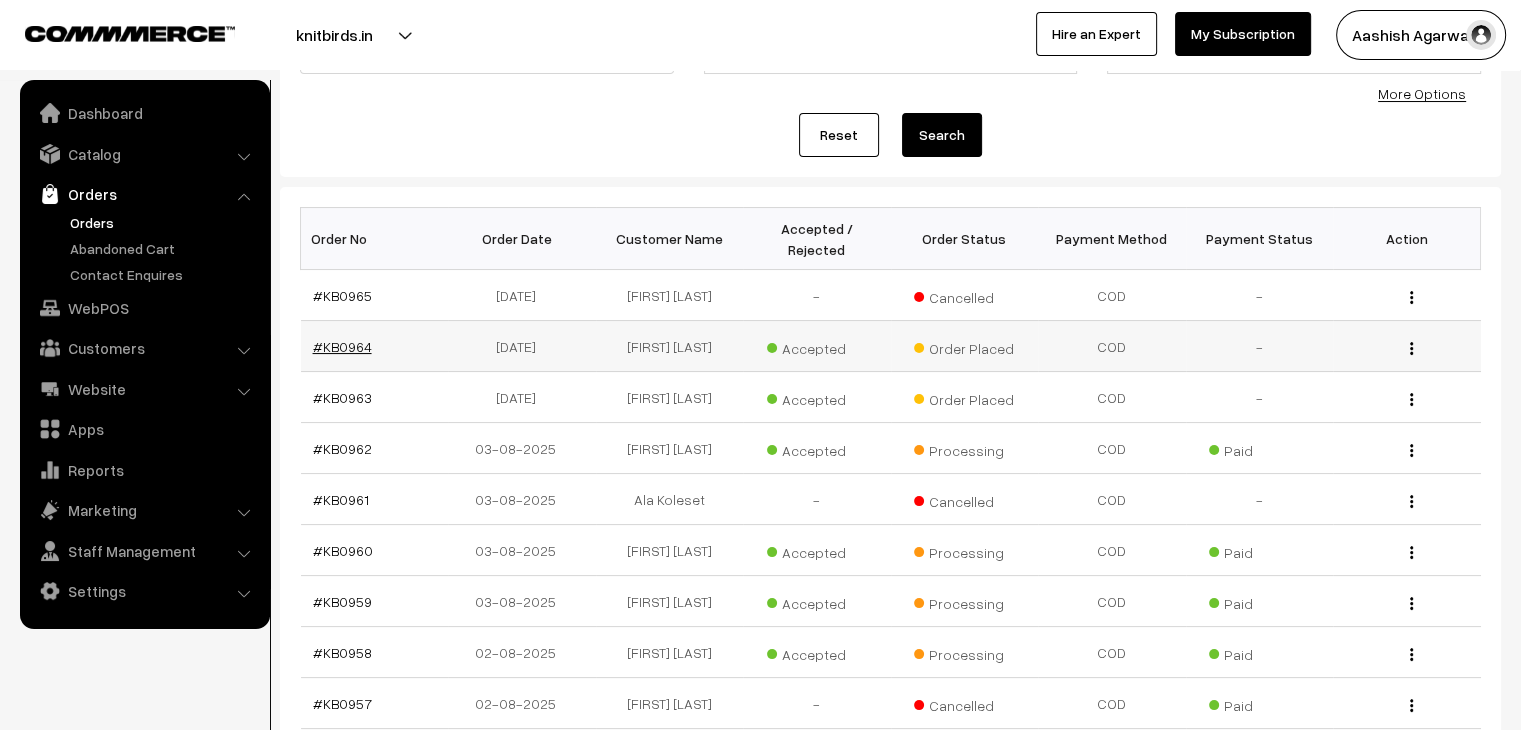 click on "#KB0964" at bounding box center (342, 346) 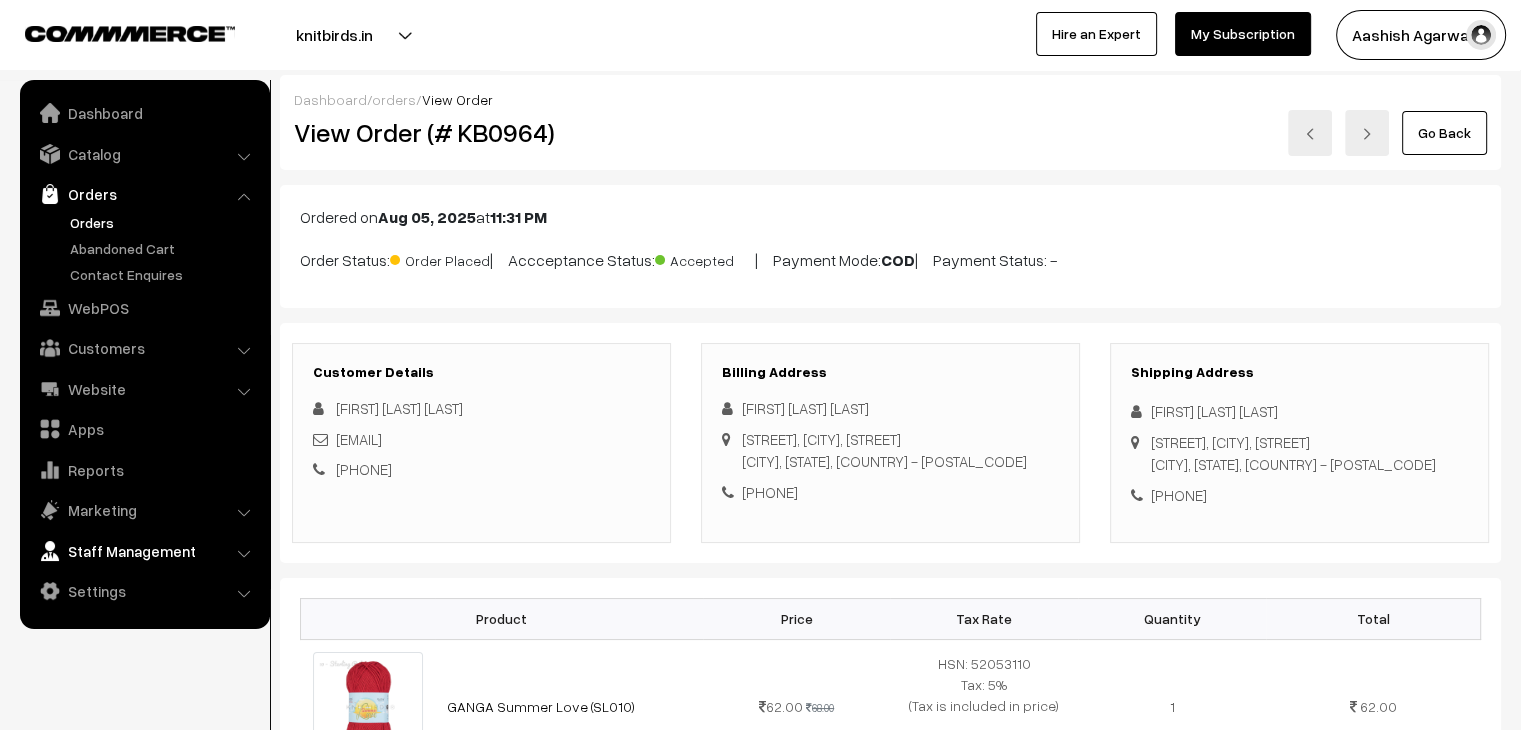 scroll, scrollTop: 0, scrollLeft: 0, axis: both 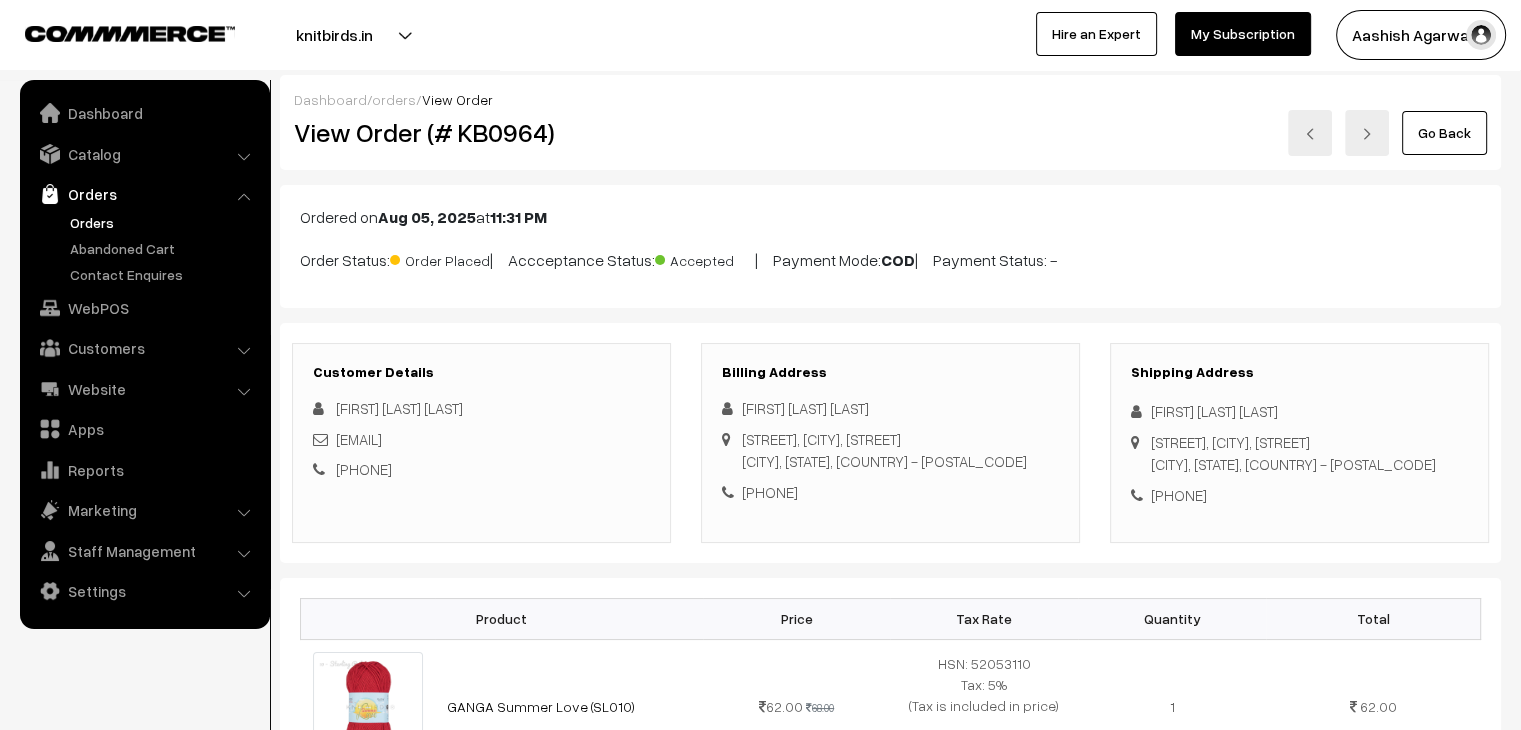 click on "Orders" at bounding box center (164, 222) 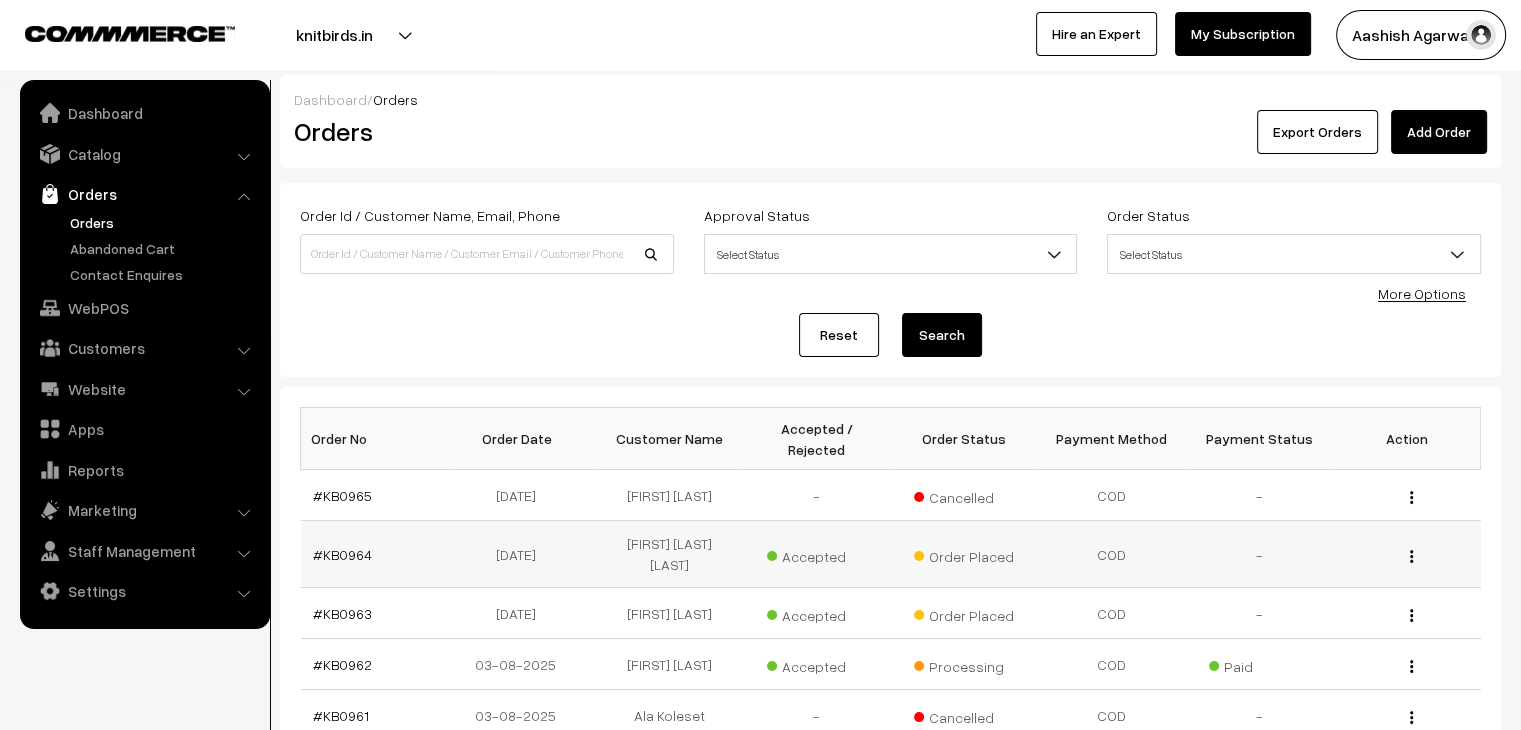 scroll, scrollTop: 0, scrollLeft: 0, axis: both 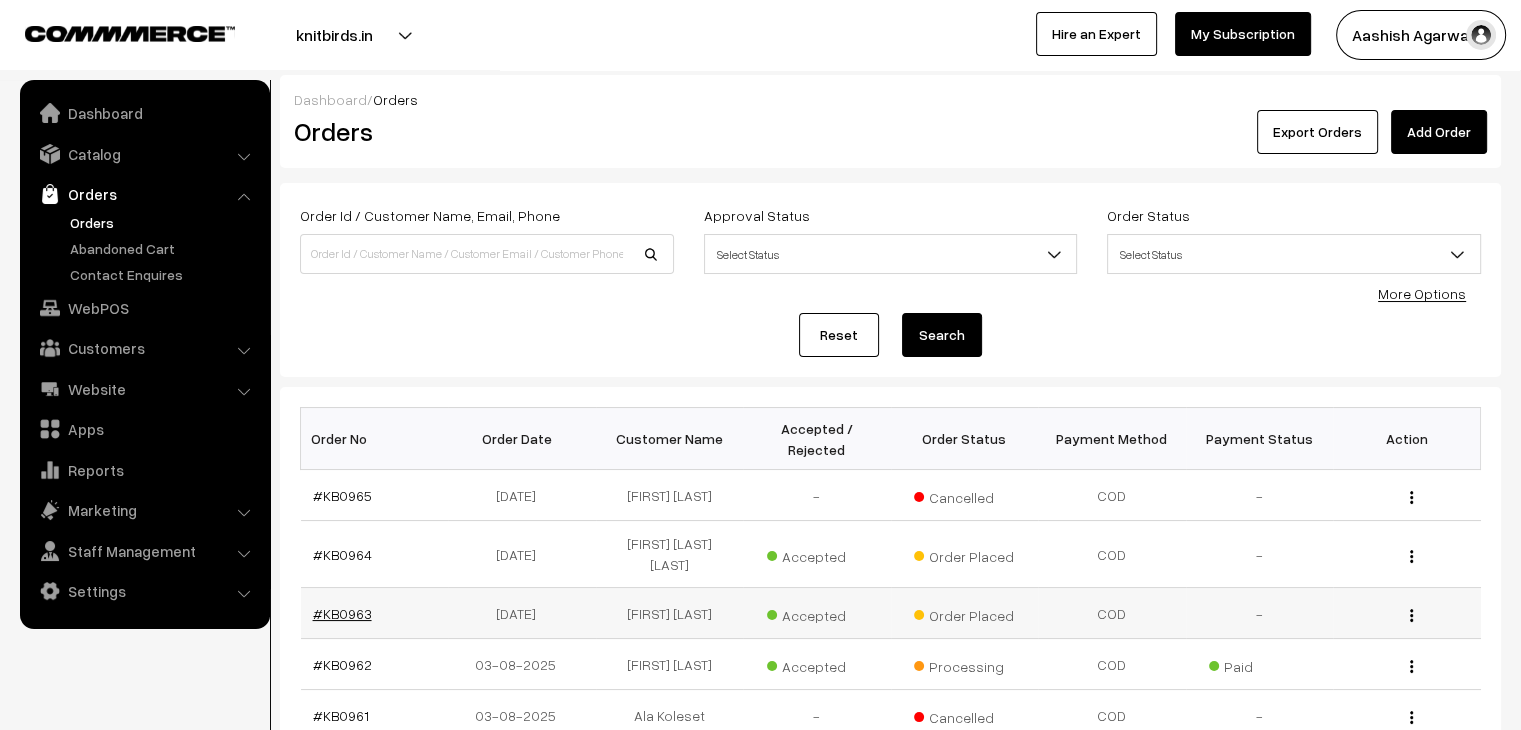 click on "#KB0963" at bounding box center [342, 613] 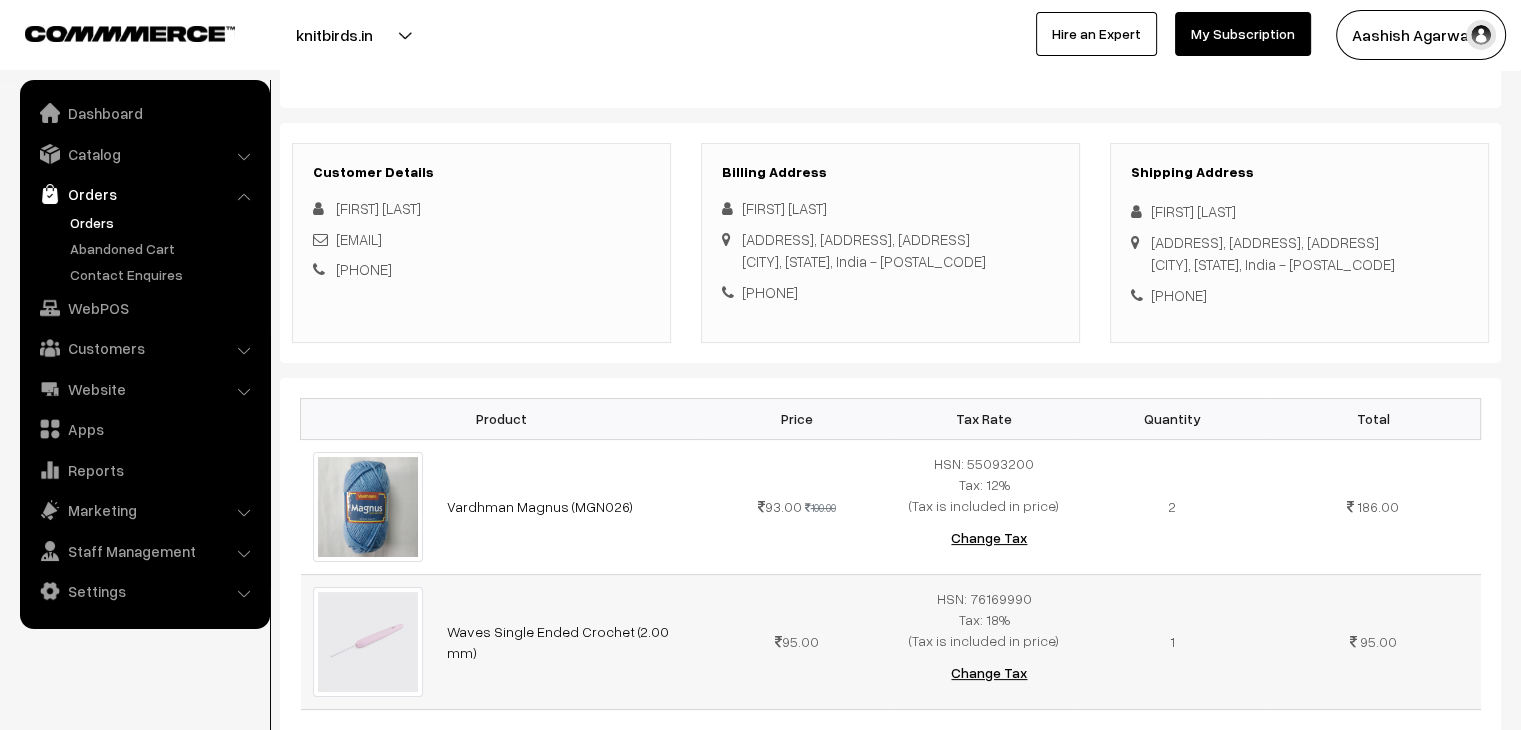scroll, scrollTop: 0, scrollLeft: 0, axis: both 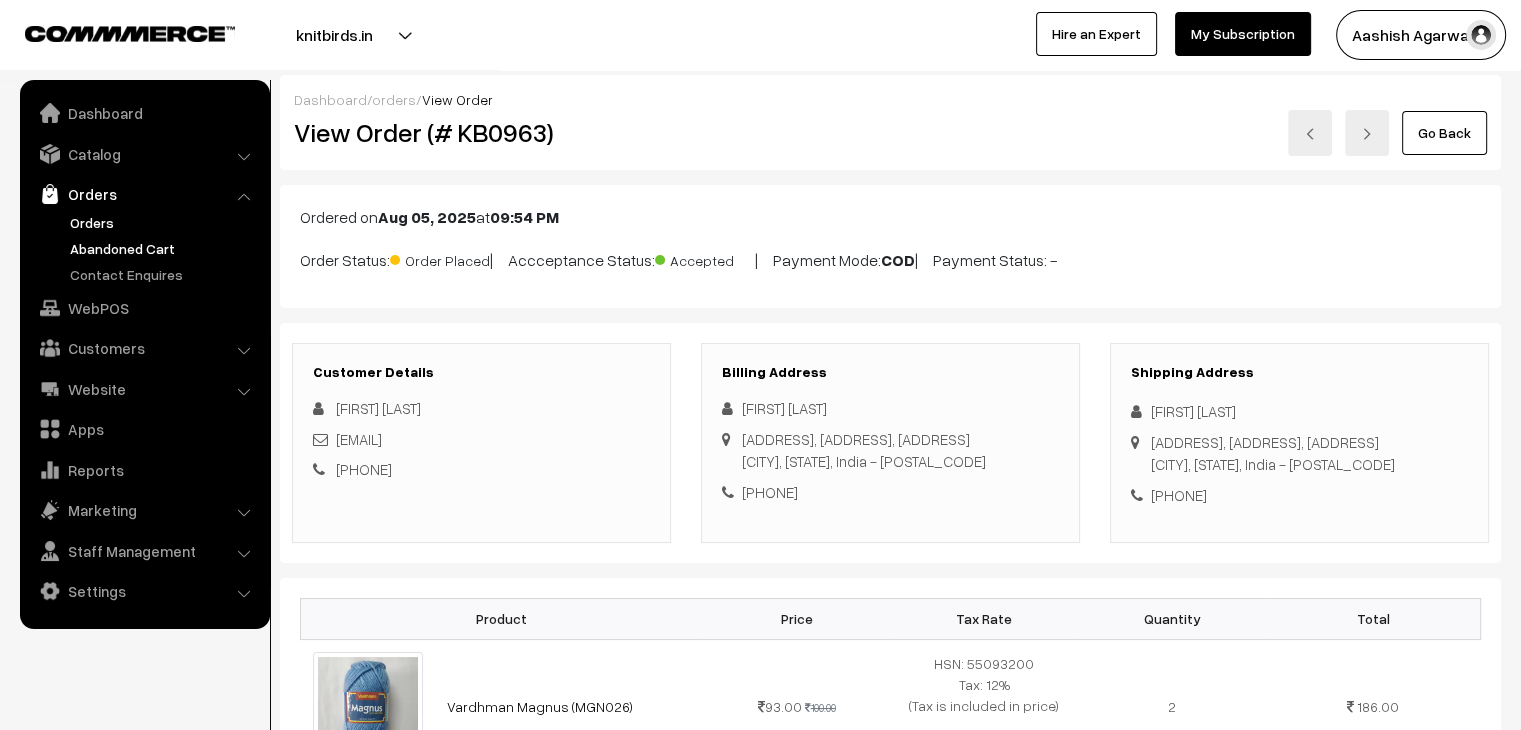 click on "Abandoned Cart" at bounding box center [164, 248] 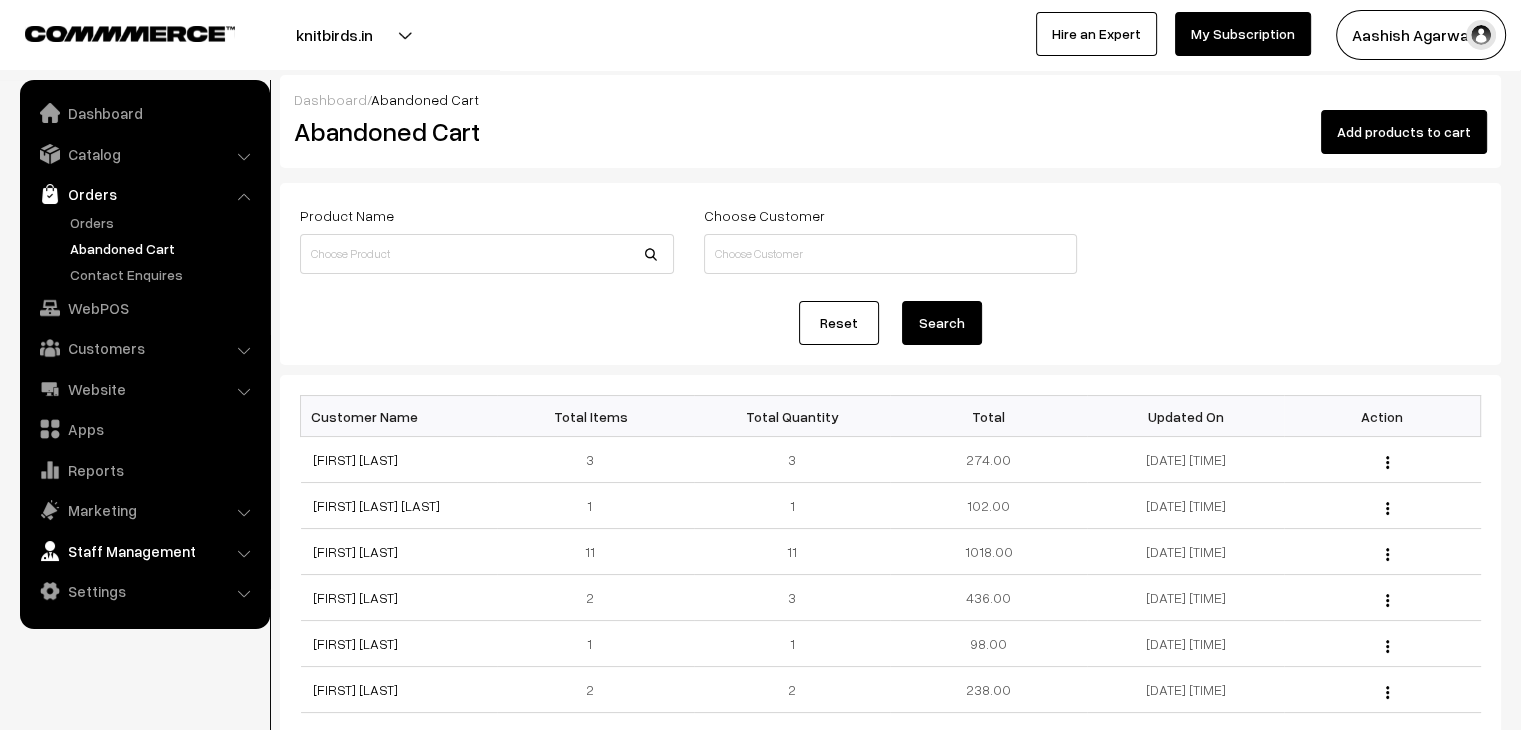 scroll, scrollTop: 0, scrollLeft: 0, axis: both 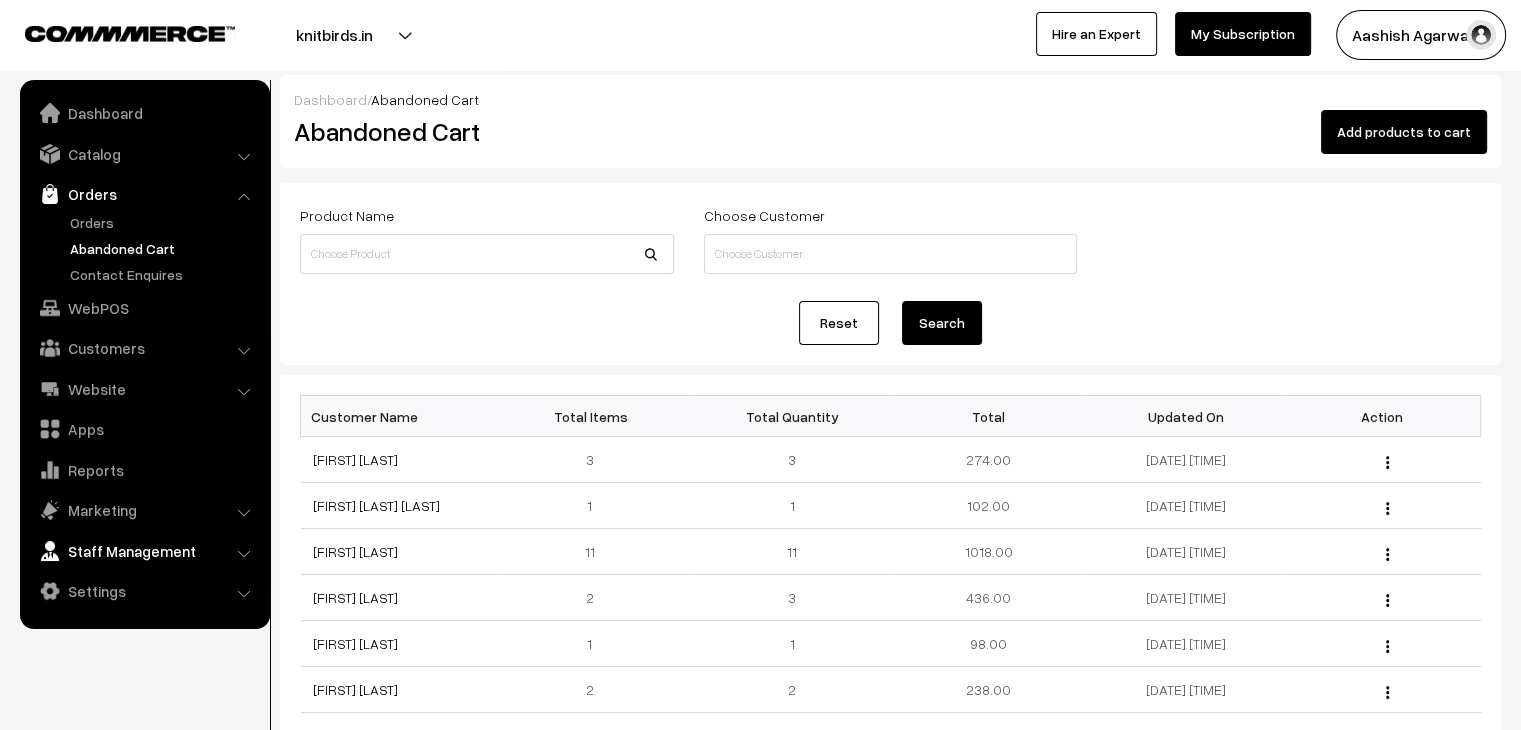 click on "Staff Management" at bounding box center [144, 551] 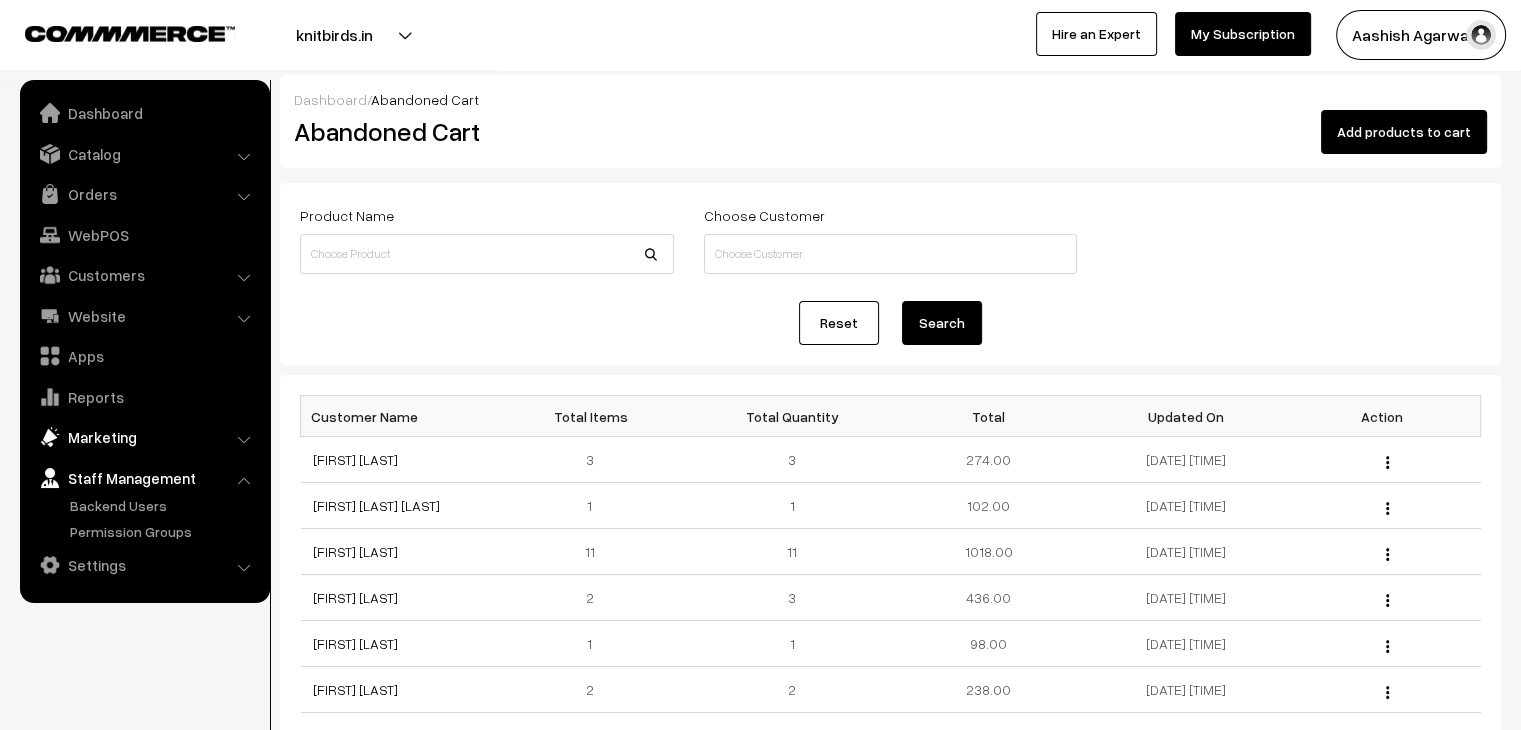 click on "Marketing" at bounding box center (144, 437) 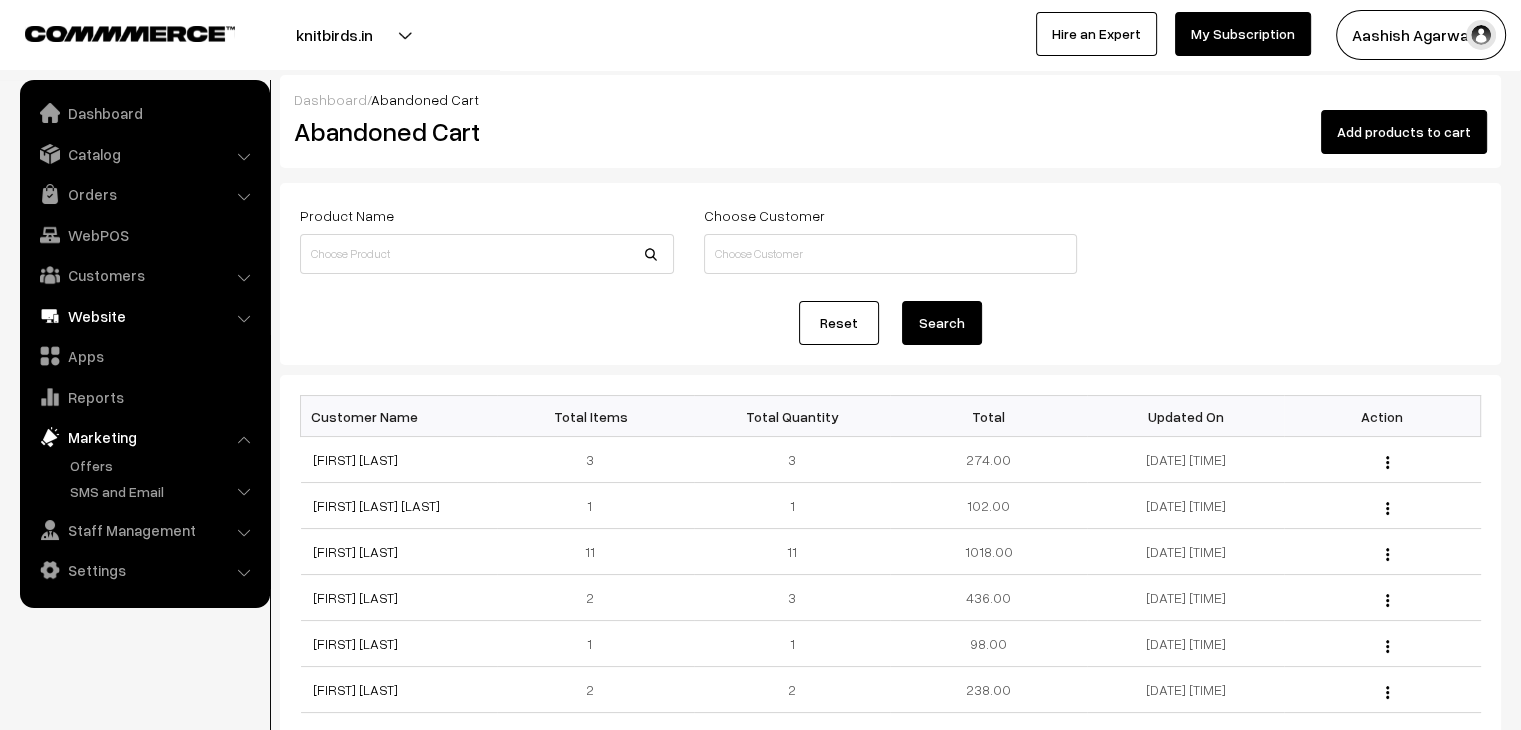 click on "Website" at bounding box center (144, 316) 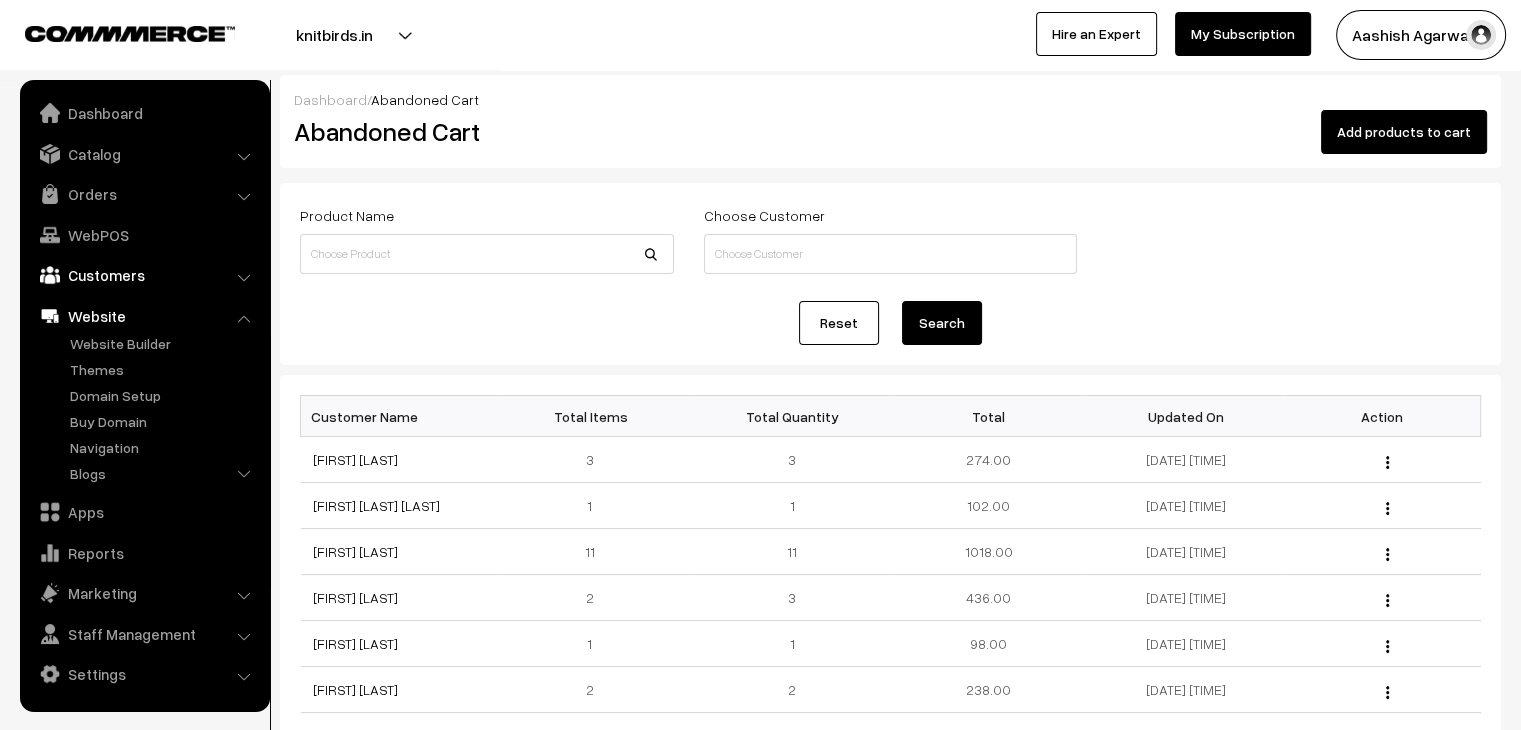 click on "Customers" at bounding box center [144, 275] 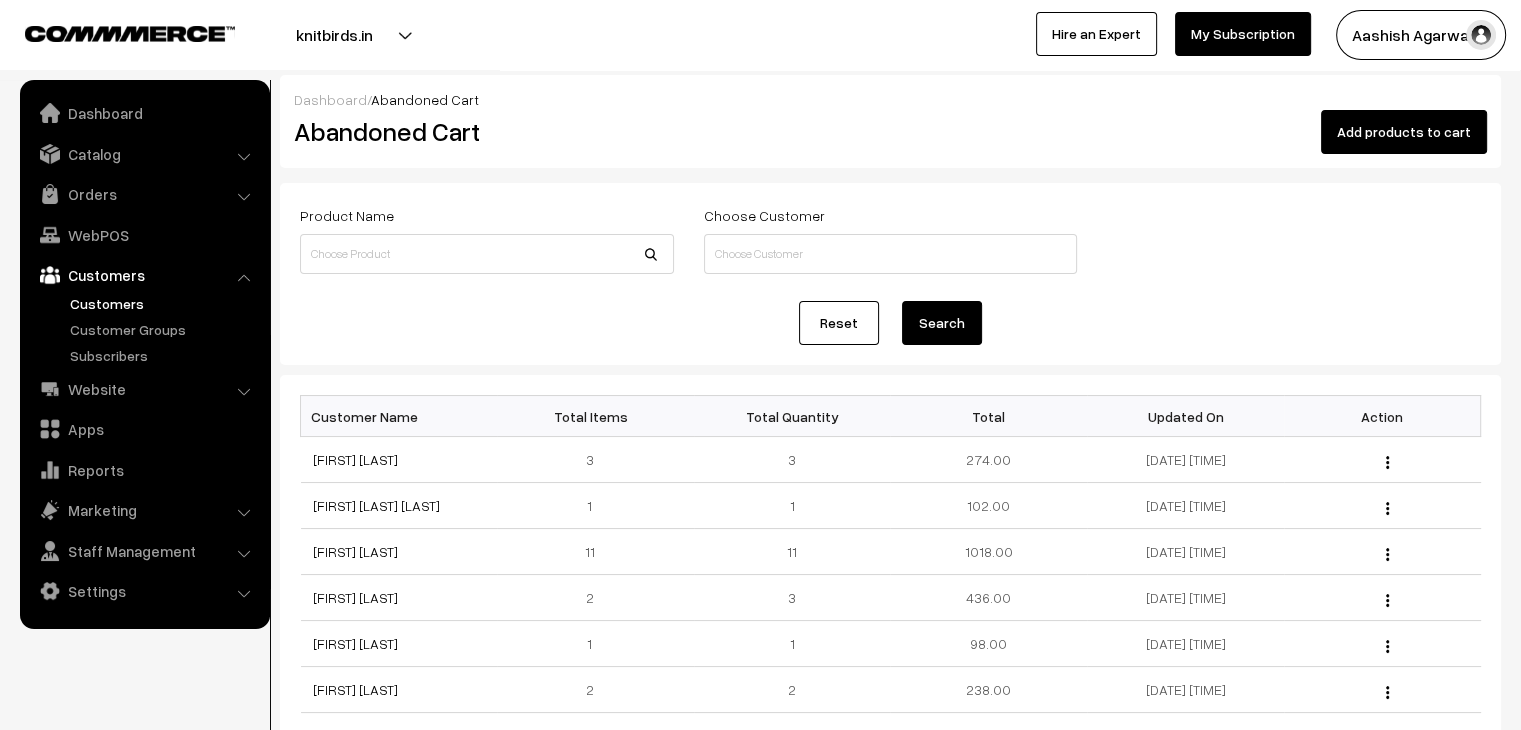 click on "Customers" at bounding box center (164, 303) 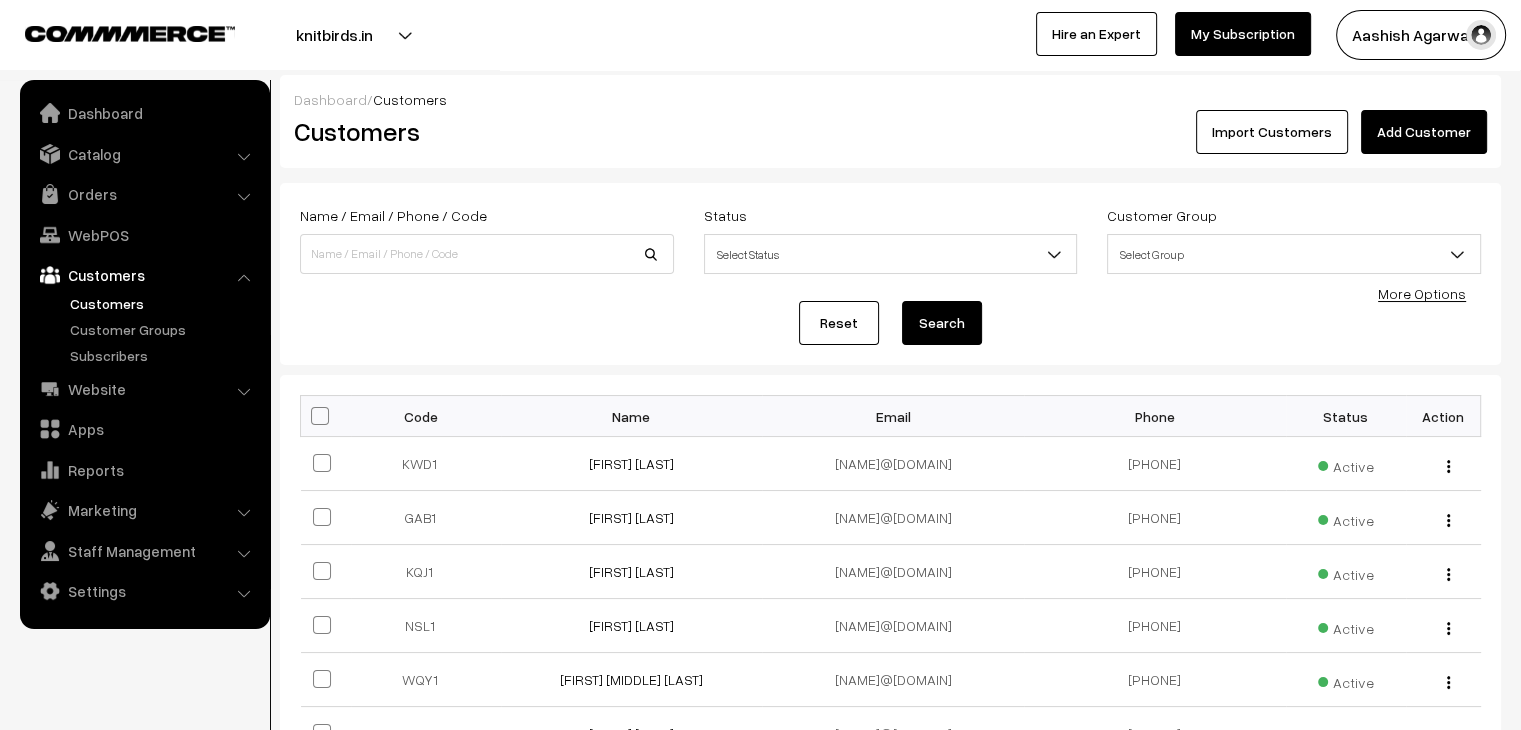 scroll, scrollTop: 0, scrollLeft: 0, axis: both 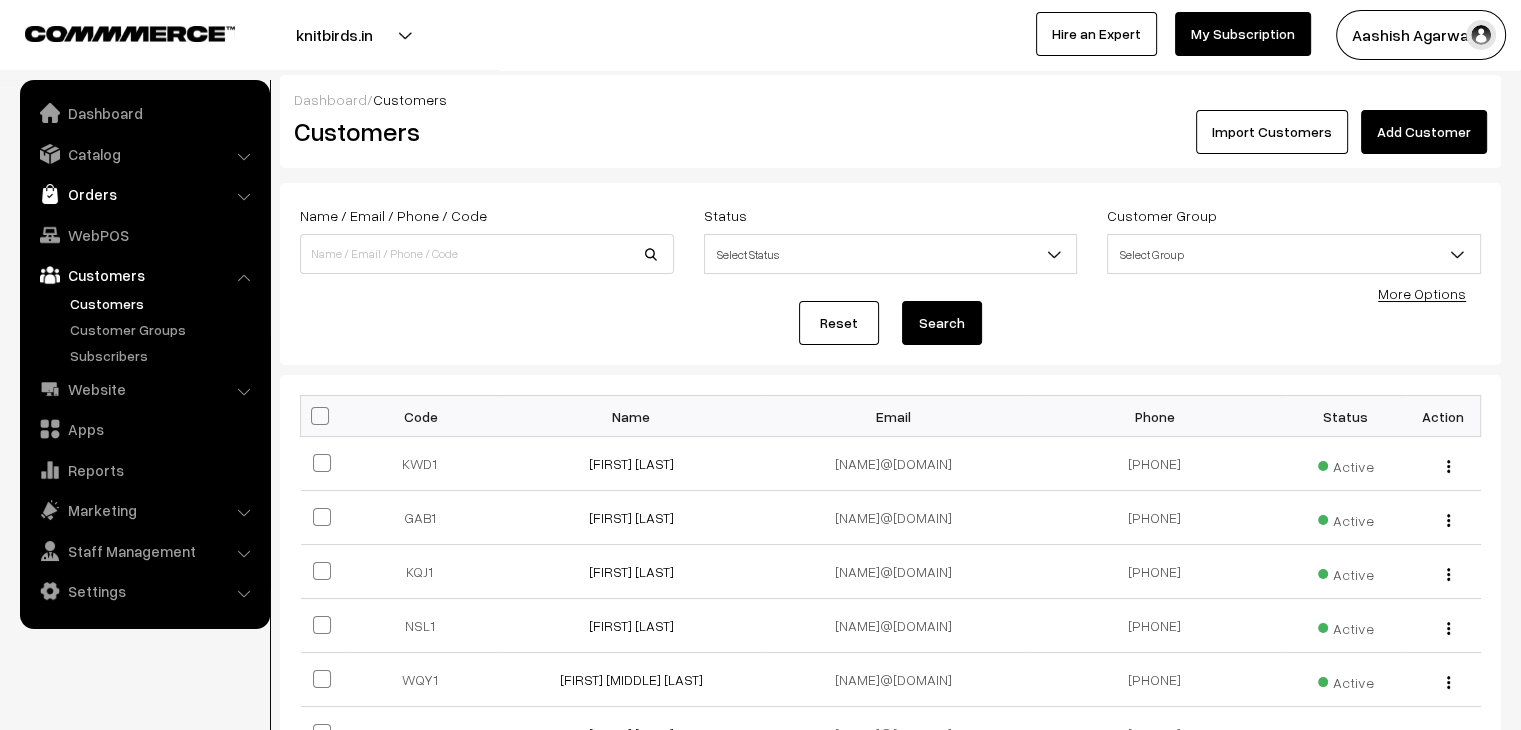 click on "Orders" at bounding box center [144, 194] 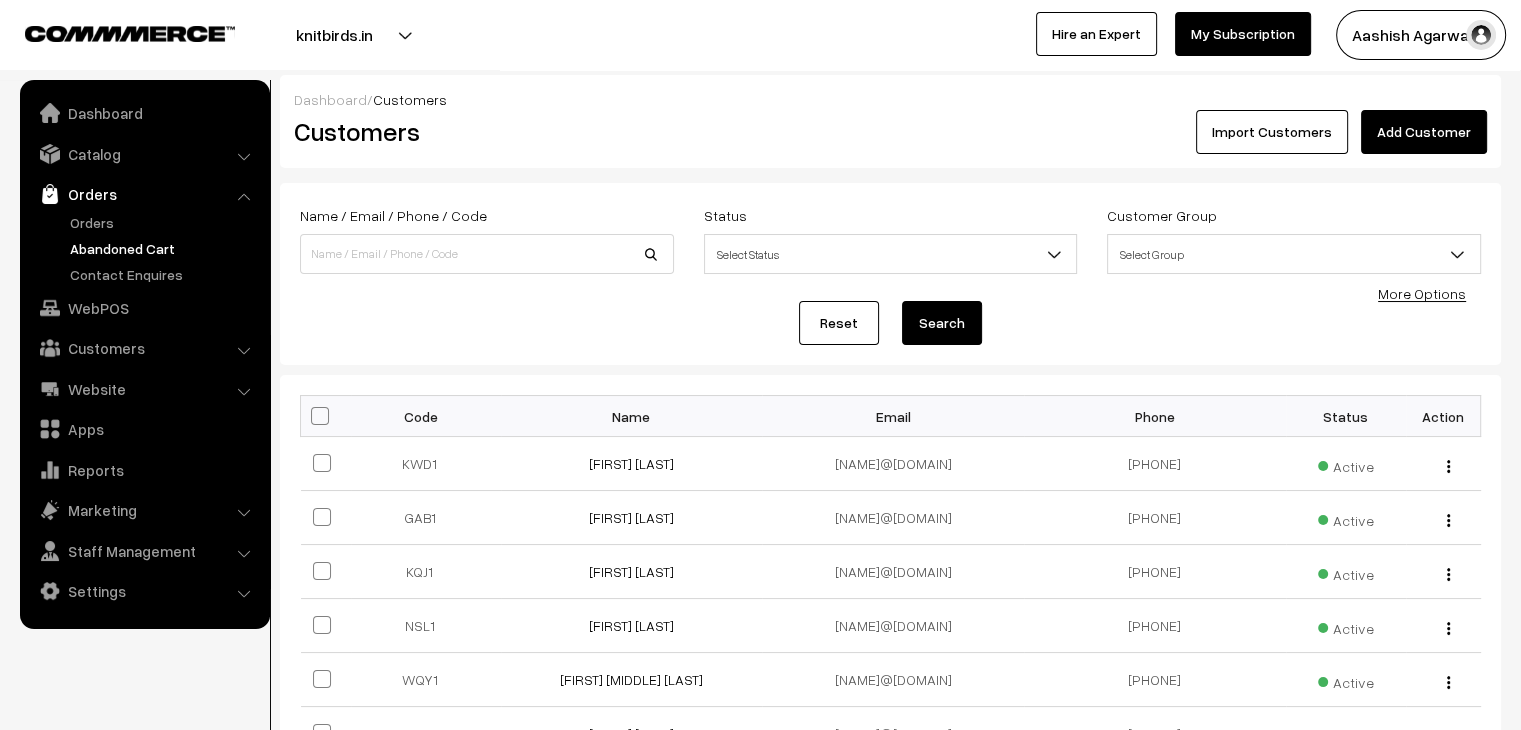 click on "Abandoned Cart" at bounding box center (164, 248) 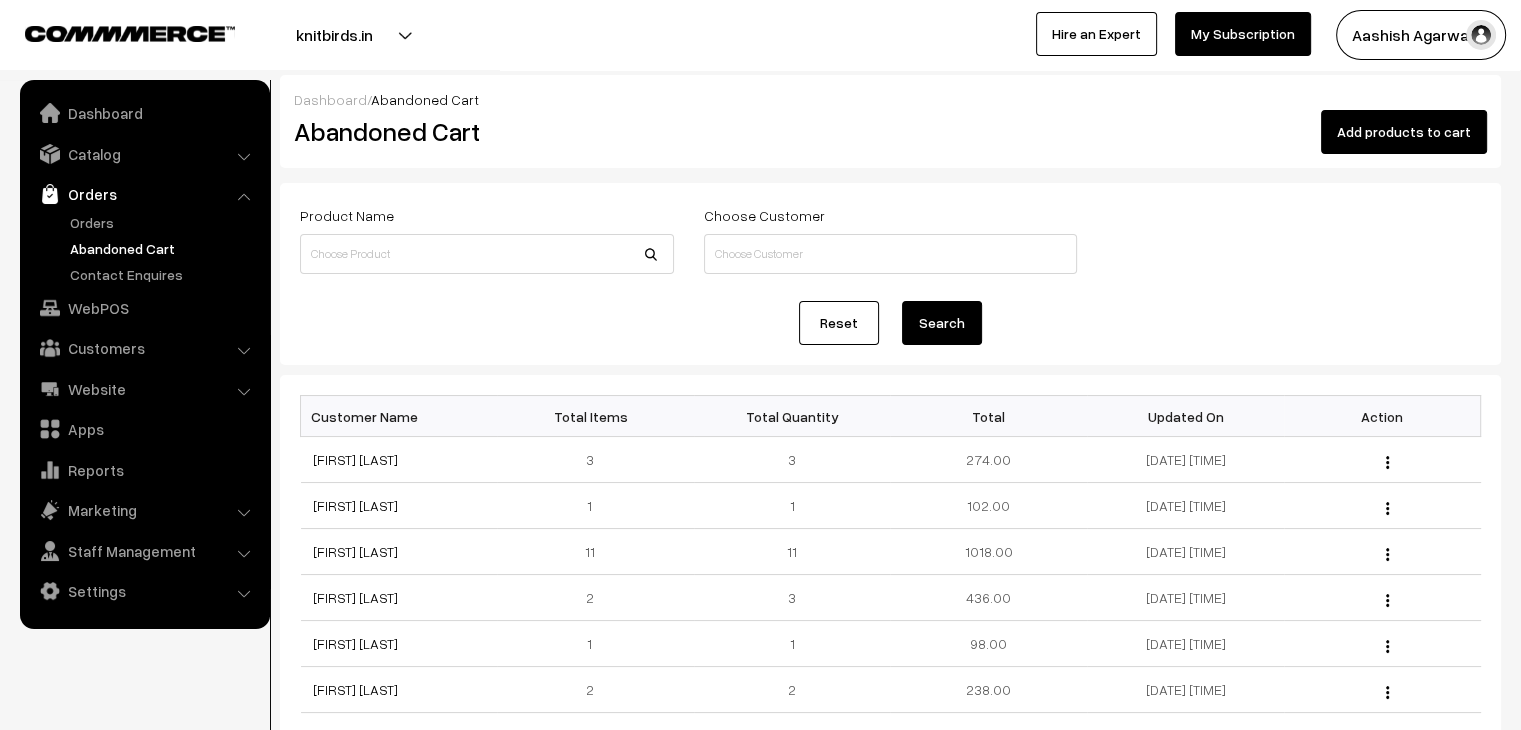 scroll, scrollTop: 0, scrollLeft: 0, axis: both 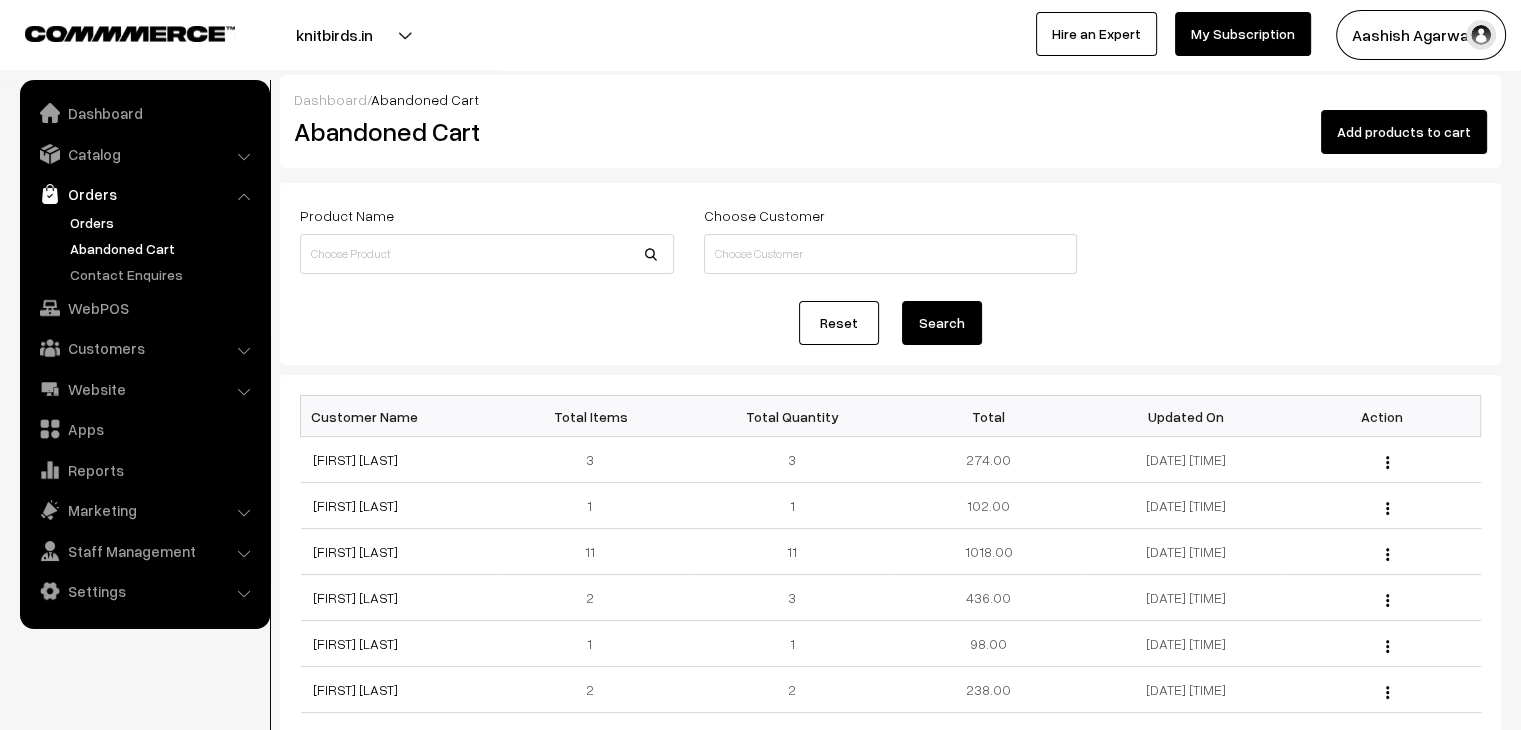 click on "Orders" at bounding box center (164, 222) 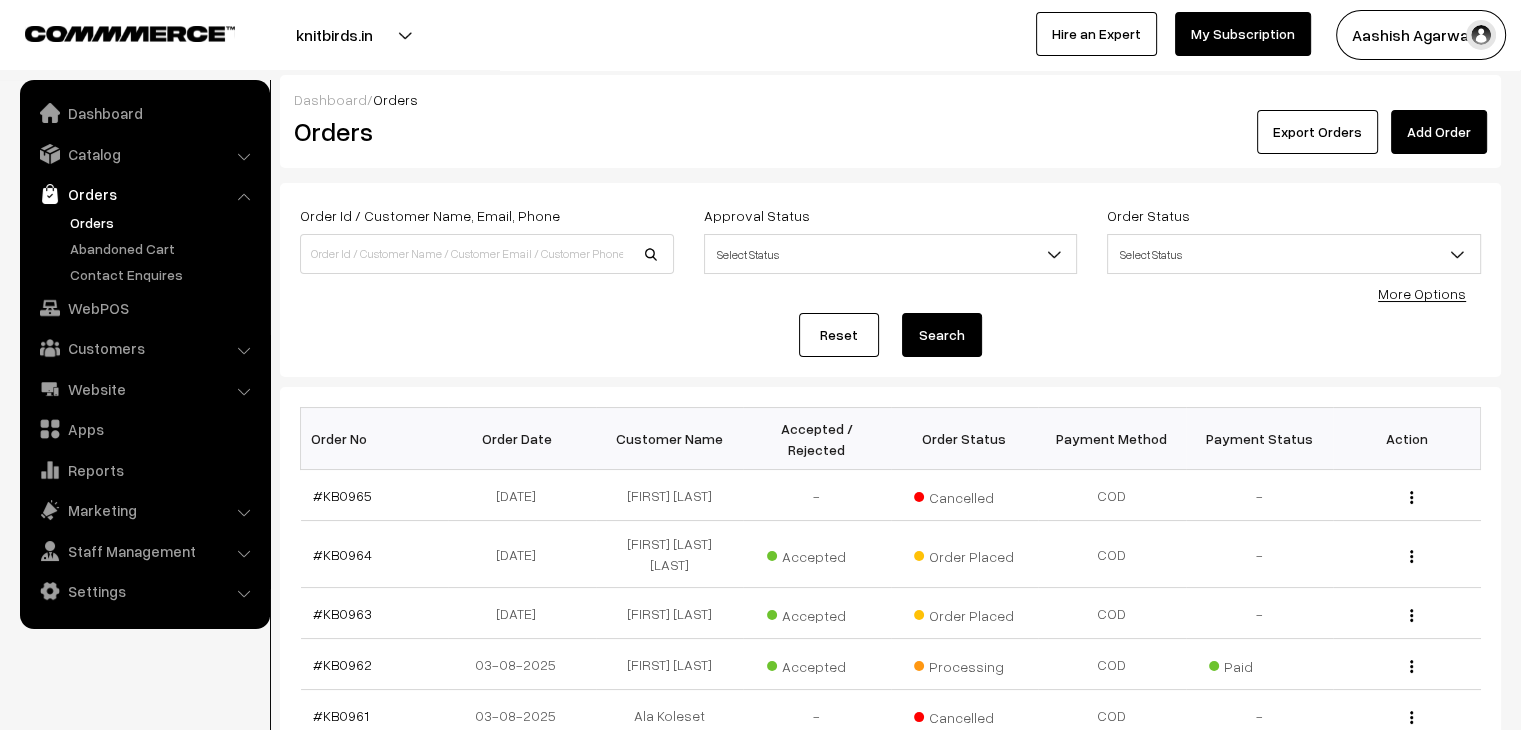 scroll, scrollTop: 0, scrollLeft: 0, axis: both 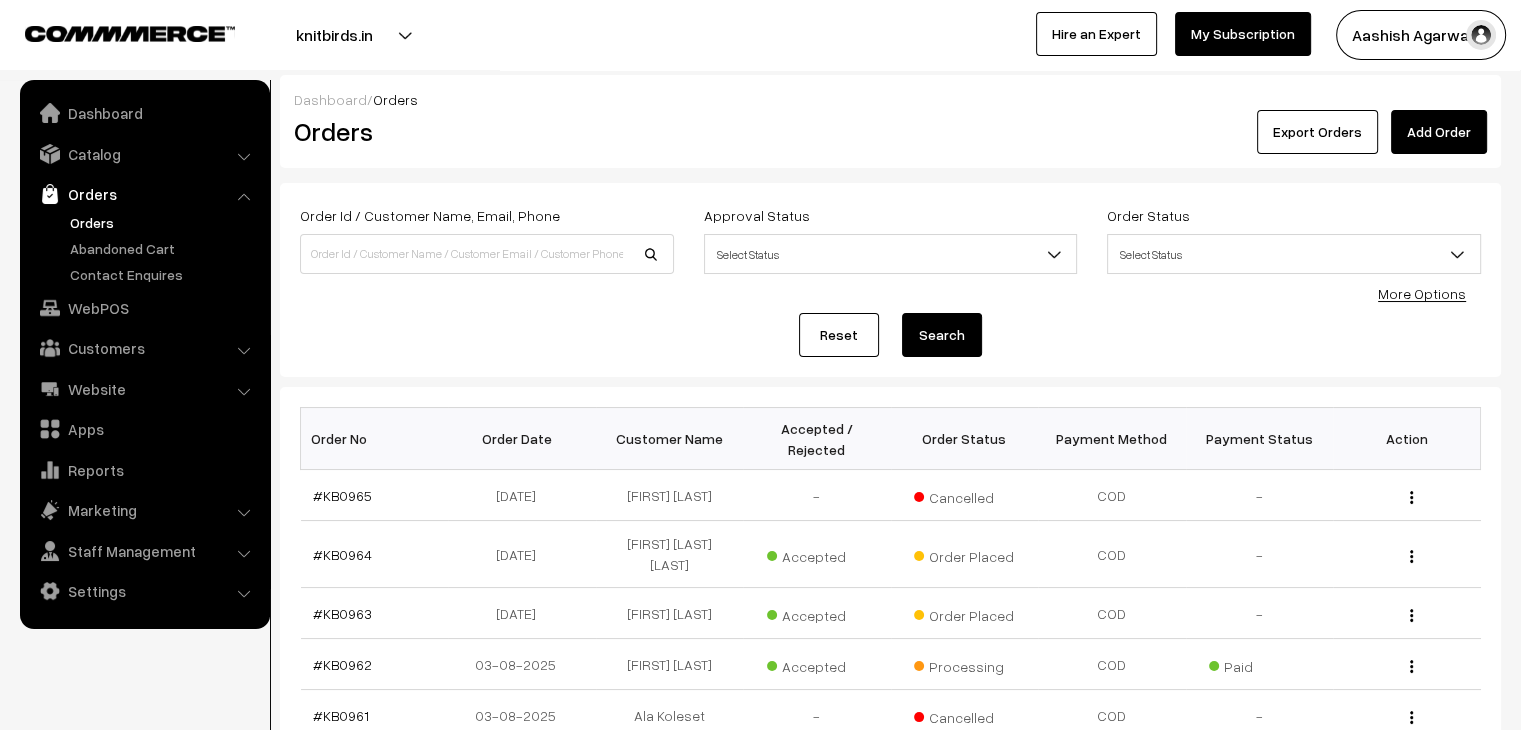 click on "Orders" at bounding box center (145, 248) 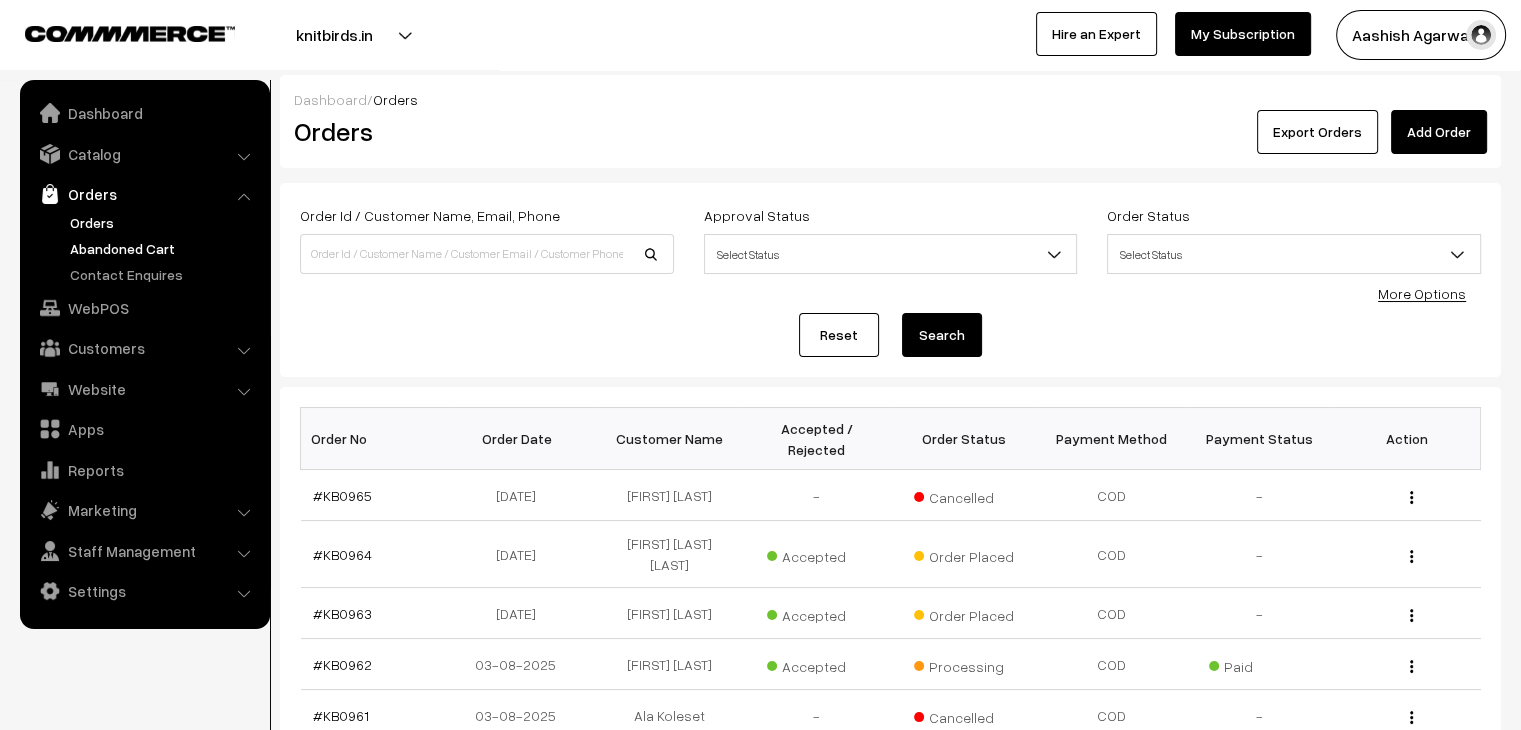 click on "Abandoned Cart" at bounding box center [164, 248] 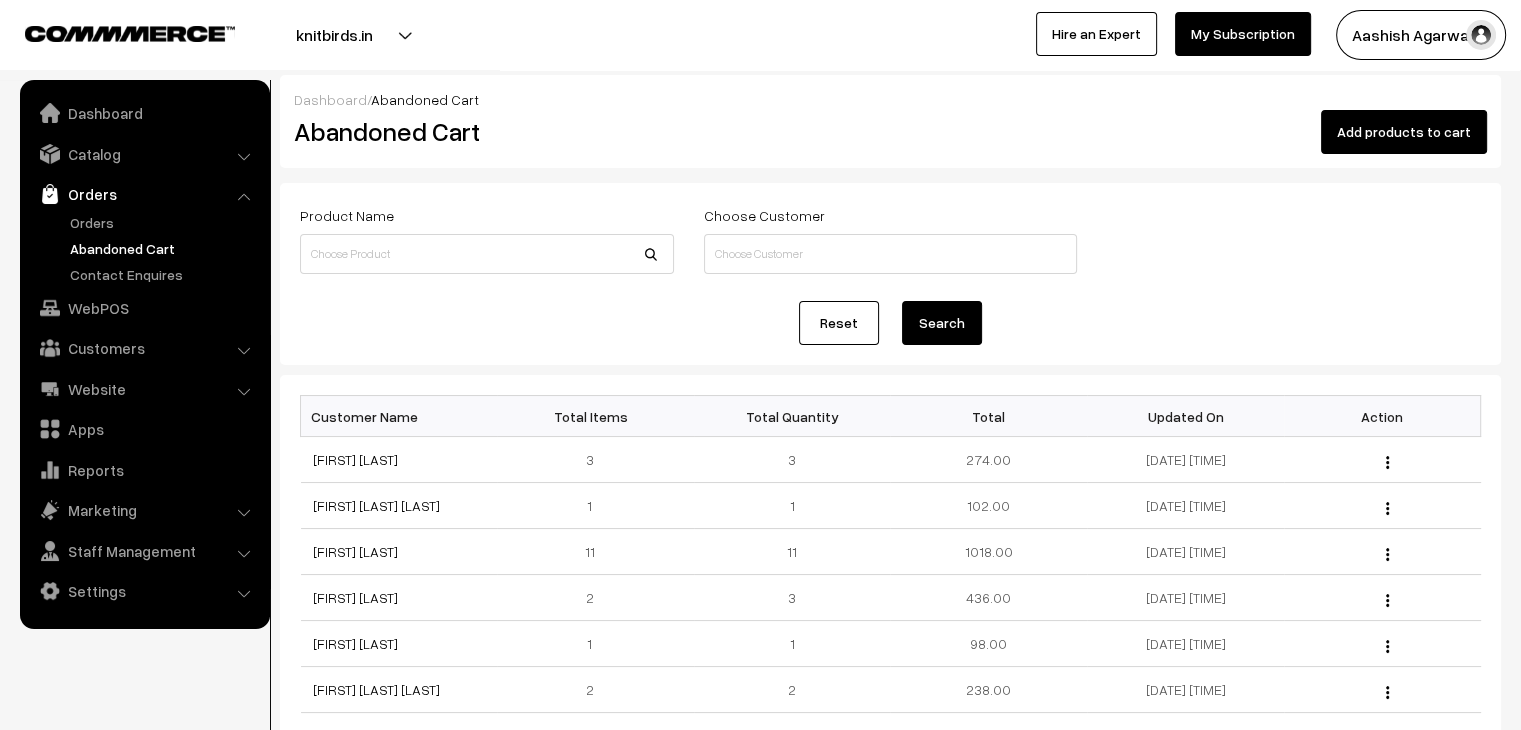 scroll, scrollTop: 0, scrollLeft: 0, axis: both 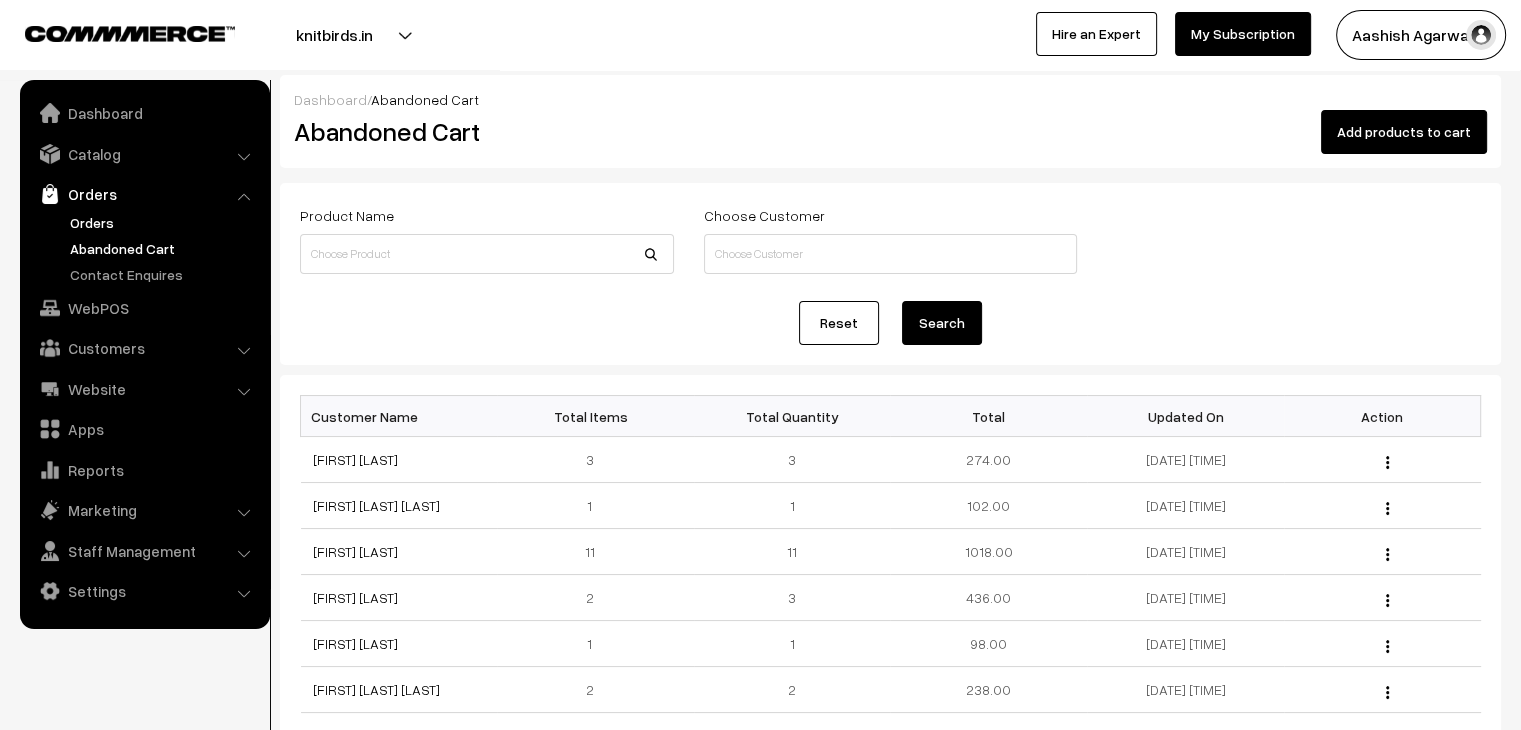 click on "Orders" at bounding box center (164, 222) 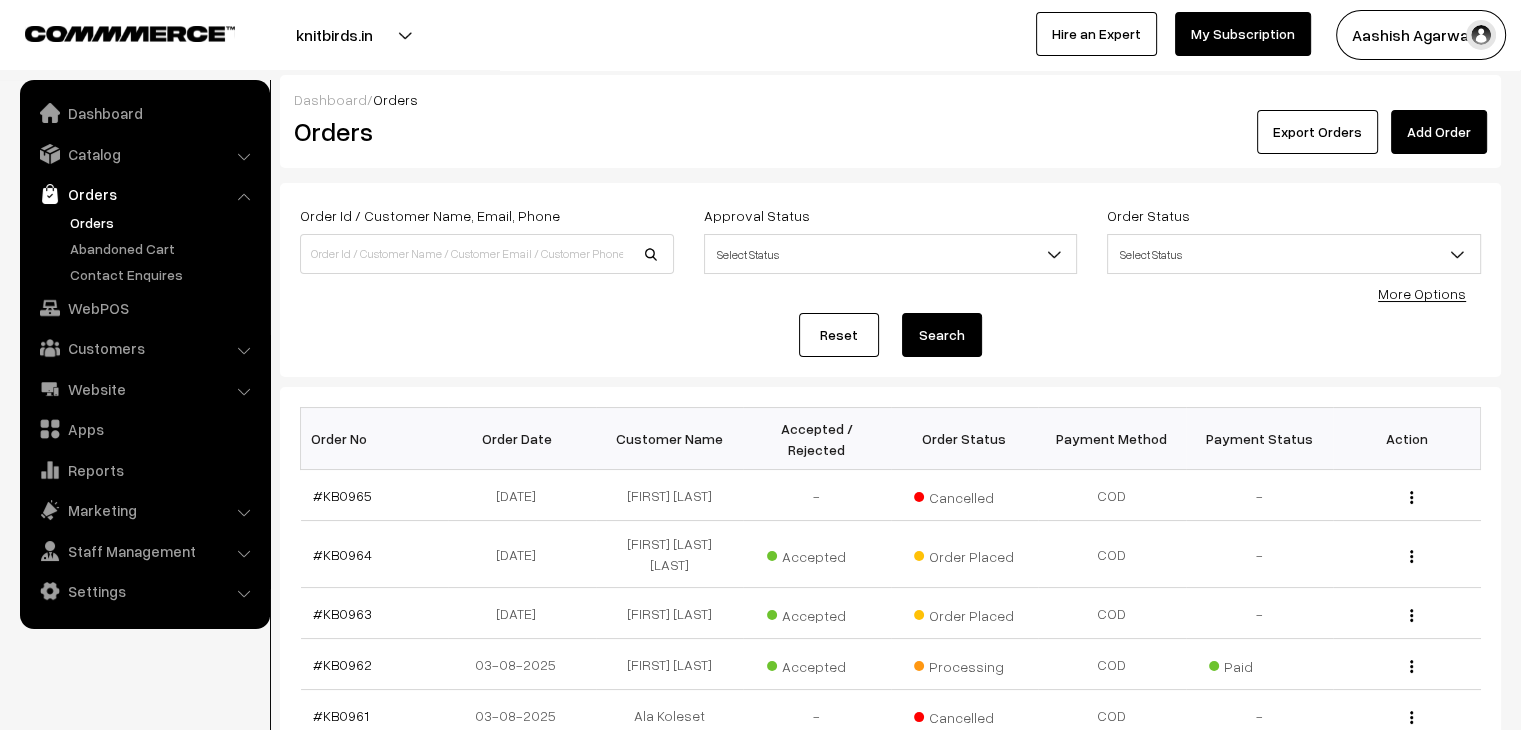 scroll, scrollTop: 0, scrollLeft: 0, axis: both 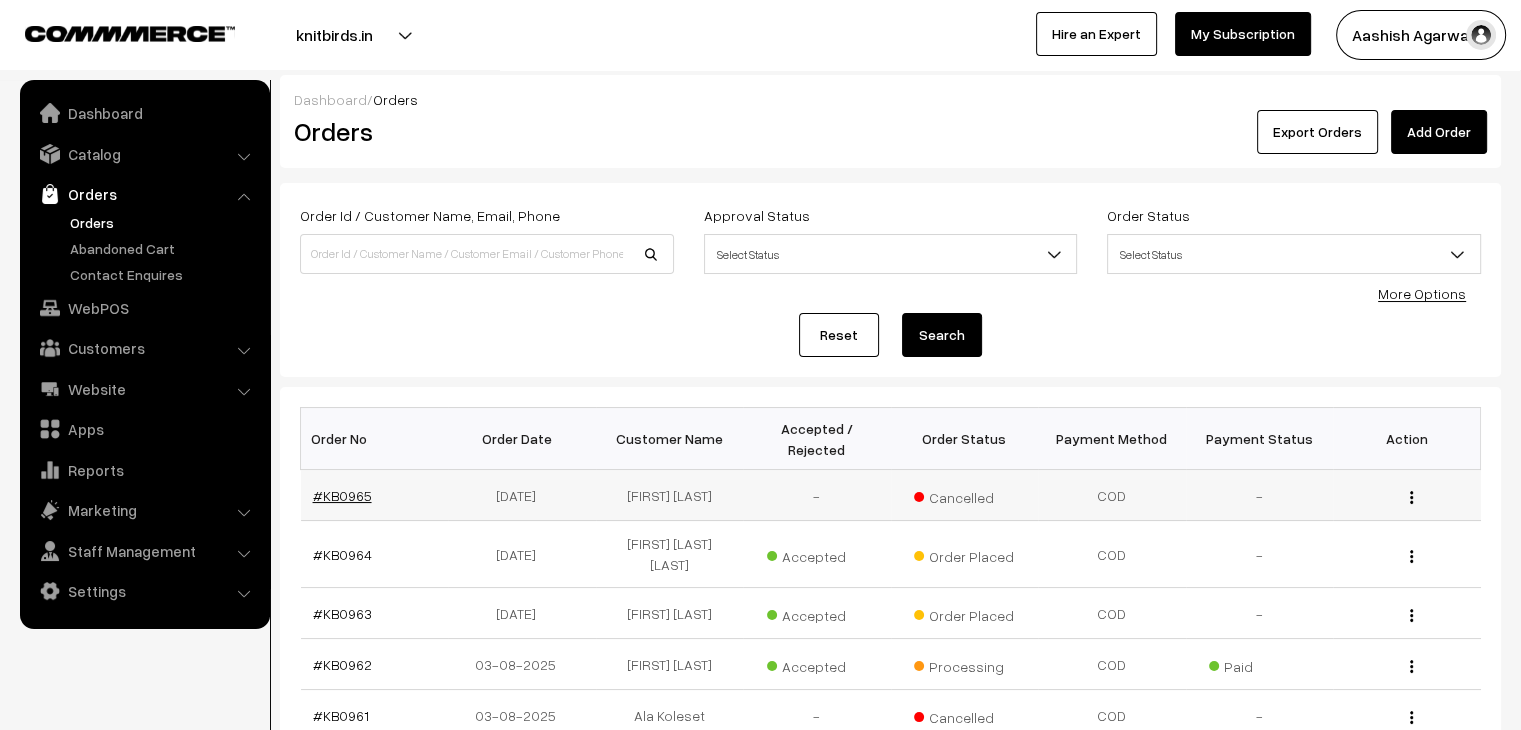click on "#KB0965" at bounding box center (342, 495) 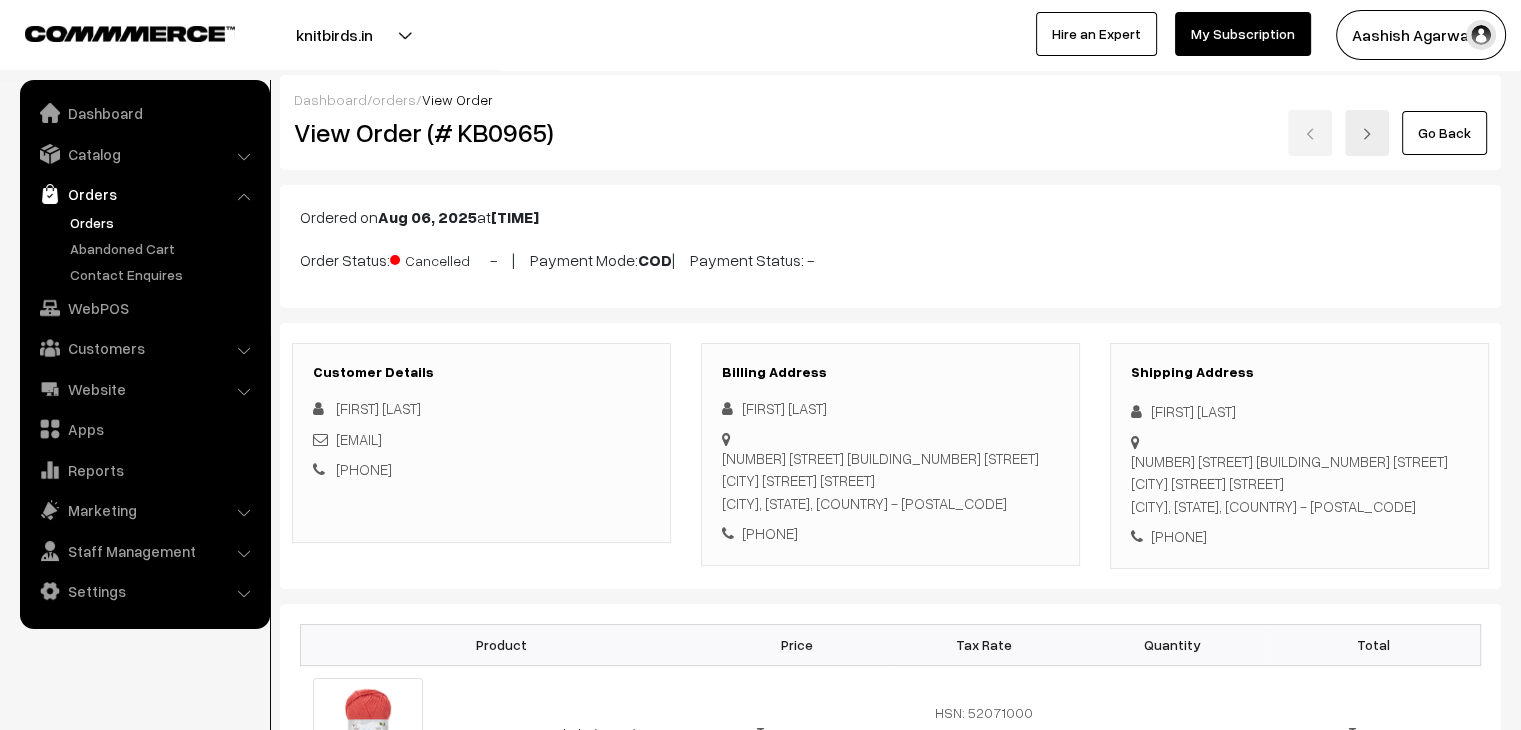 scroll, scrollTop: 0, scrollLeft: 0, axis: both 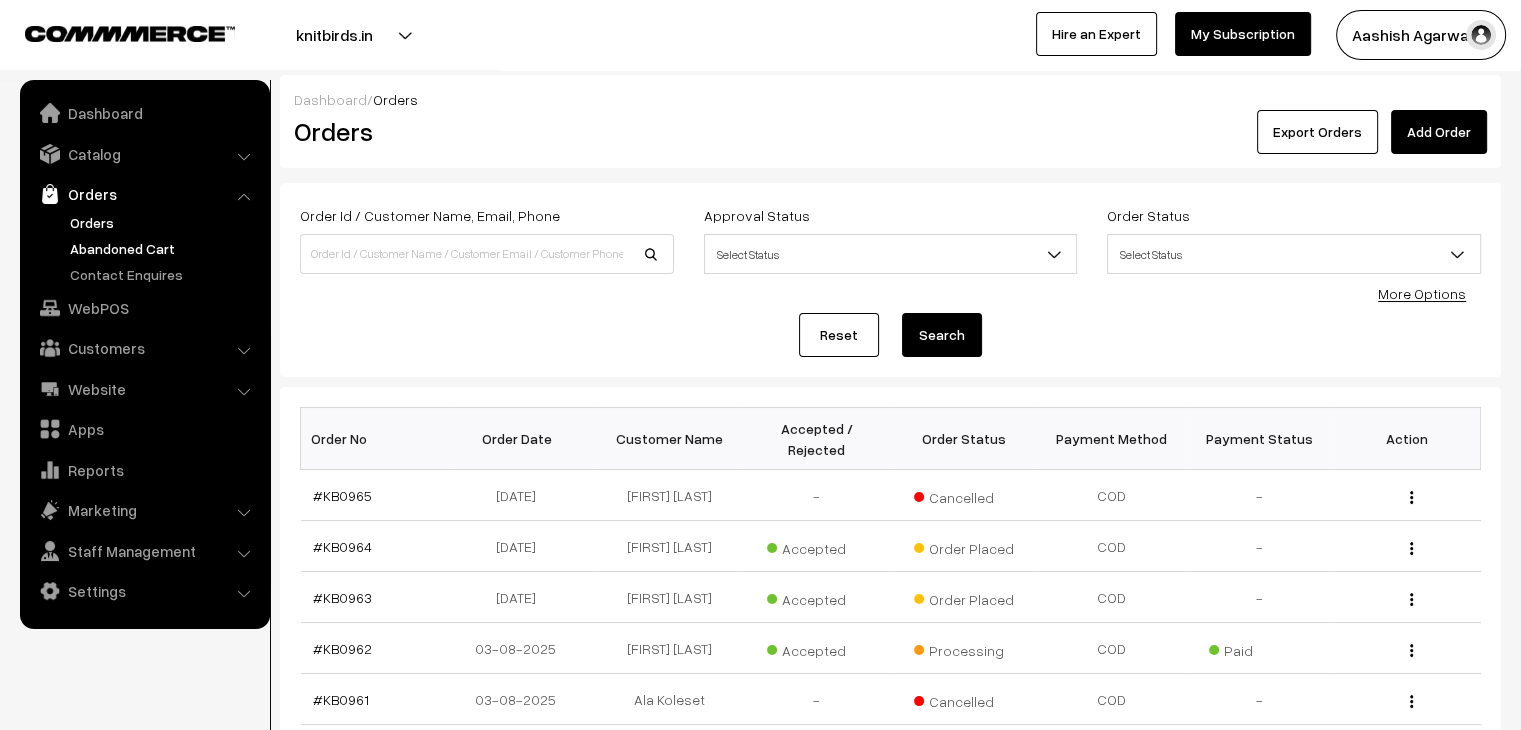 click on "Abandoned Cart" at bounding box center (164, 248) 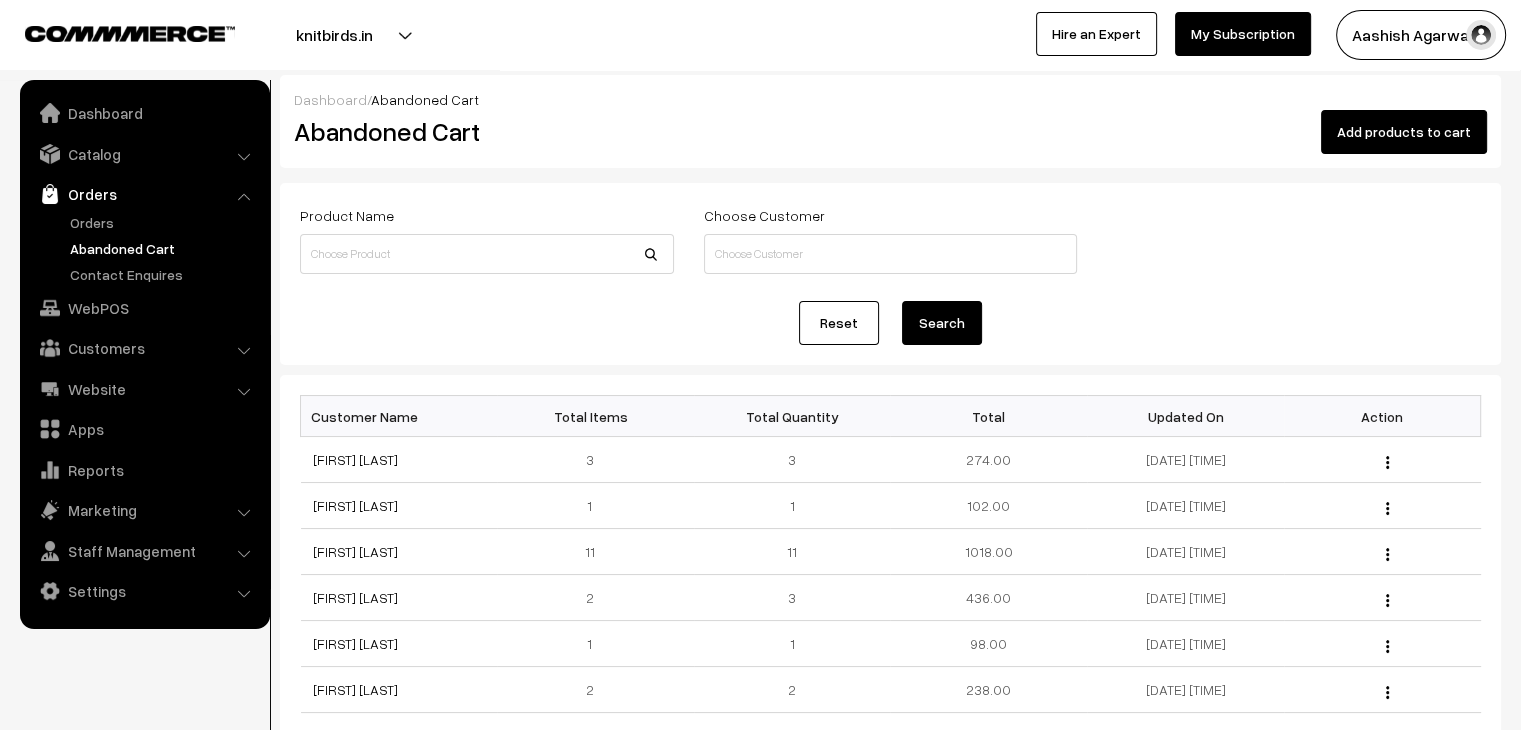 scroll, scrollTop: 0, scrollLeft: 0, axis: both 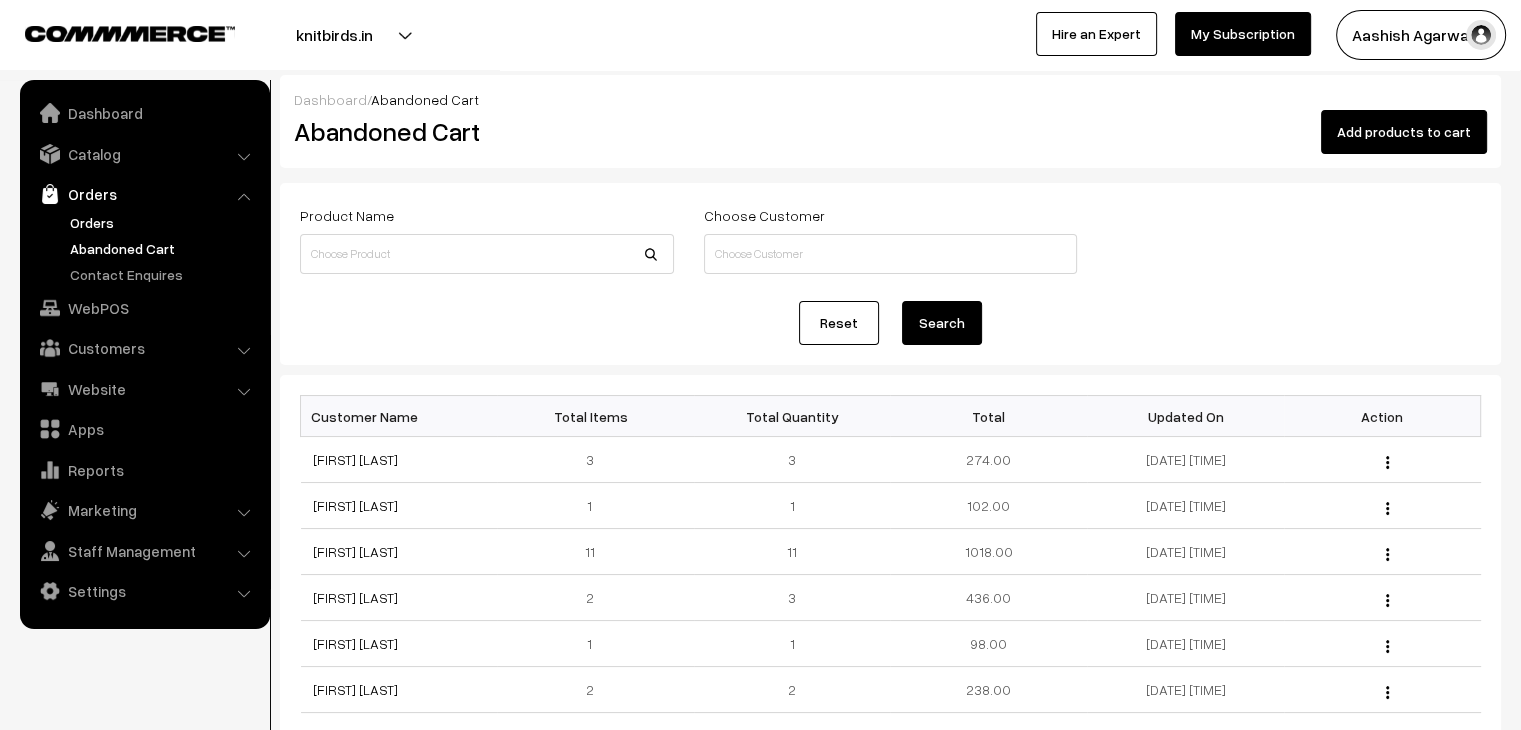 click on "Orders" at bounding box center (145, 248) 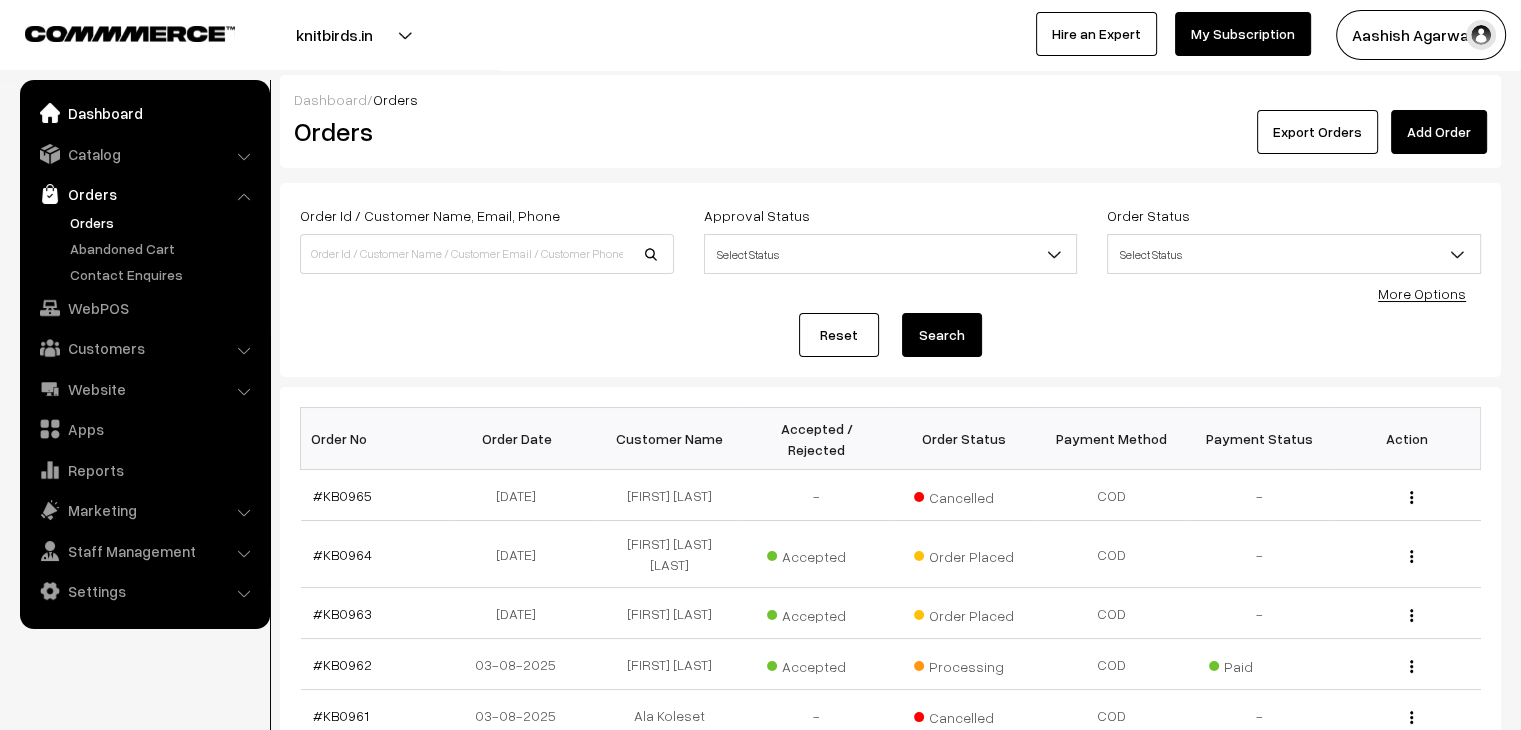 scroll, scrollTop: 0, scrollLeft: 0, axis: both 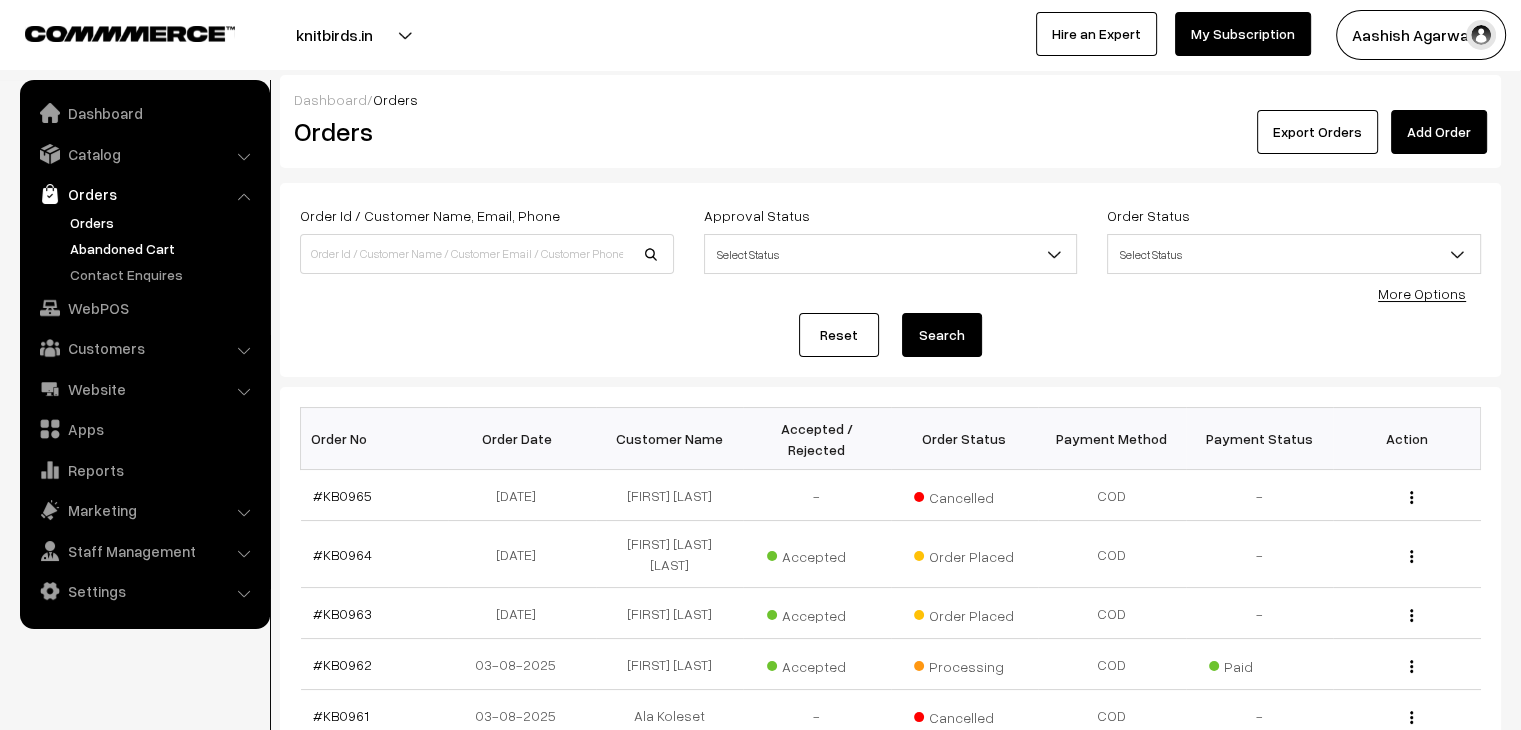 click on "Abandoned Cart" at bounding box center (164, 248) 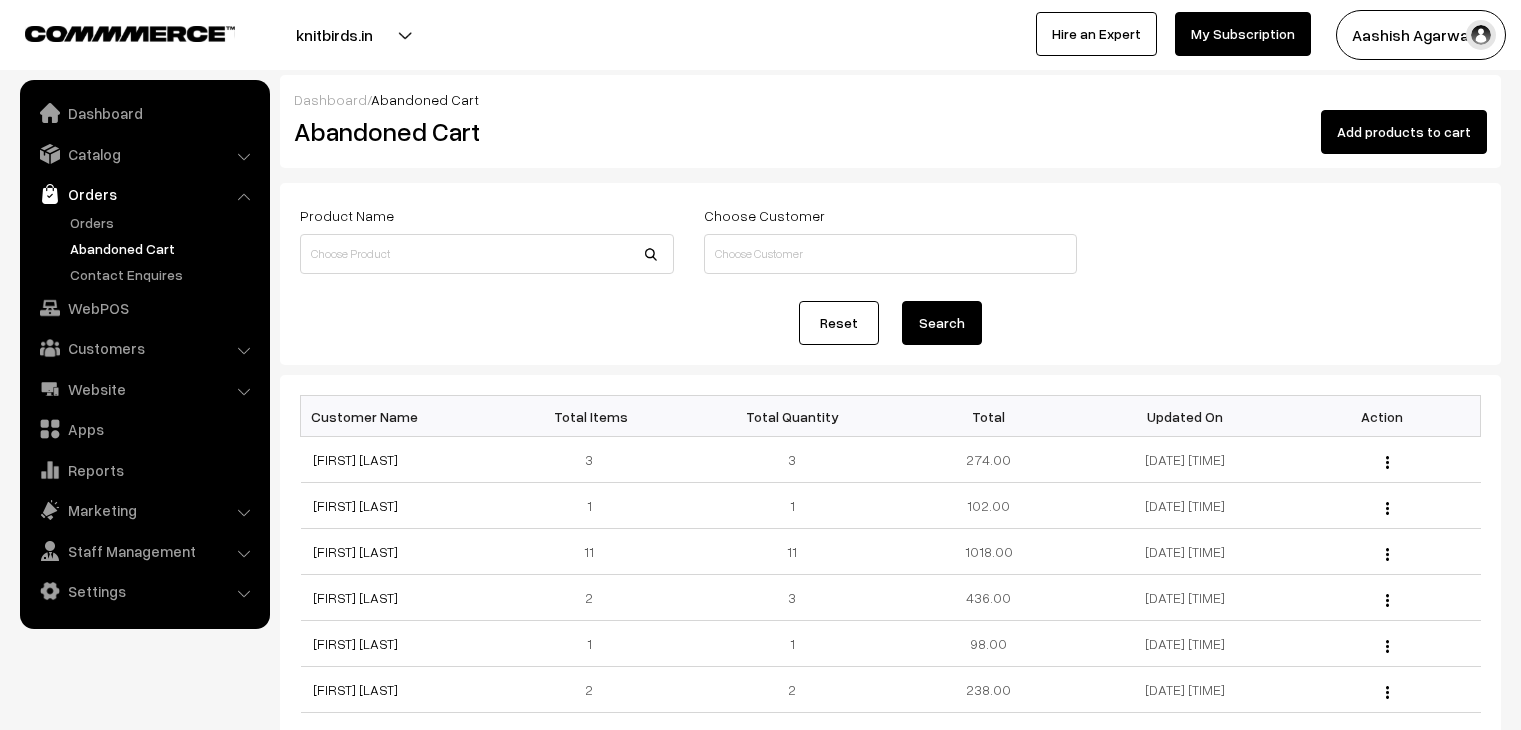 scroll, scrollTop: 0, scrollLeft: 0, axis: both 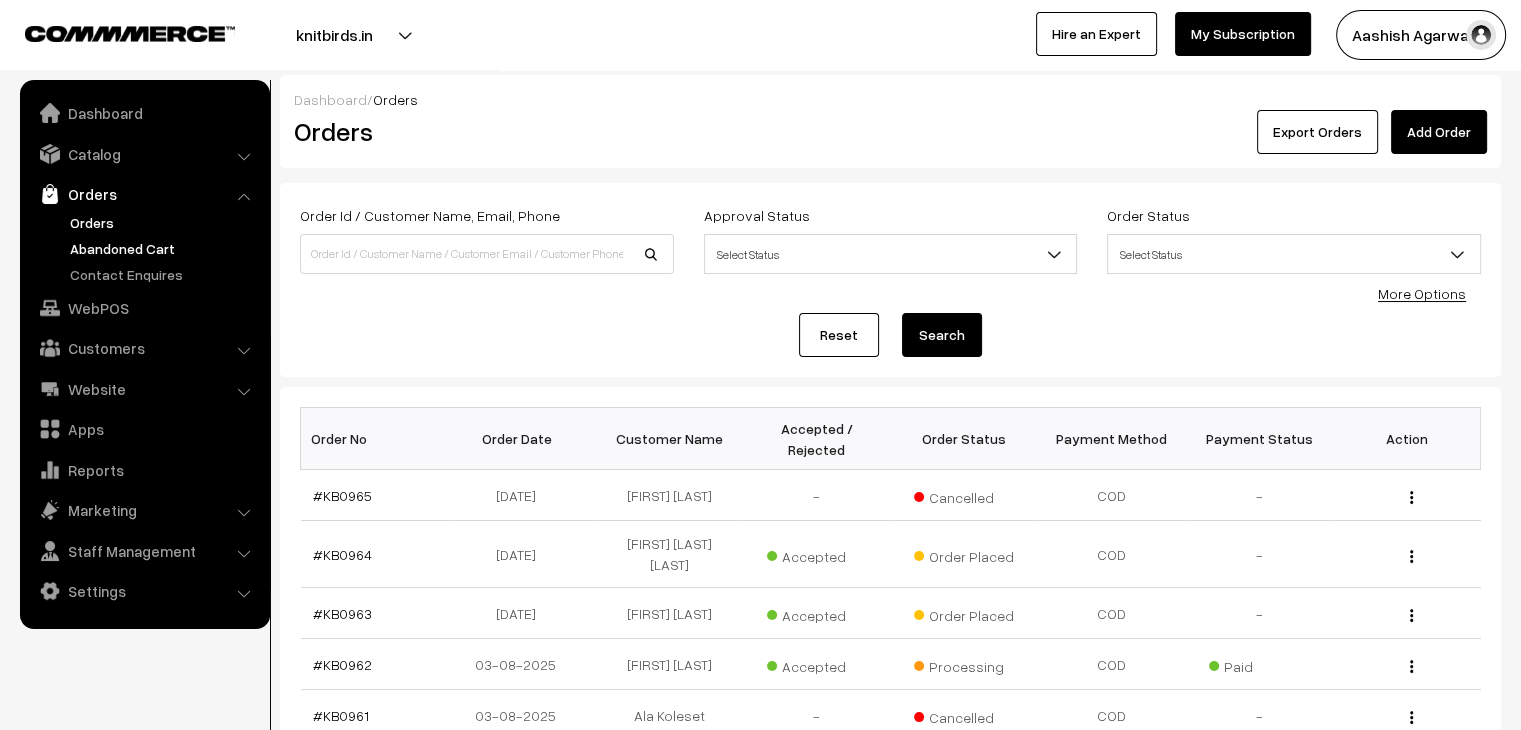 click on "Abandoned Cart" at bounding box center [164, 248] 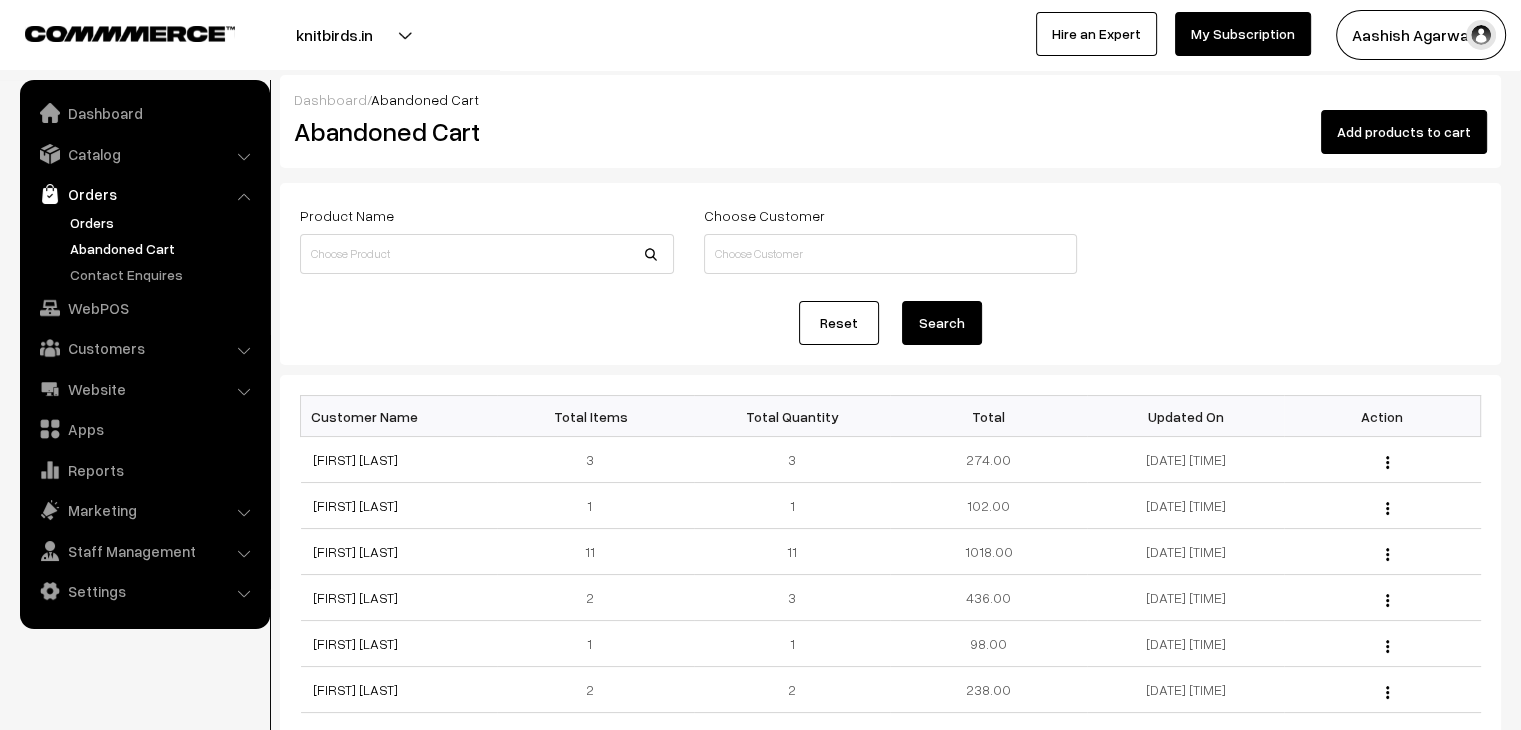 scroll, scrollTop: 0, scrollLeft: 0, axis: both 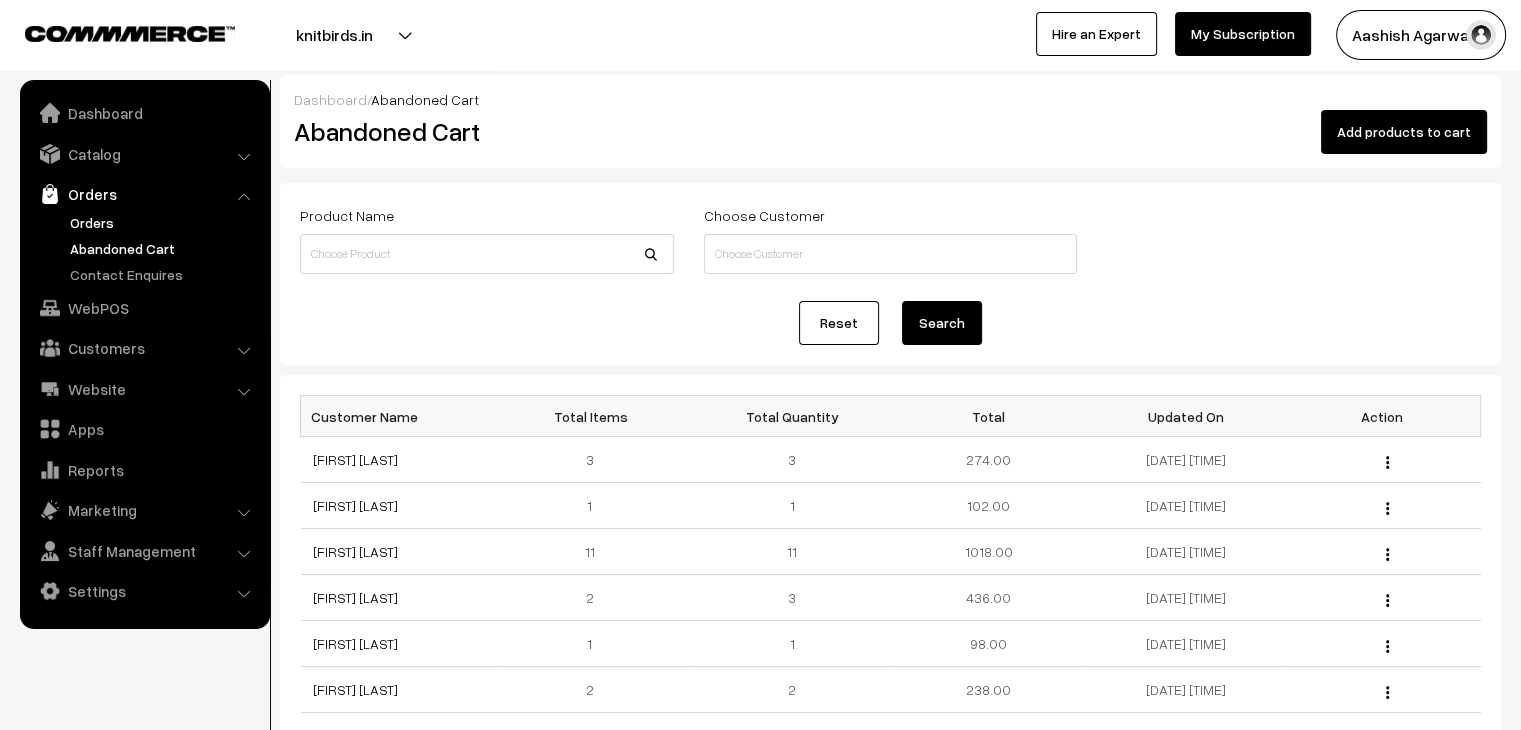 click on "Orders" at bounding box center (164, 222) 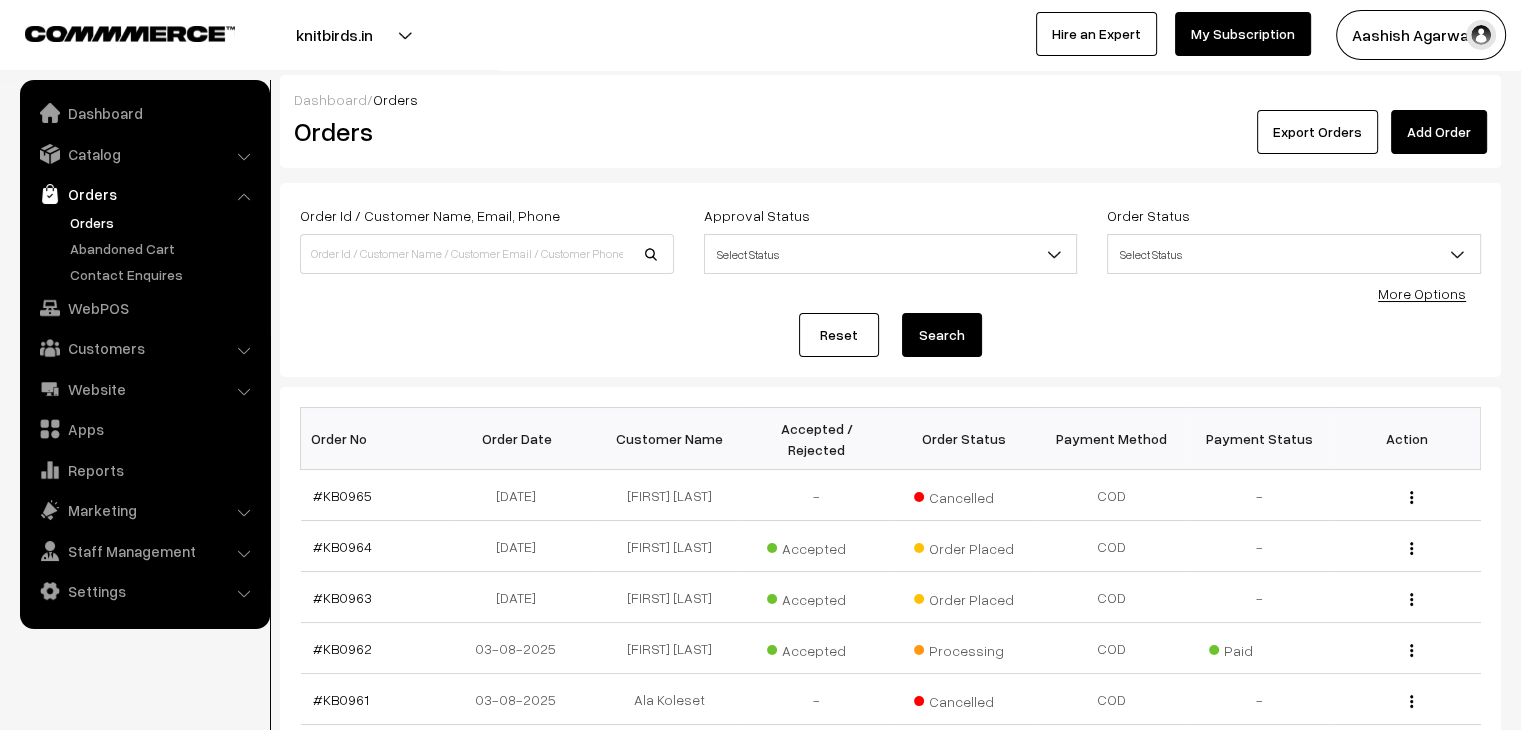 scroll, scrollTop: 0, scrollLeft: 0, axis: both 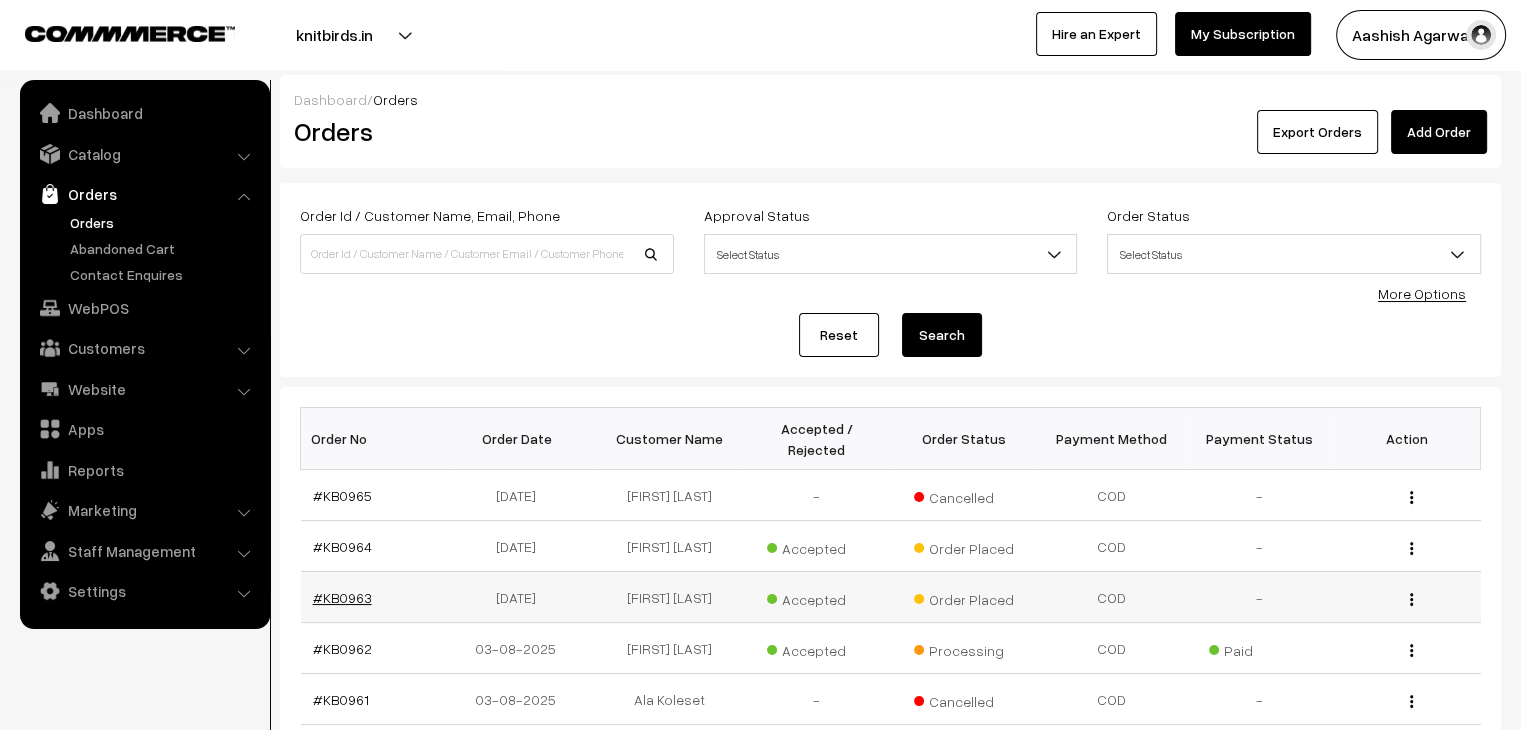 click on "#KB0963" at bounding box center (342, 597) 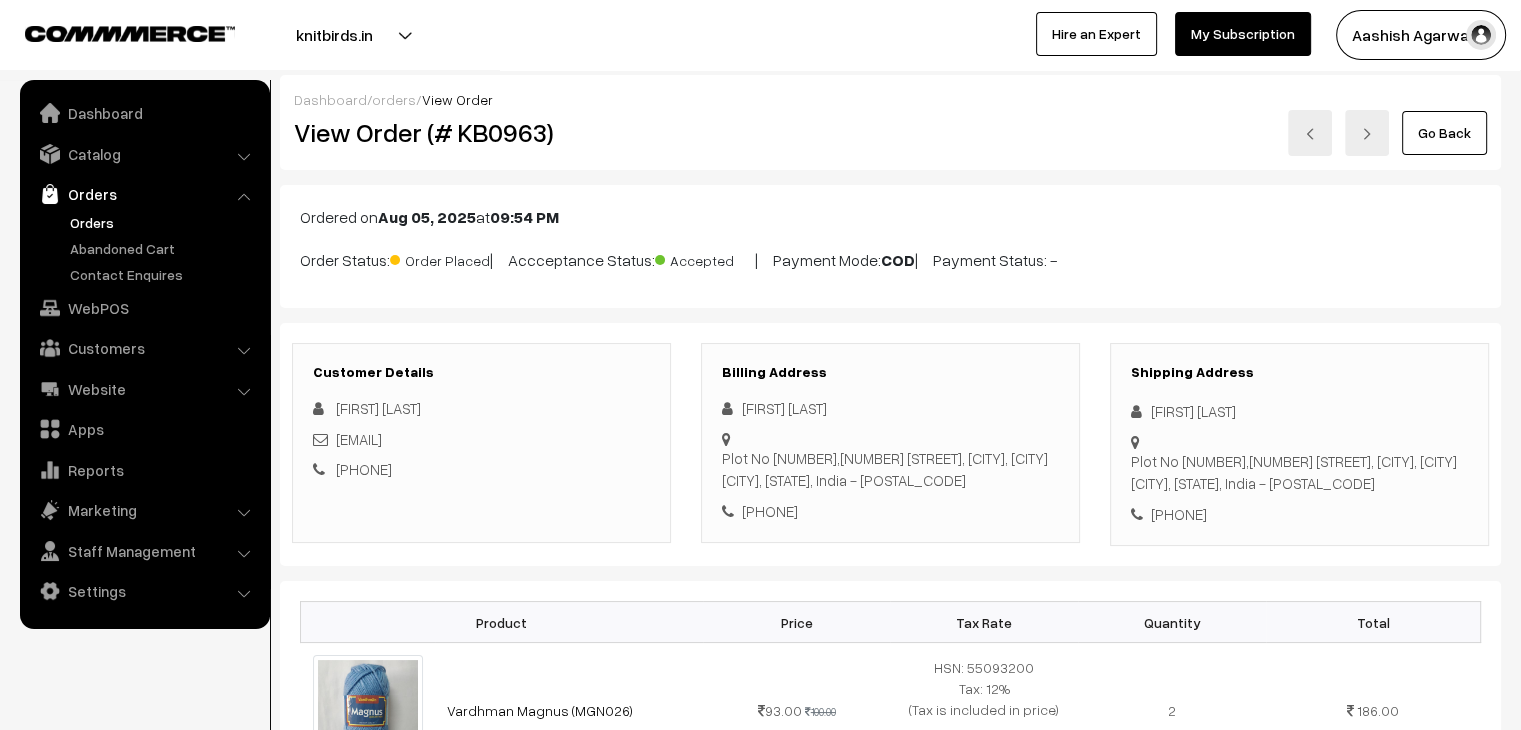 scroll, scrollTop: 0, scrollLeft: 0, axis: both 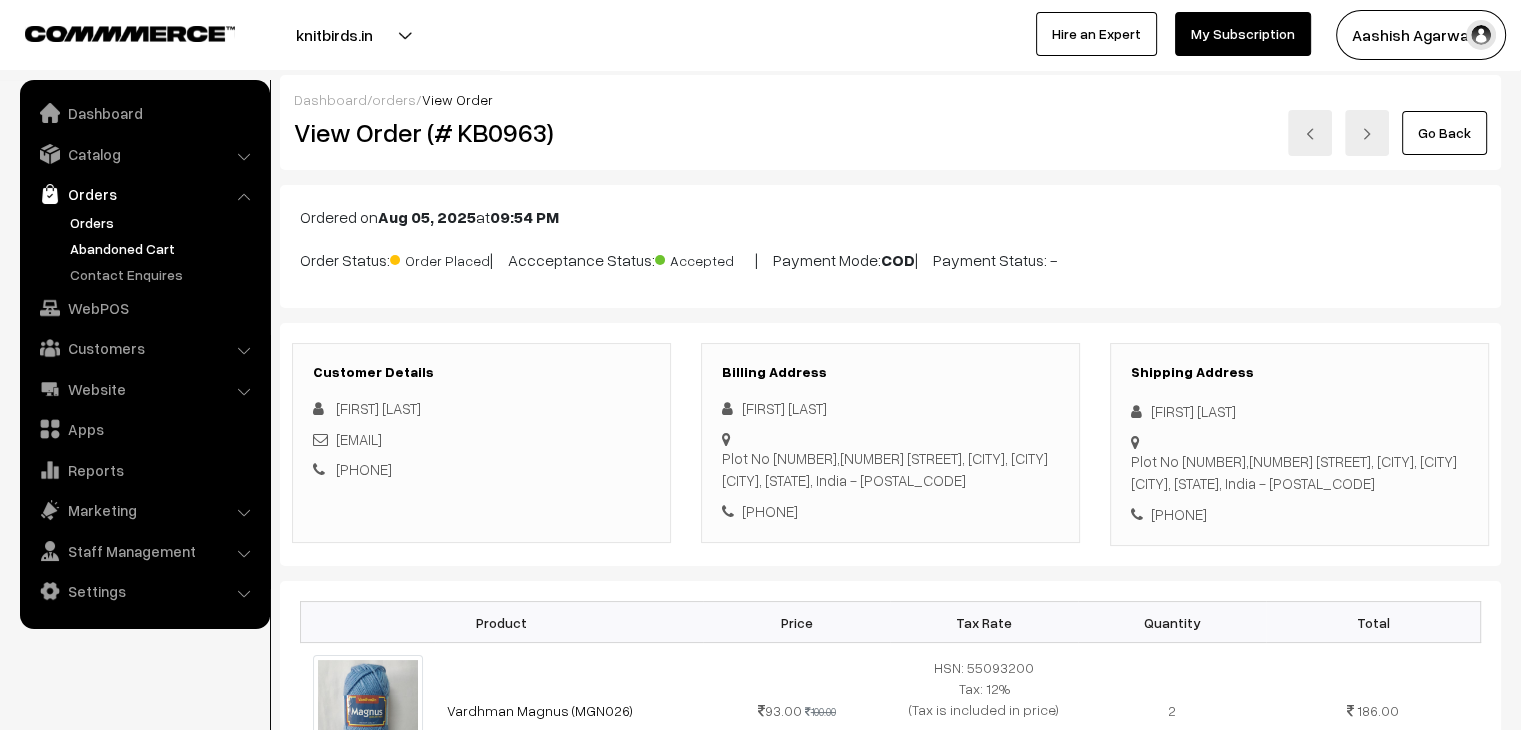 drag, startPoint x: 67, startPoint y: 233, endPoint x: 80, endPoint y: 244, distance: 17.029387 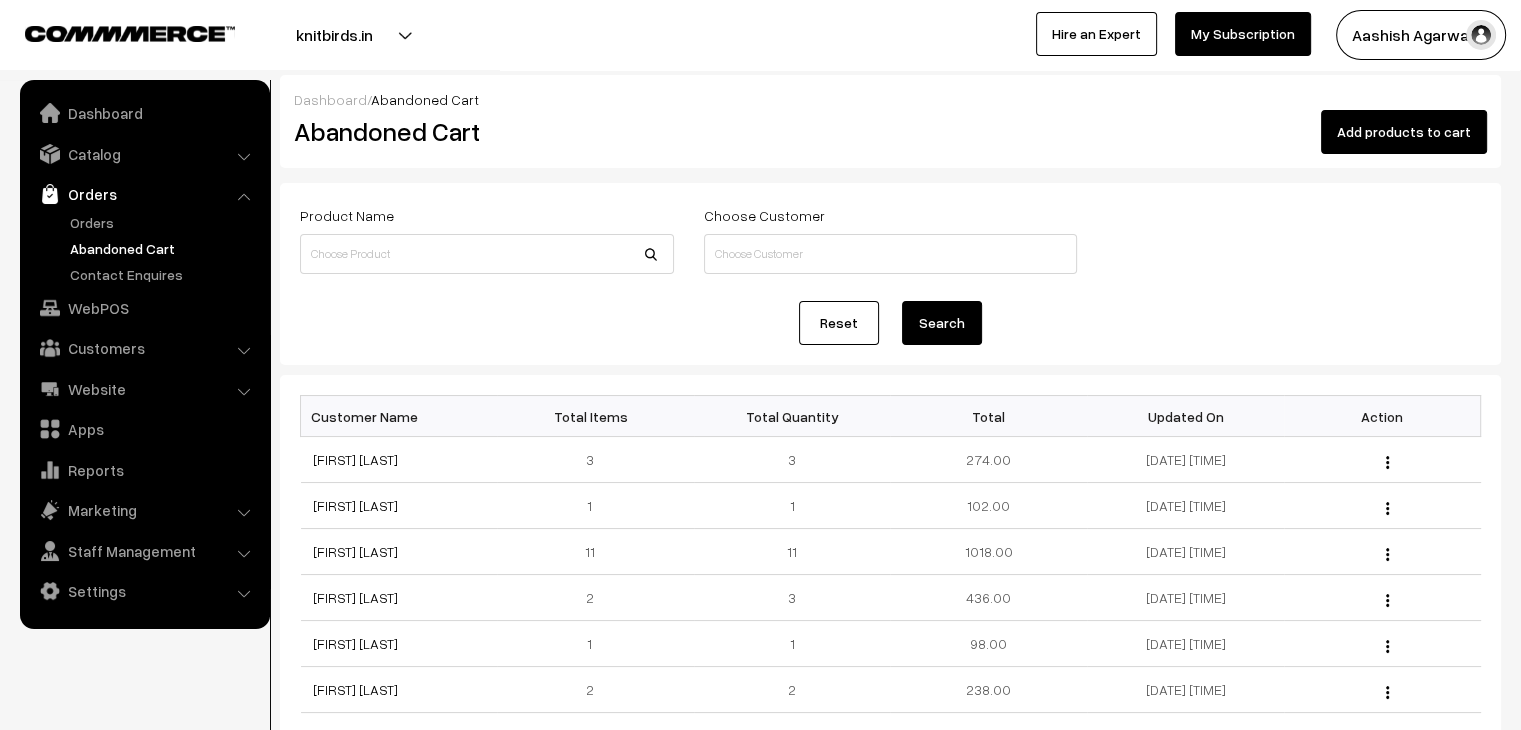 scroll, scrollTop: 0, scrollLeft: 0, axis: both 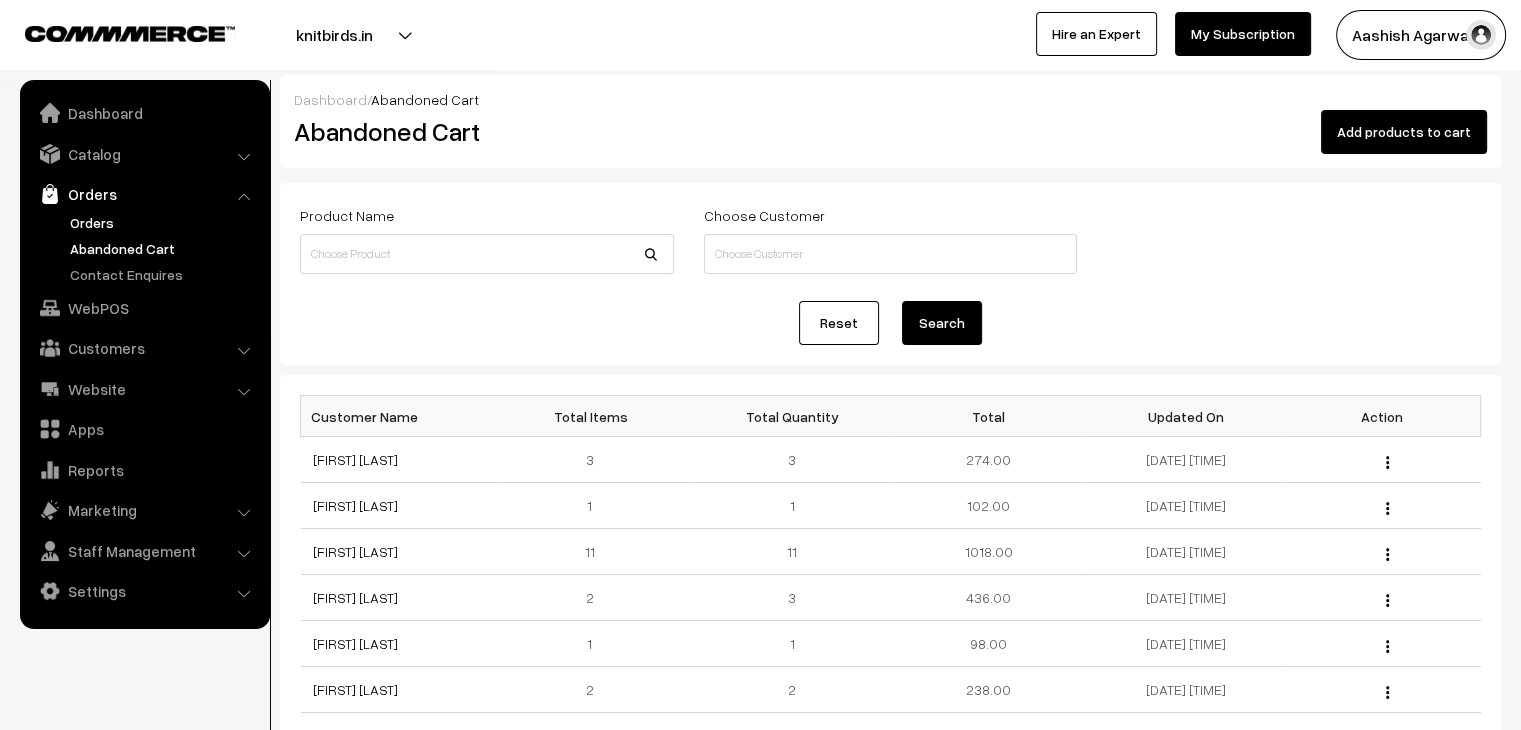 click on "Orders" at bounding box center (164, 222) 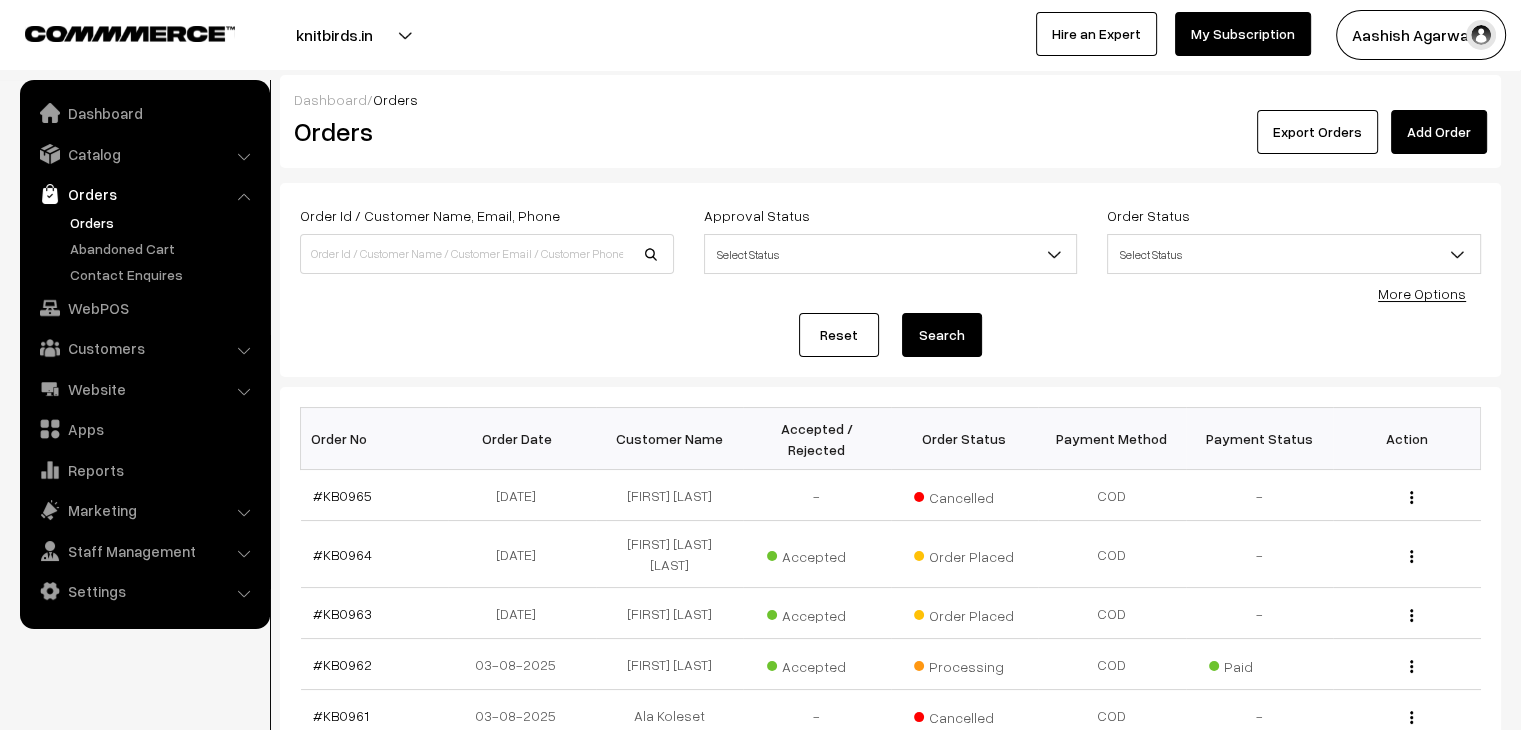 scroll, scrollTop: 0, scrollLeft: 0, axis: both 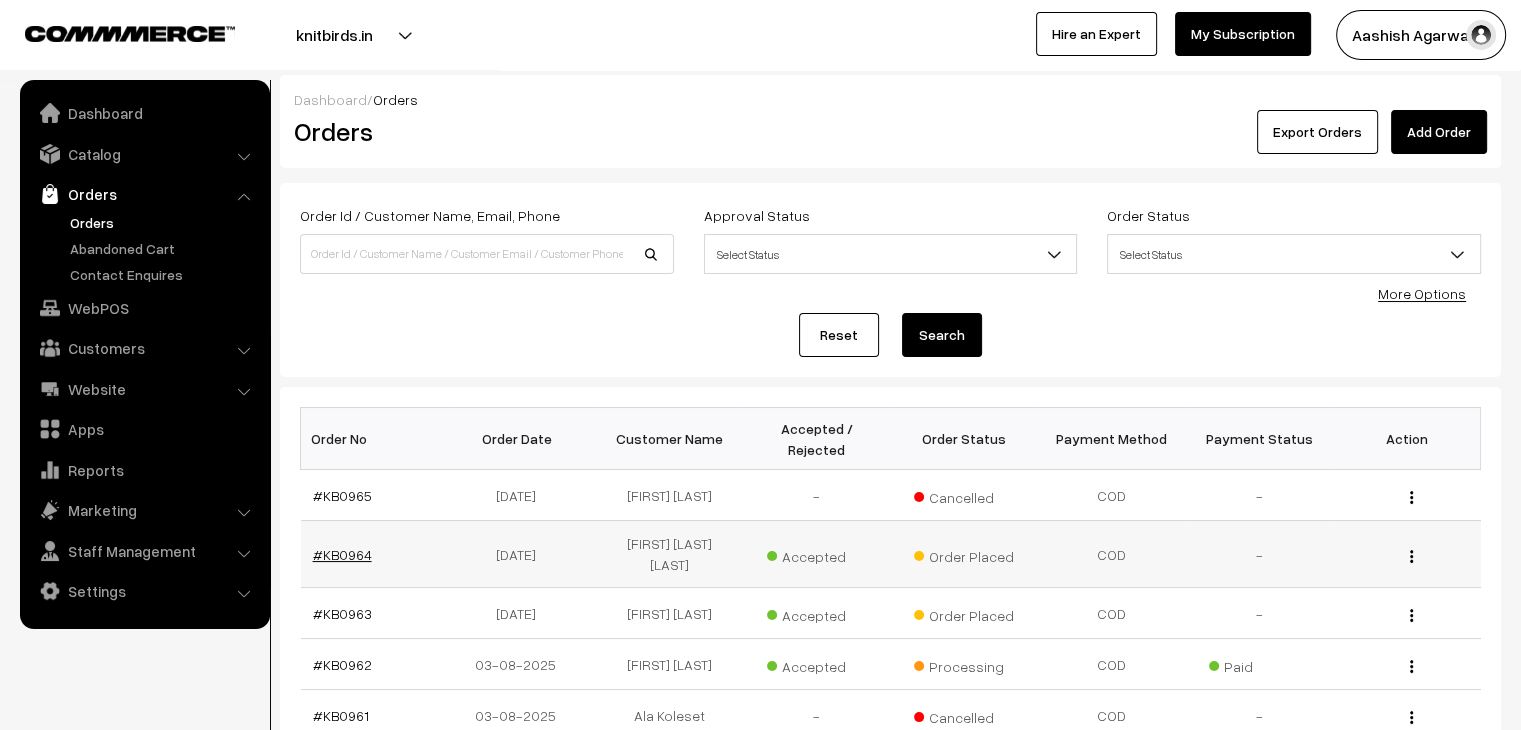 click on "#KB0964" at bounding box center [342, 554] 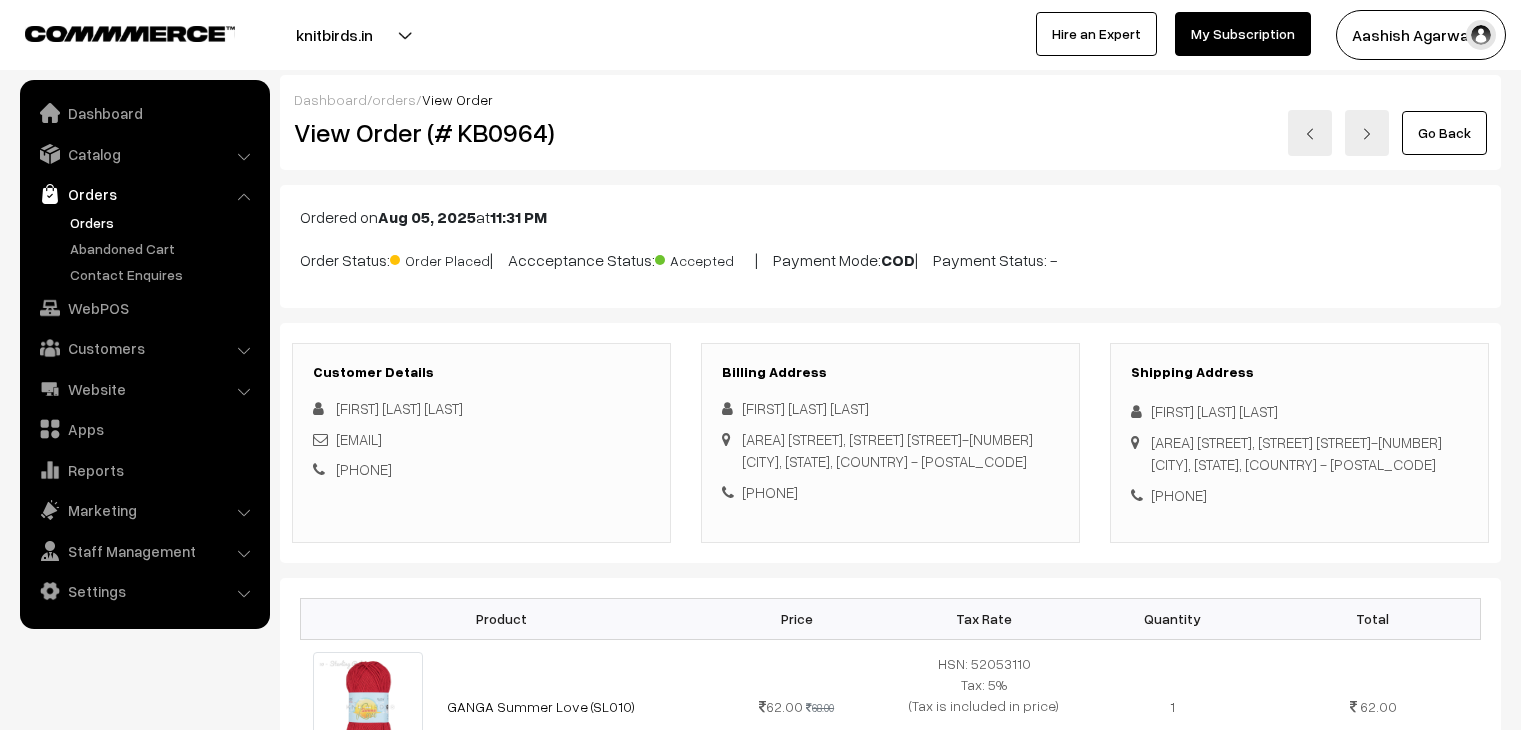 click on "orders" at bounding box center (394, 99) 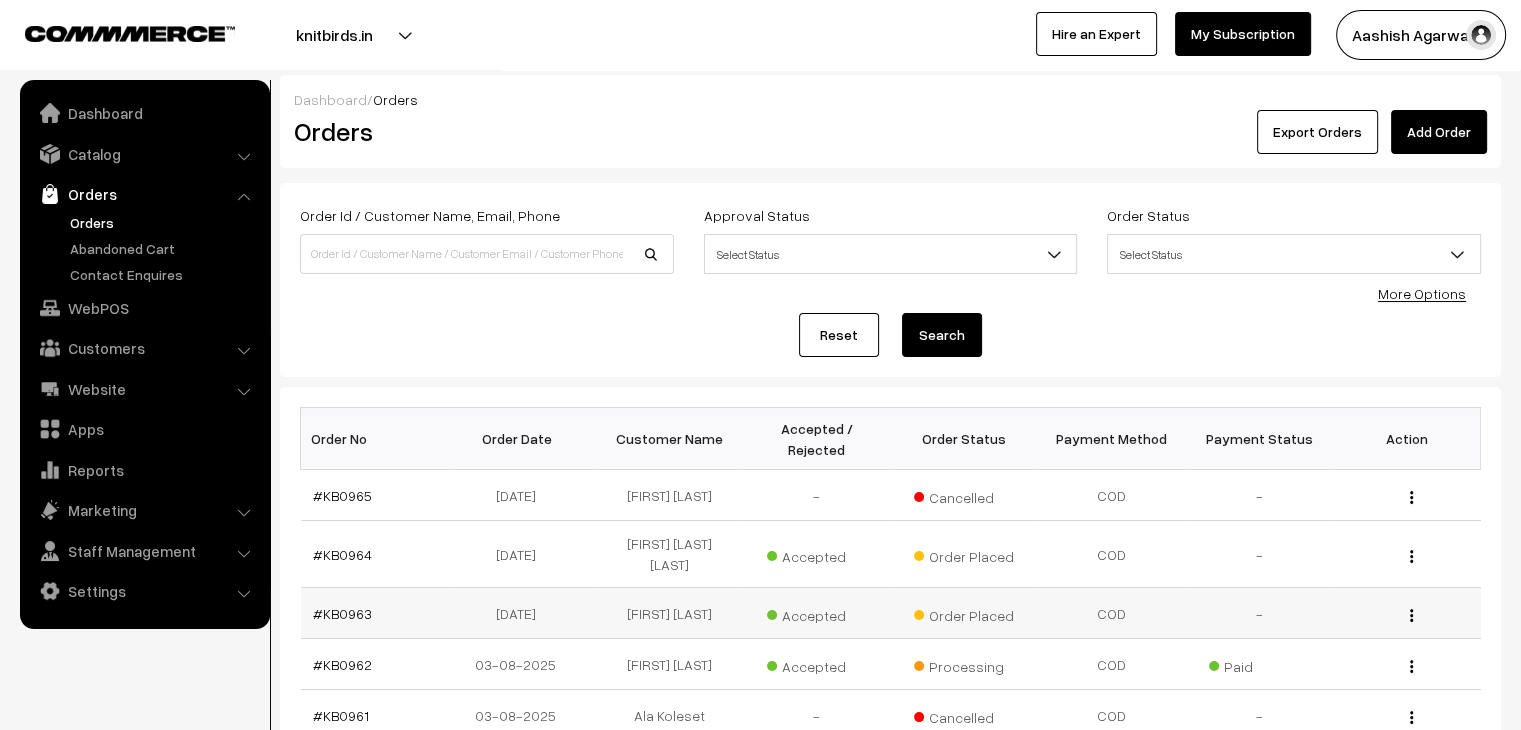 scroll, scrollTop: 0, scrollLeft: 0, axis: both 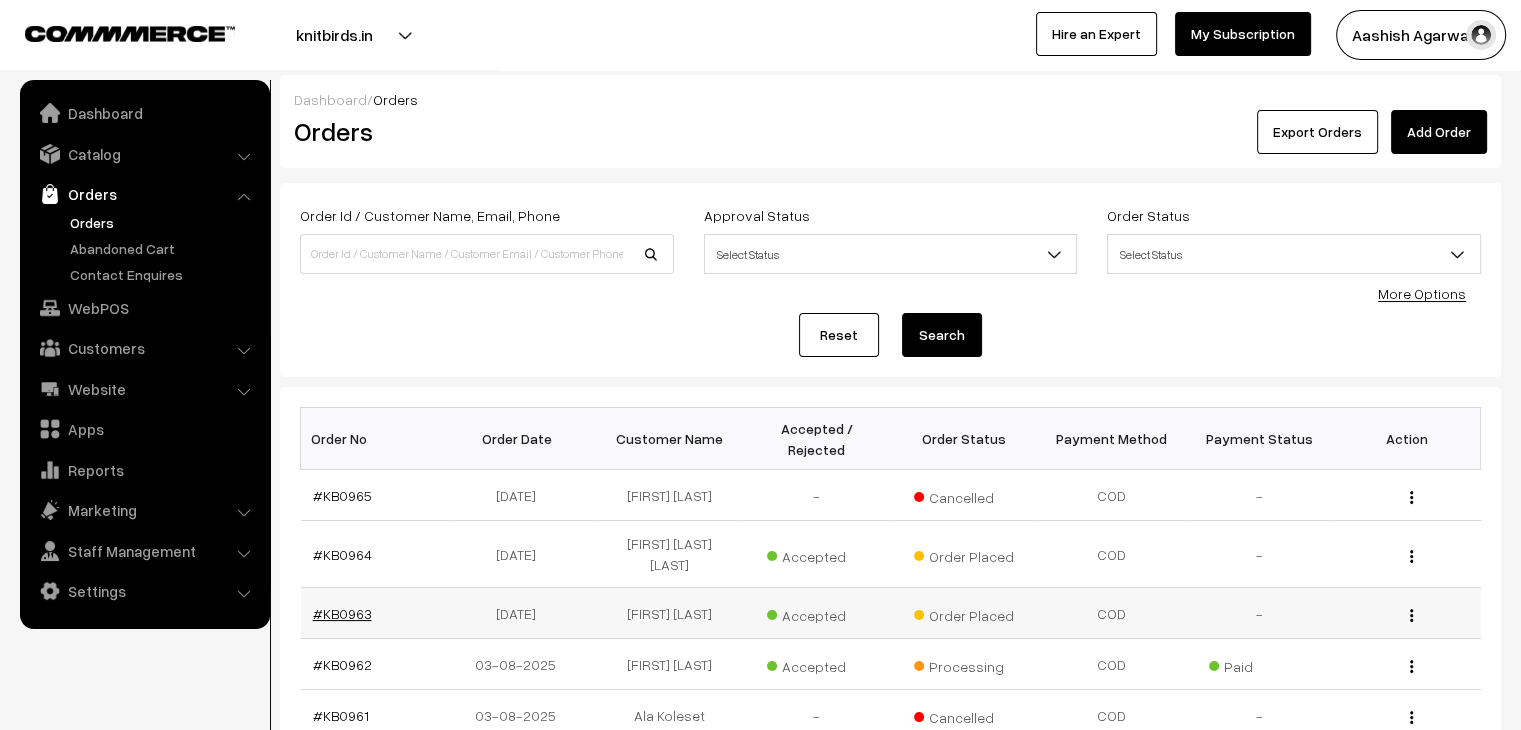 click on "#KB0963" at bounding box center (342, 613) 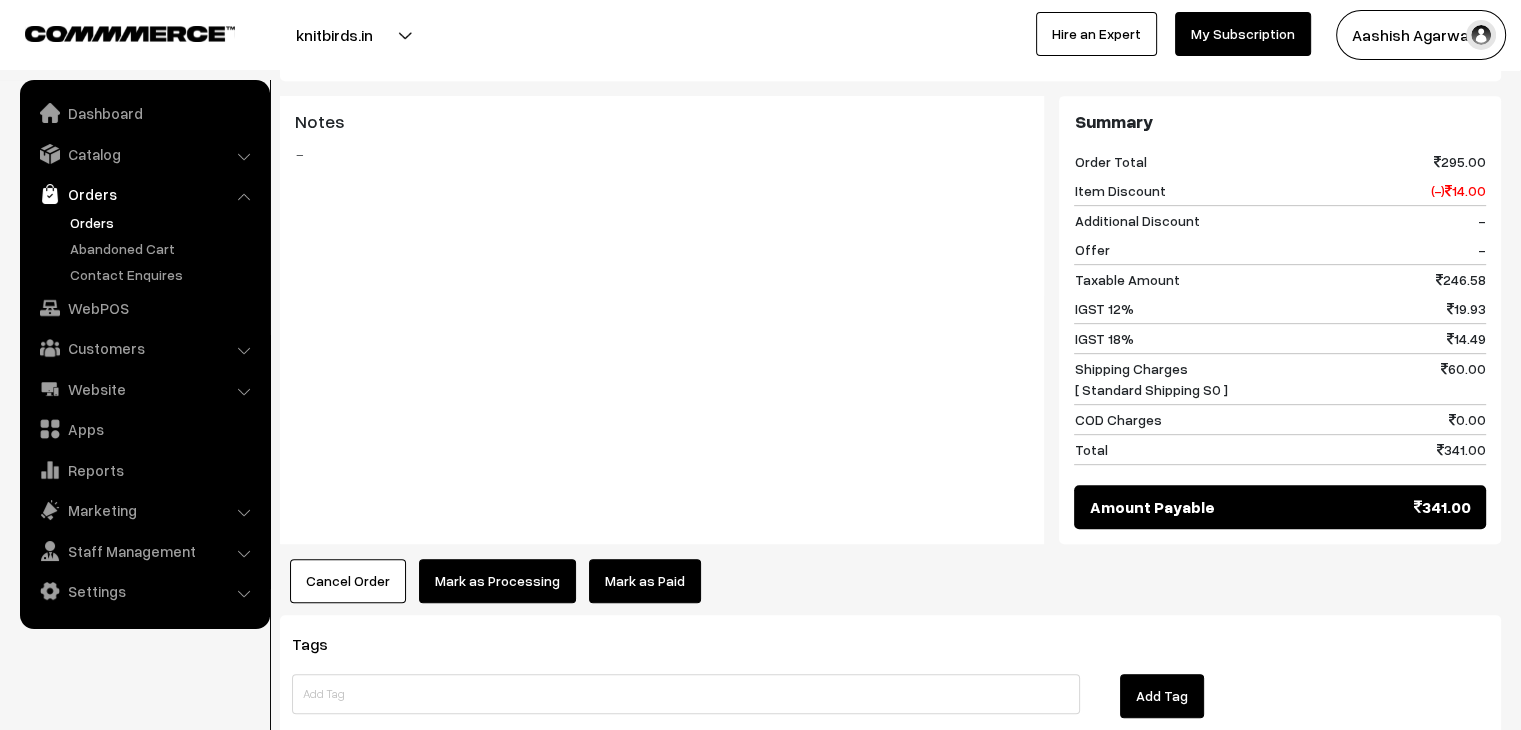 scroll, scrollTop: 900, scrollLeft: 0, axis: vertical 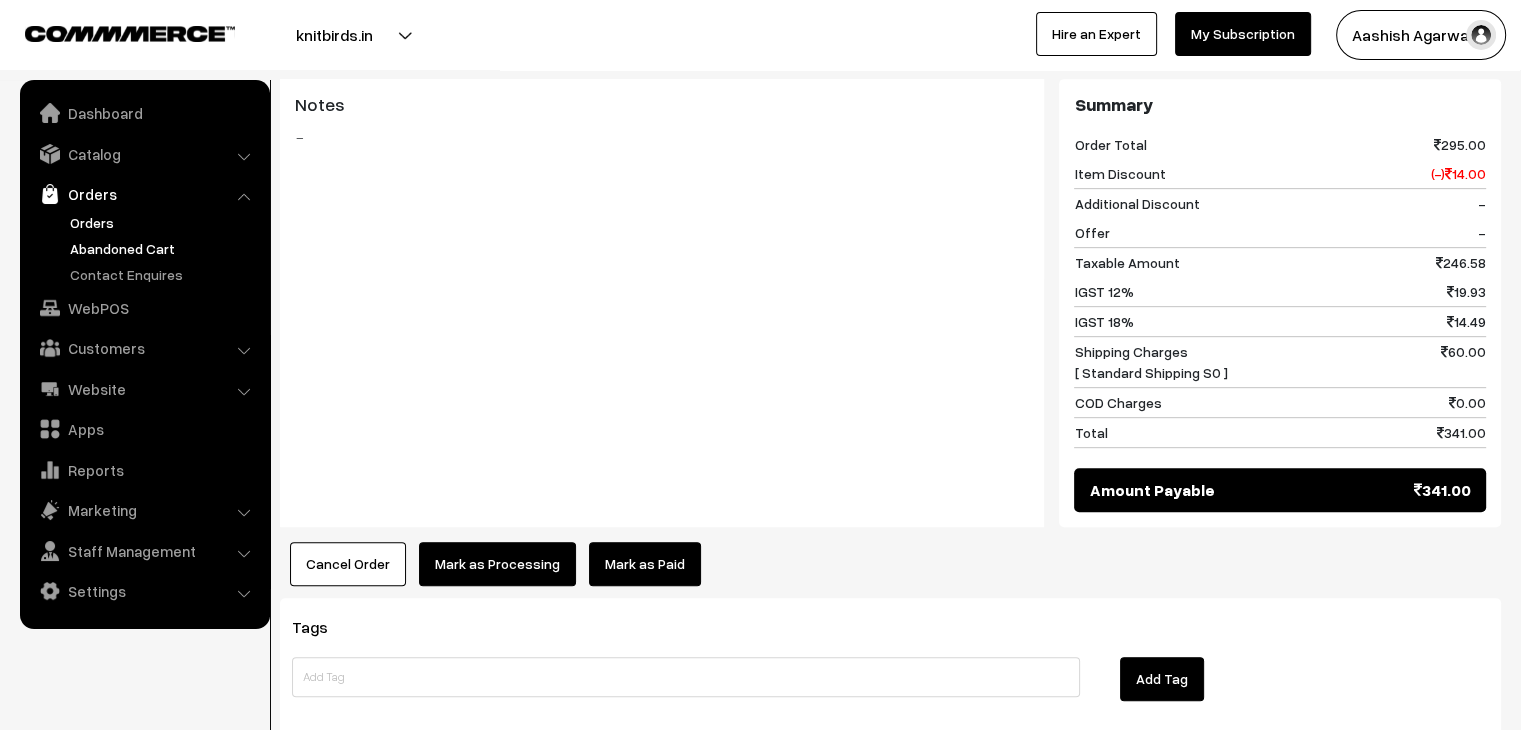 click on "Abandoned Cart" at bounding box center (164, 248) 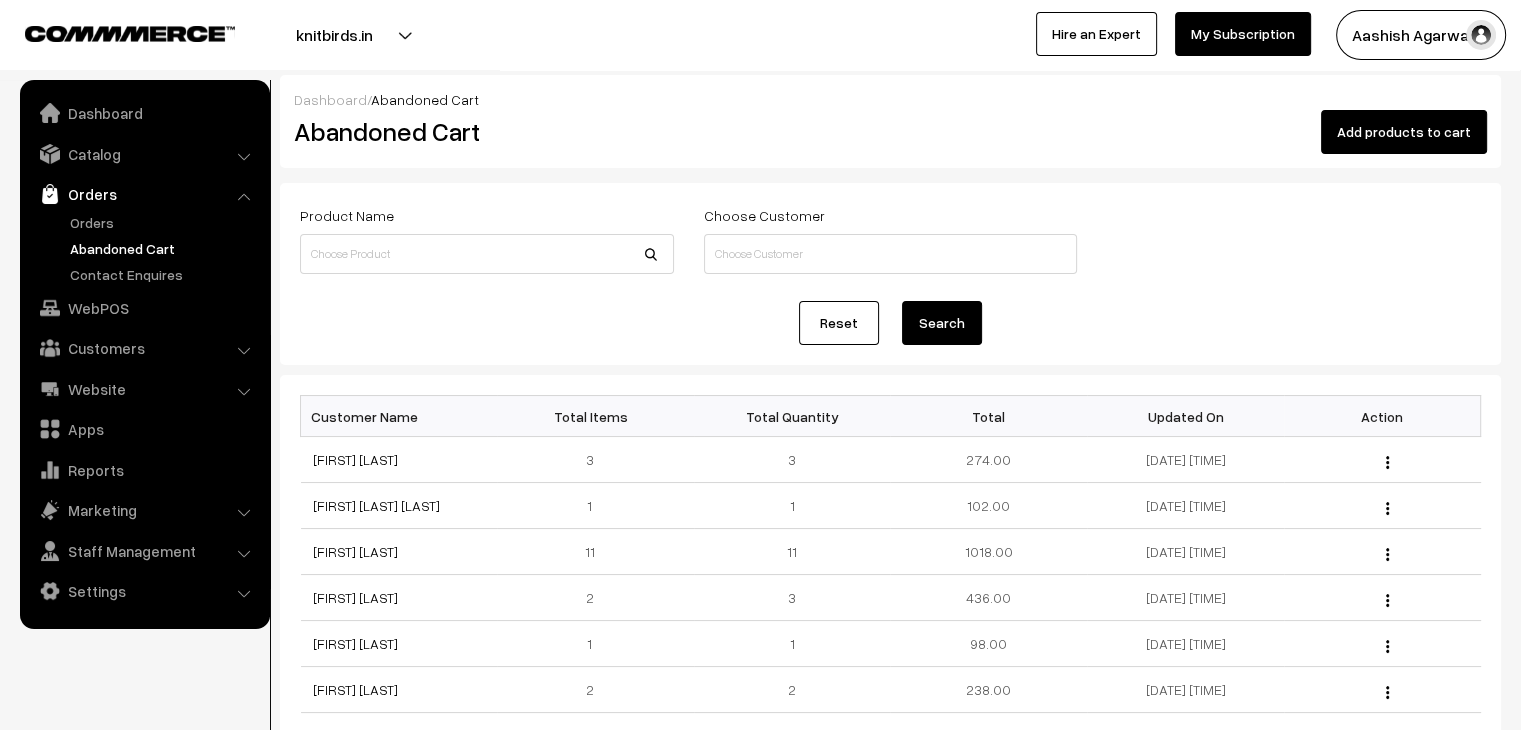 scroll, scrollTop: 0, scrollLeft: 0, axis: both 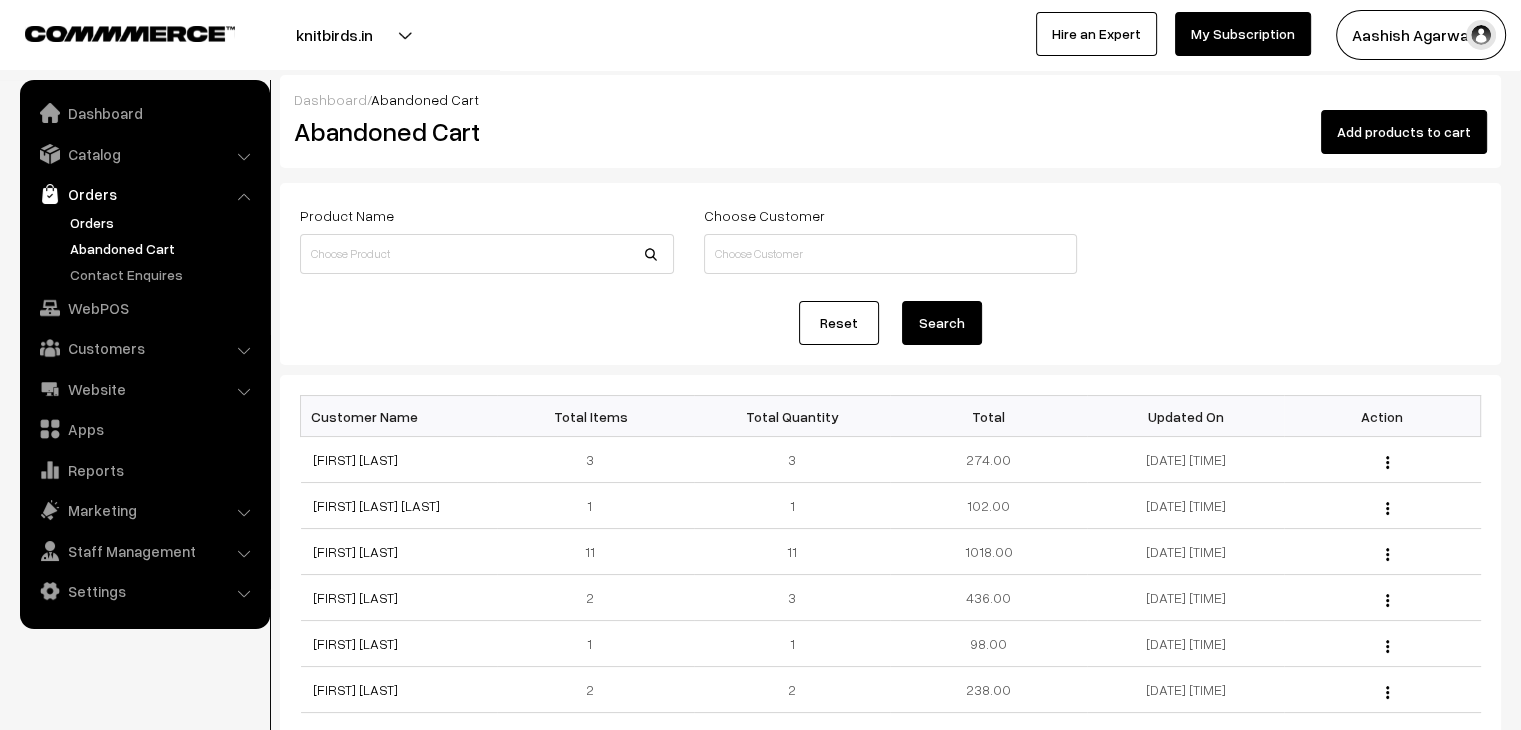 click on "Orders" at bounding box center [164, 222] 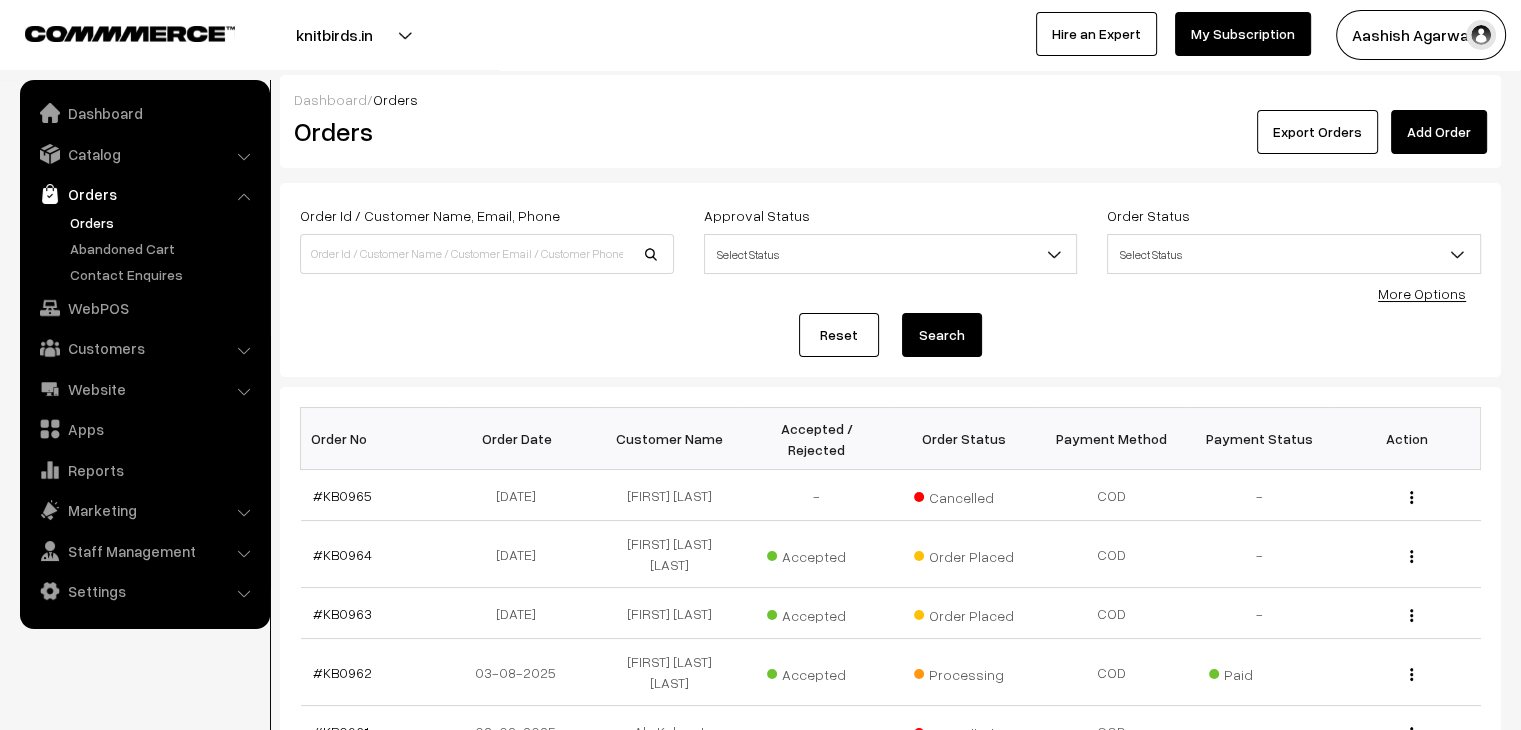 scroll, scrollTop: 0, scrollLeft: 0, axis: both 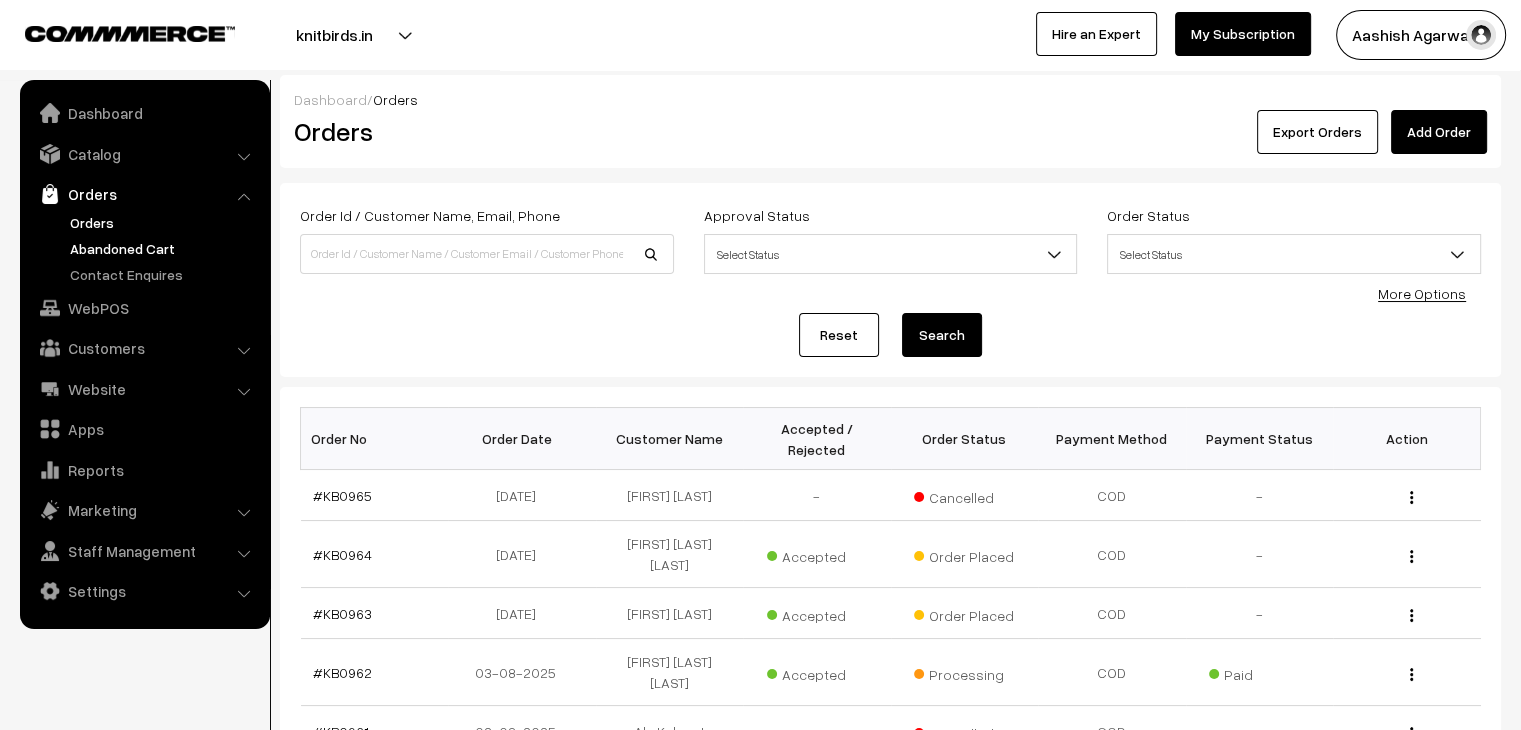click on "Abandoned Cart" at bounding box center (164, 248) 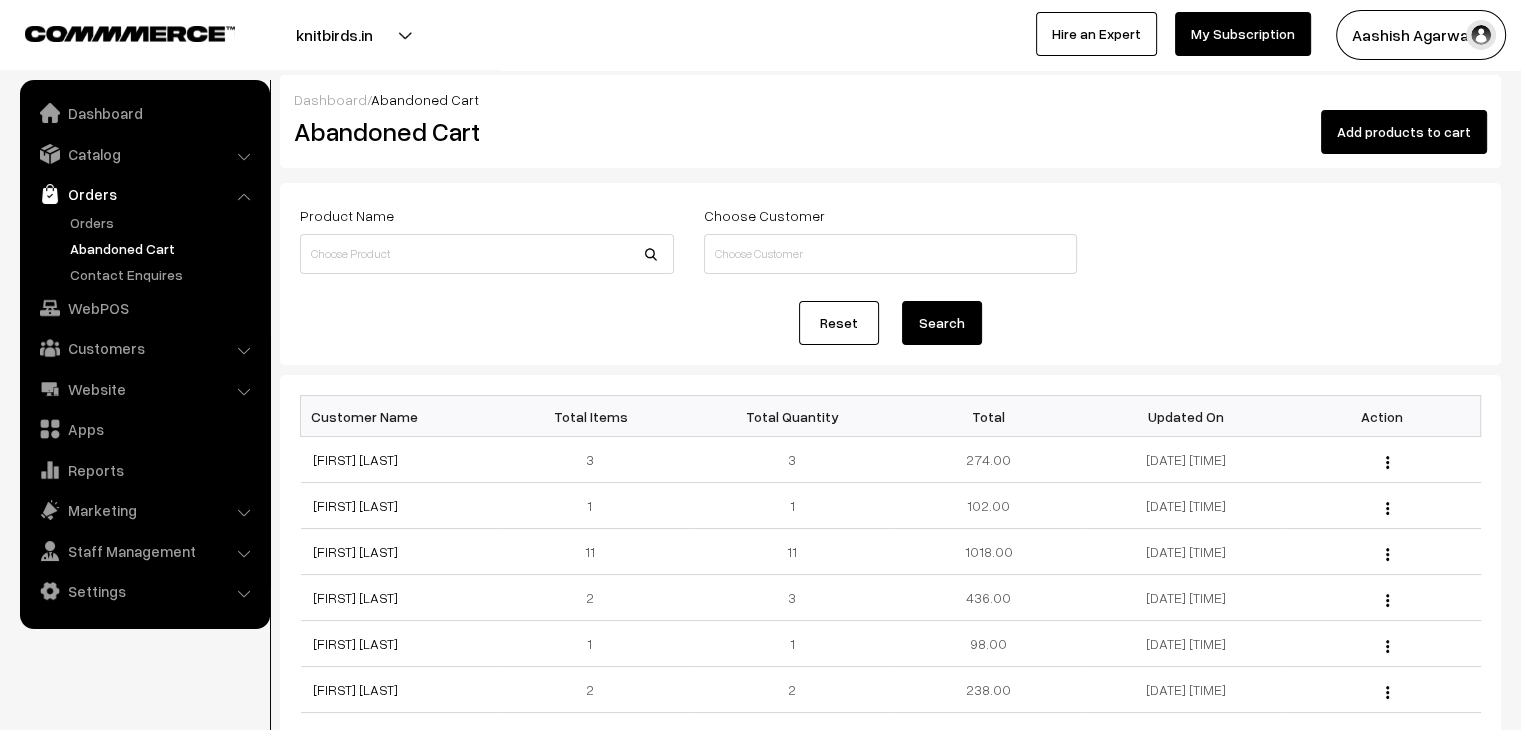 scroll, scrollTop: 0, scrollLeft: 0, axis: both 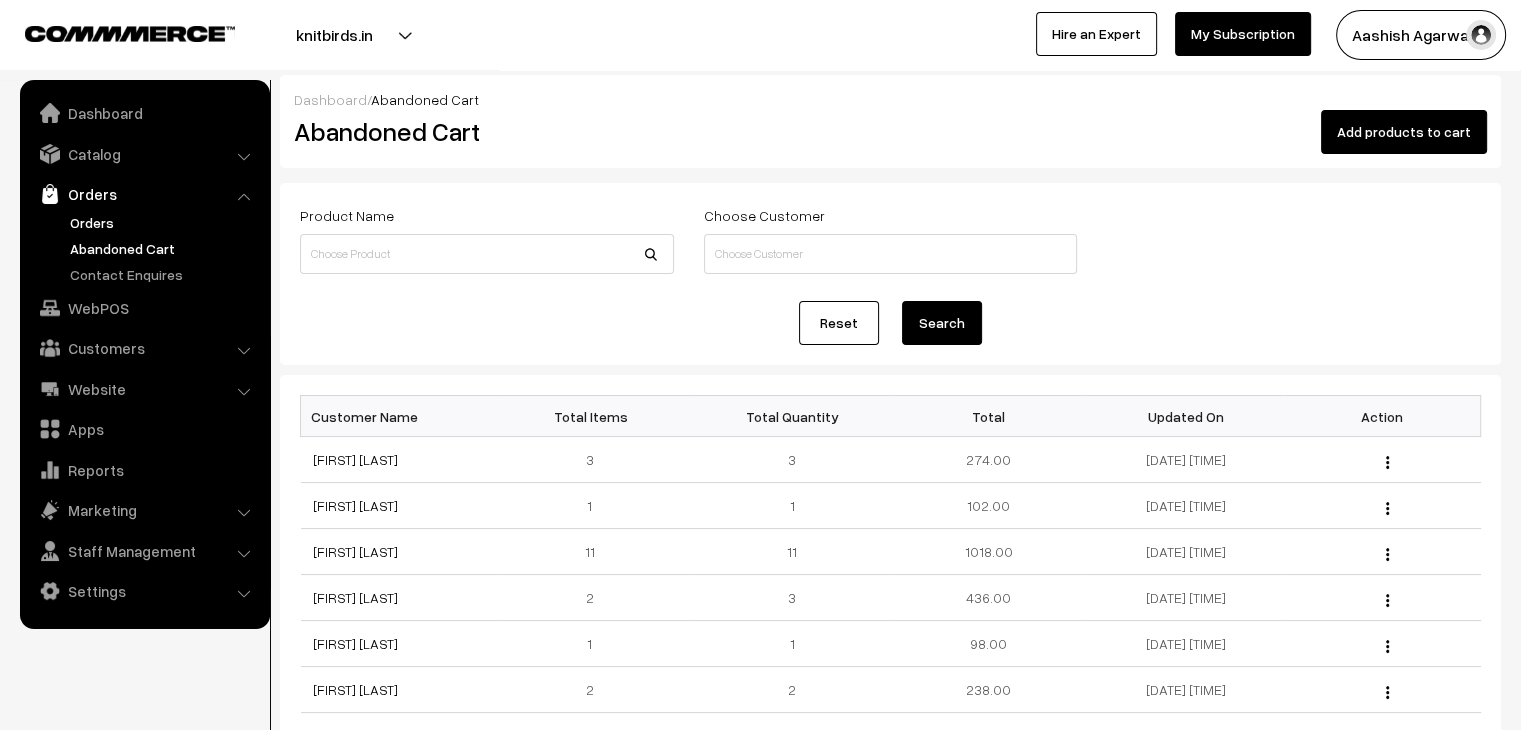 click on "Orders" at bounding box center [164, 222] 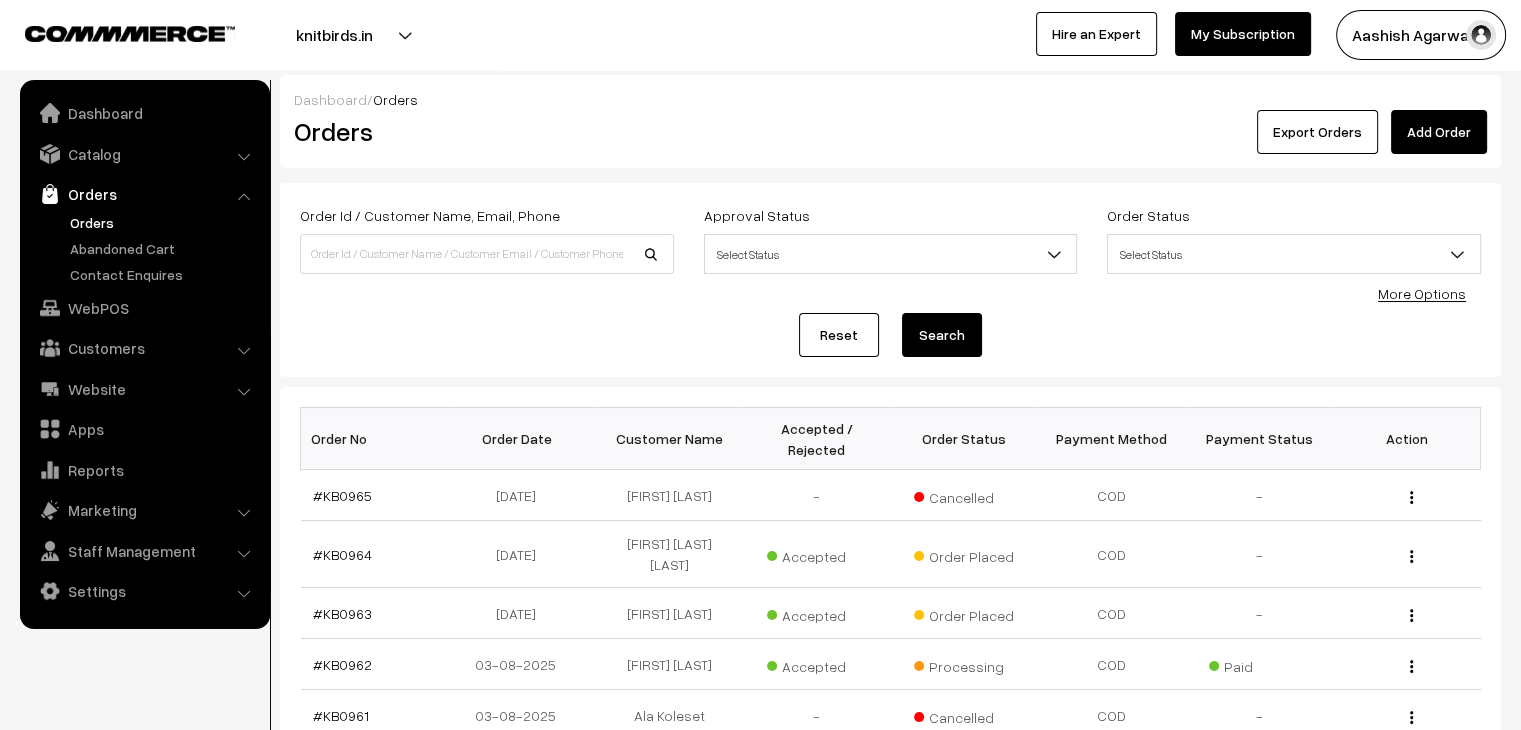 scroll, scrollTop: 0, scrollLeft: 0, axis: both 